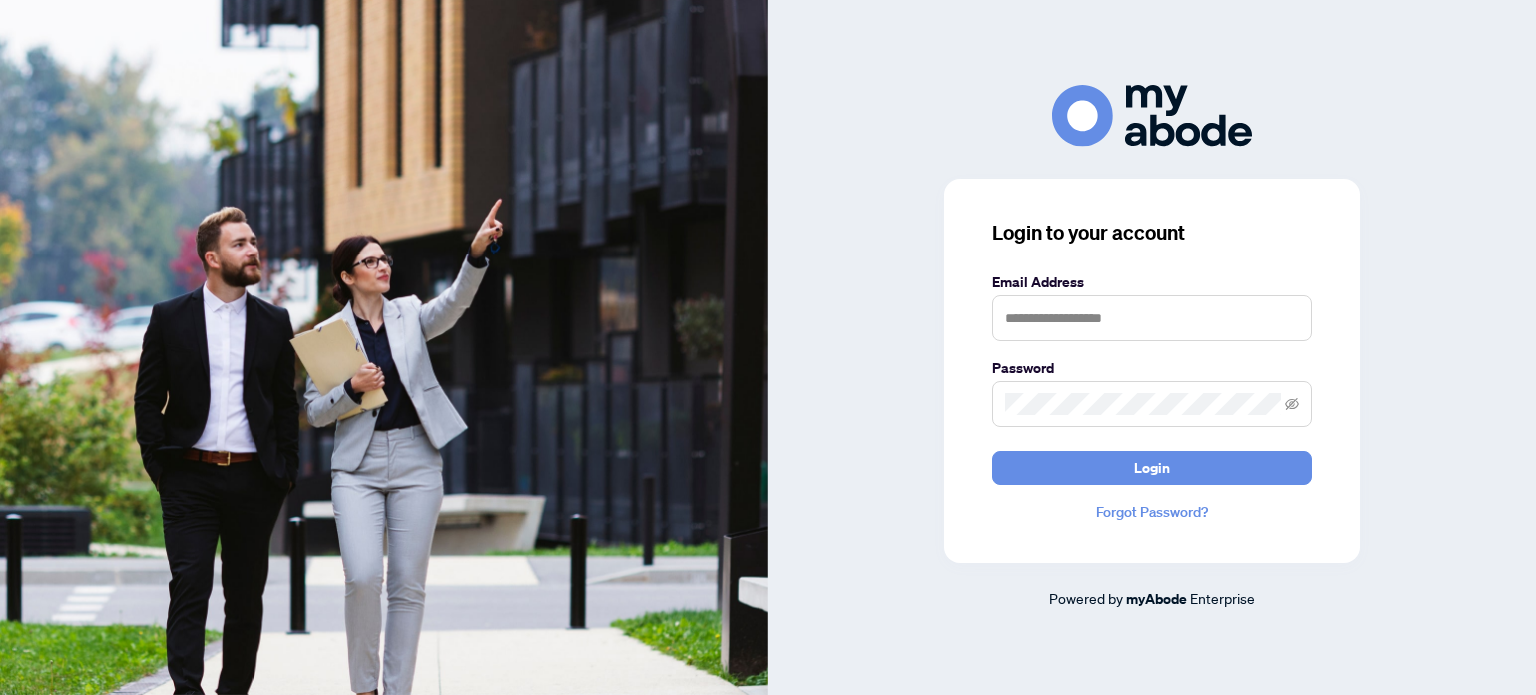 scroll, scrollTop: 0, scrollLeft: 0, axis: both 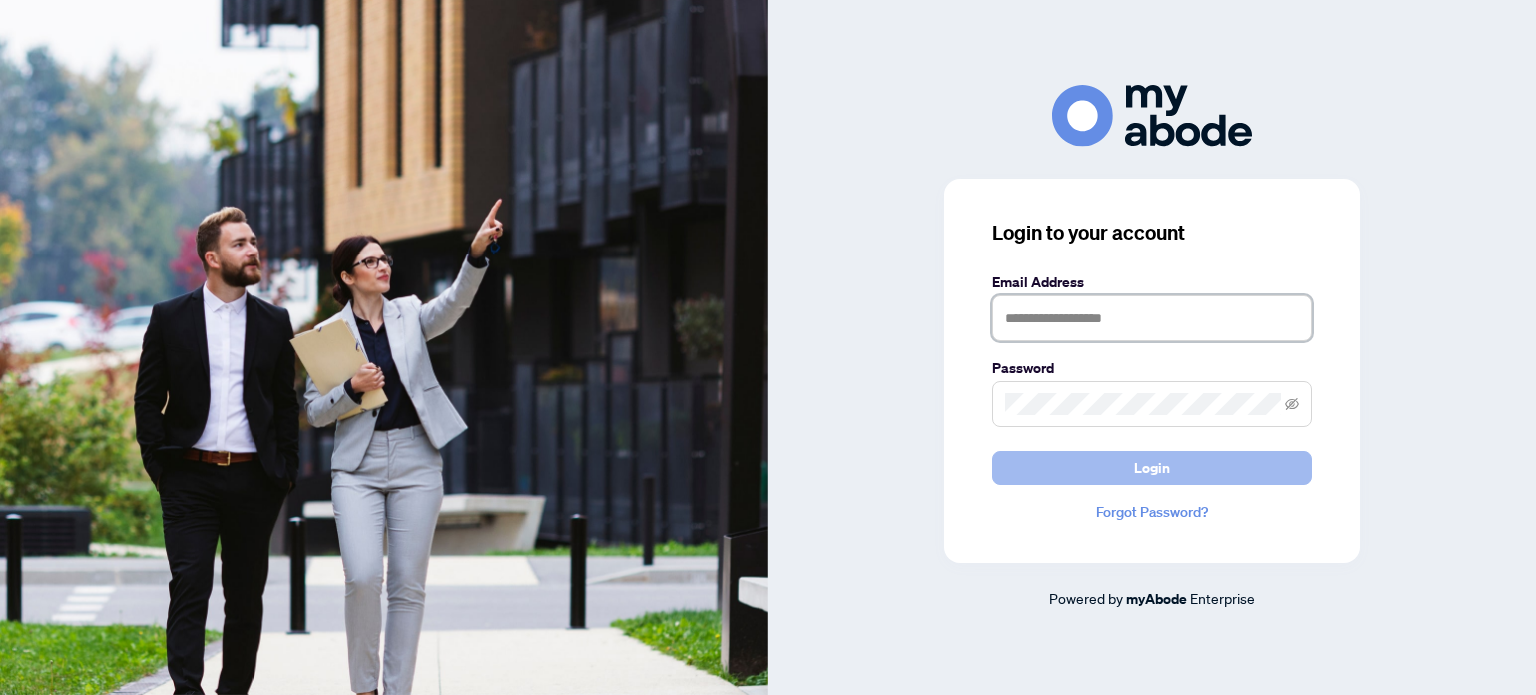 type on "**********" 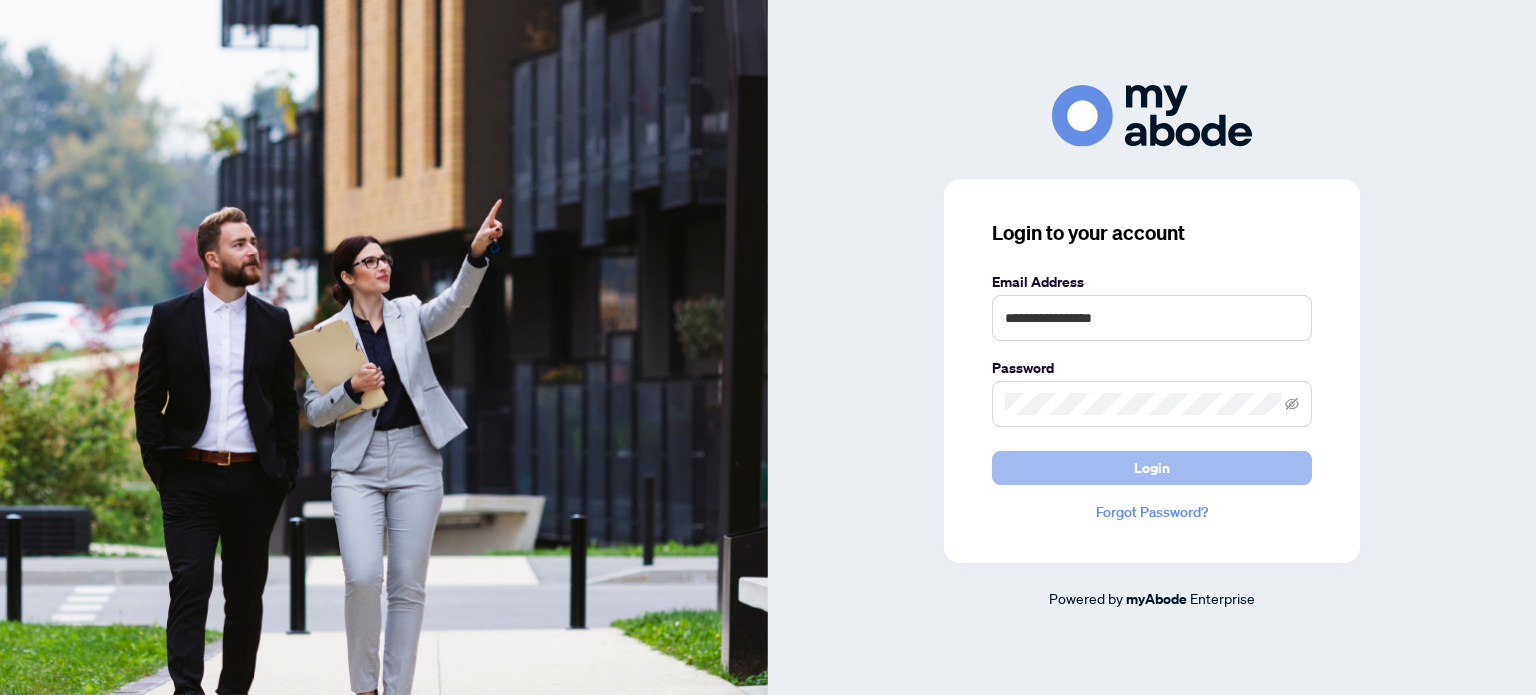 click on "Login" at bounding box center [1152, 468] 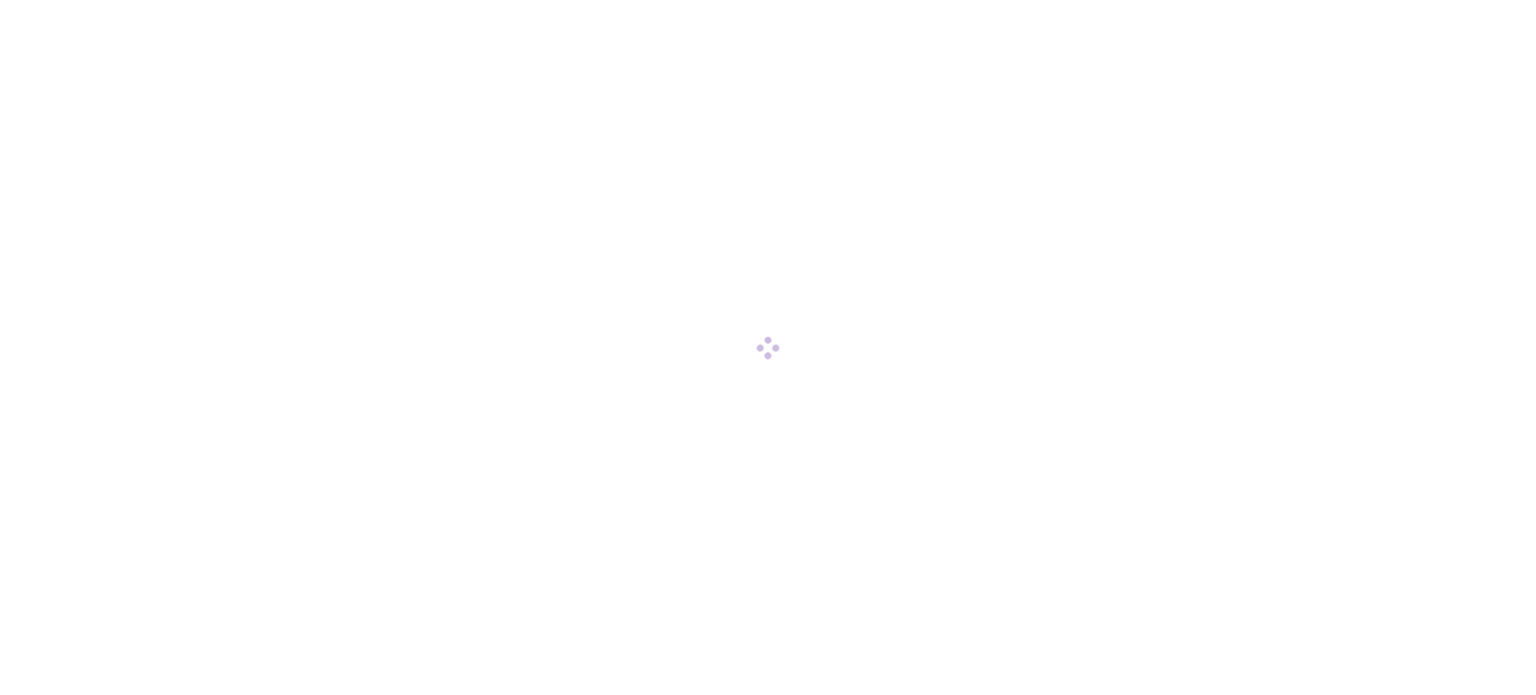 scroll, scrollTop: 0, scrollLeft: 0, axis: both 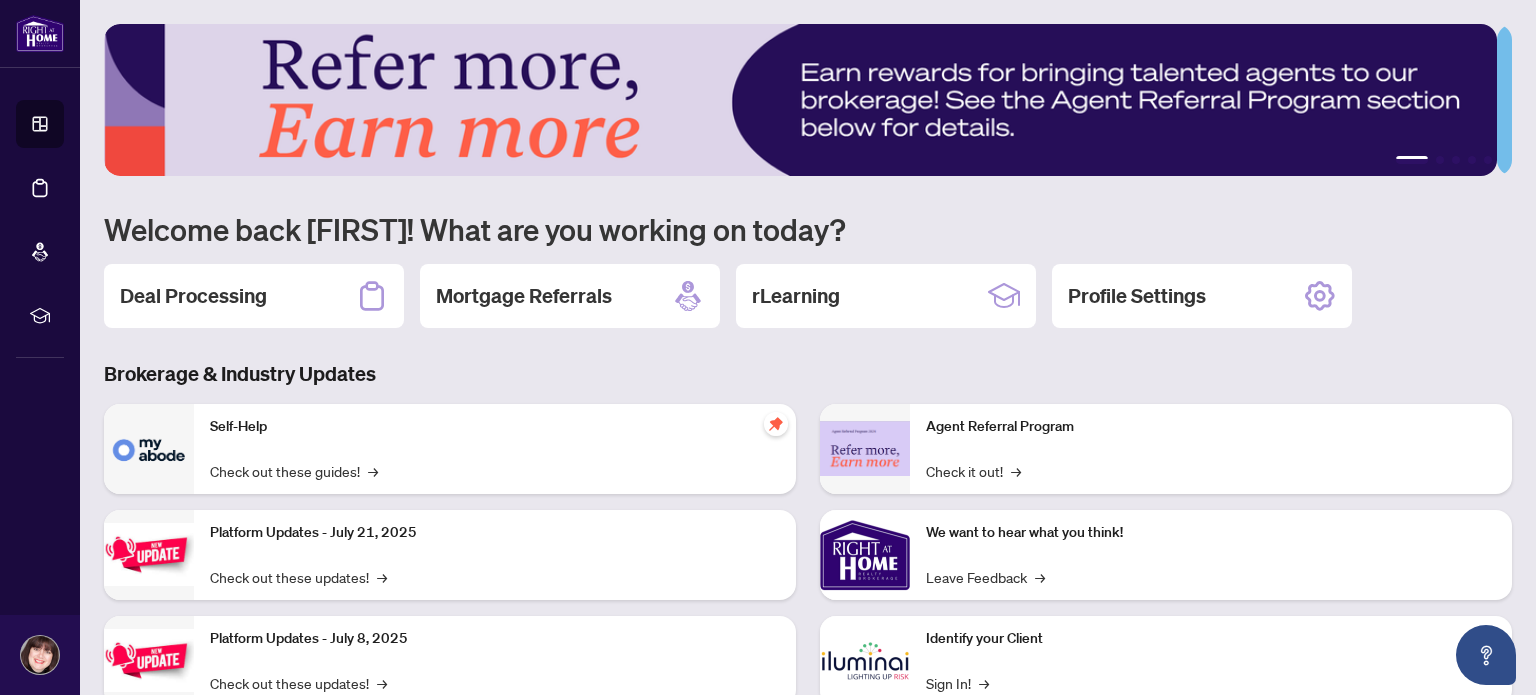 click on "1 2 3 4 5 Welcome back [FIRST]! What are you working on today? Deal Processing Mortgage Referrals rLearning Profile Settings Brokerage & Industry Updates   Self-Help Check out these guides! → Platform Updates - July 21, 2025 Check out these updates! → Platform Updates - July 8, 2025 Check out these updates! → Platform Updates - June 23, 2025 Check out these updates! → Agent Referral Program Check it out! → We want to hear what you think! Leave Feedback → Identify your Client Sign In! → Sail Away With 8Twelve  Check it Out! →" at bounding box center [808, 433] 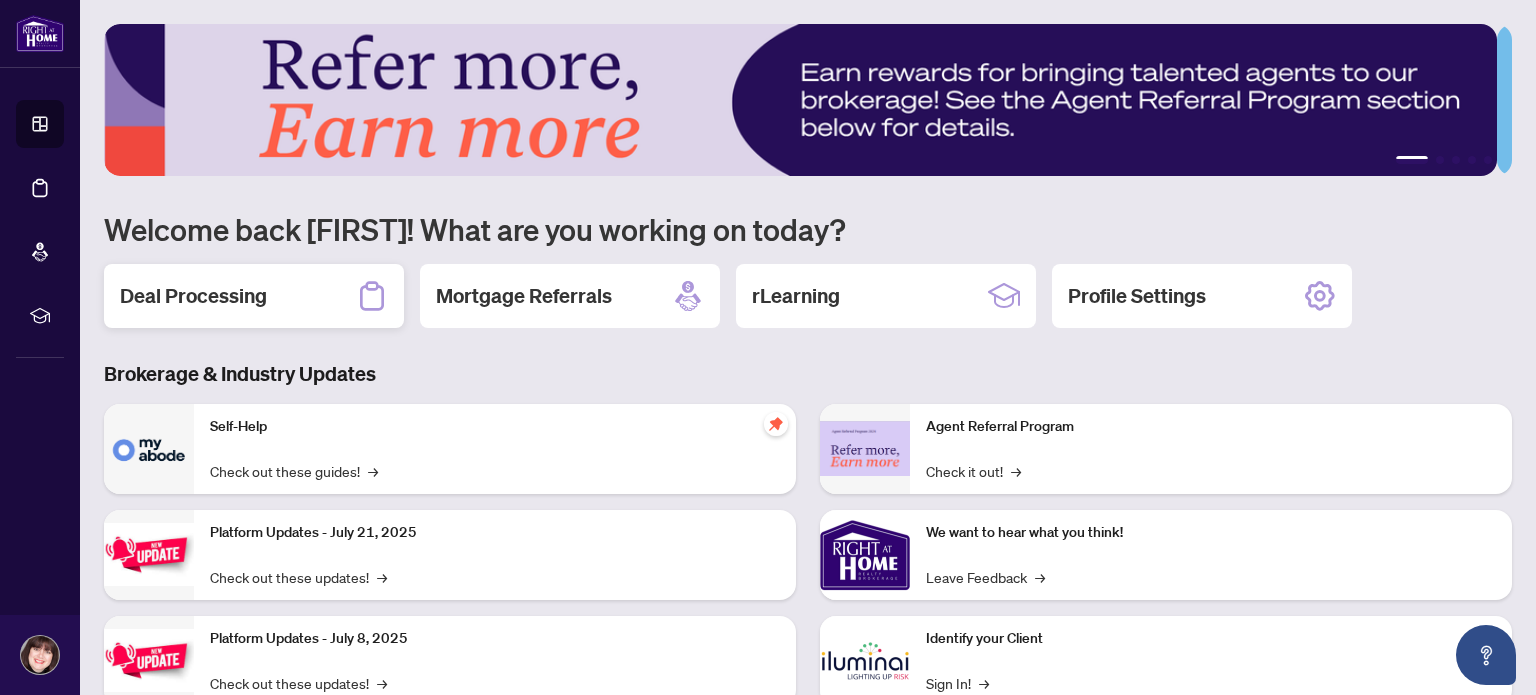 click on "Deal Processing" at bounding box center (254, 296) 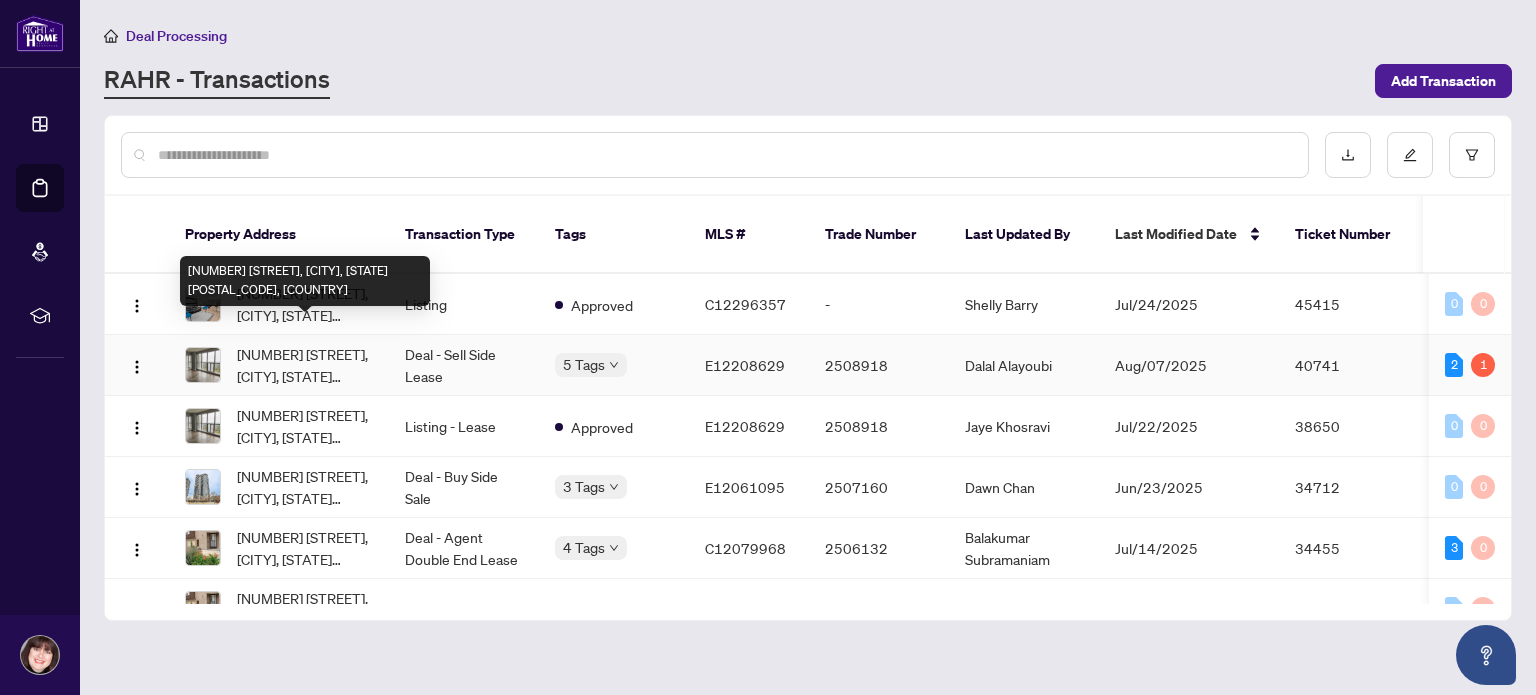 click on "[NUMBER] [STREET], [CITY], [STATE] [POSTAL_CODE], [COUNTRY]" at bounding box center (305, 365) 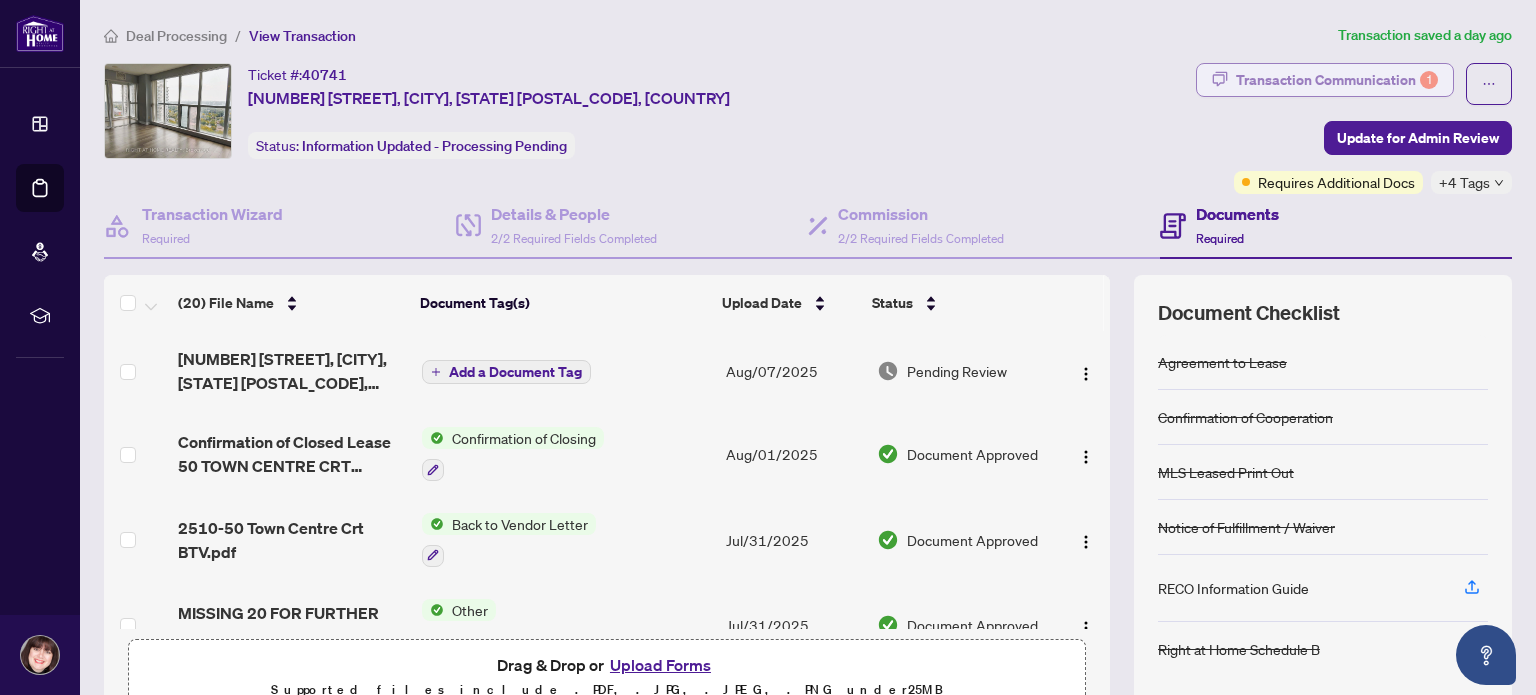 click on "Transaction Communication 1" at bounding box center (1337, 80) 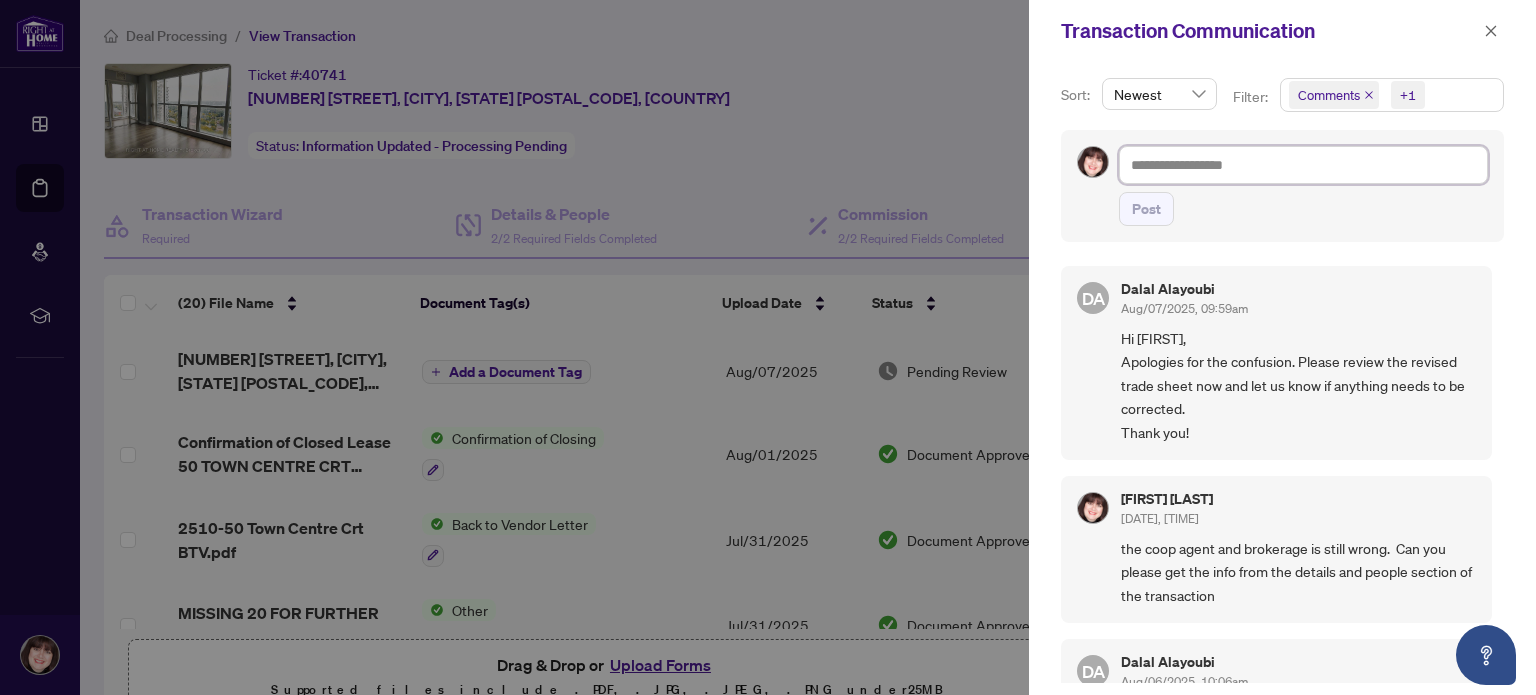 click at bounding box center [1303, 165] 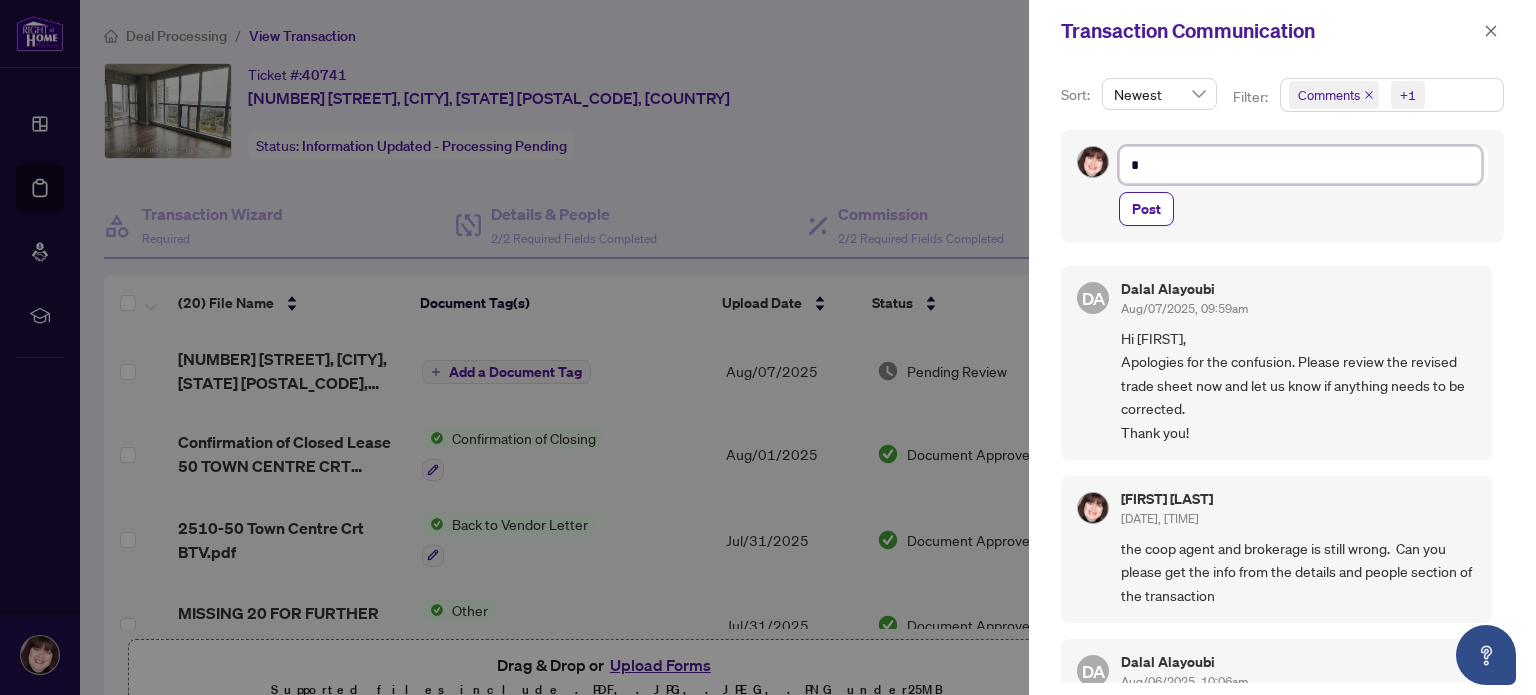 type on "**" 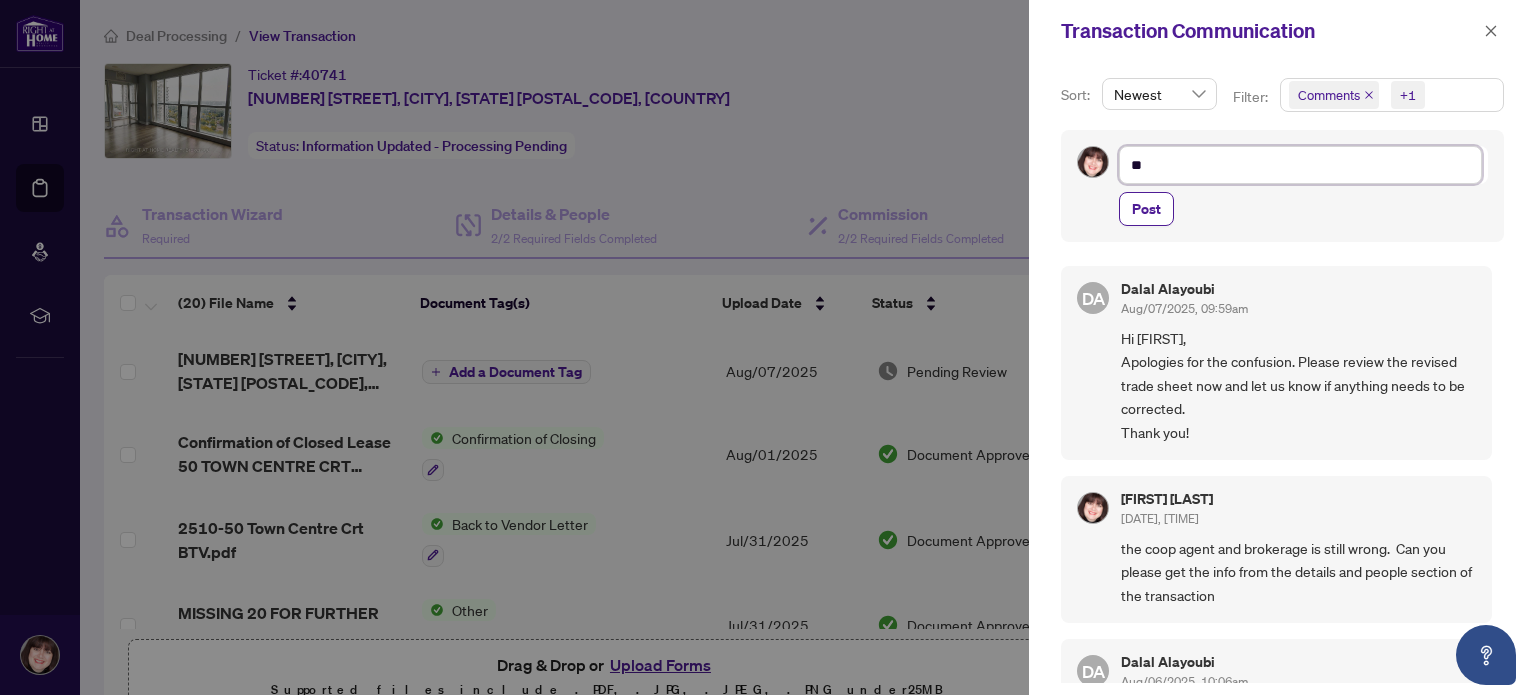 type on "**" 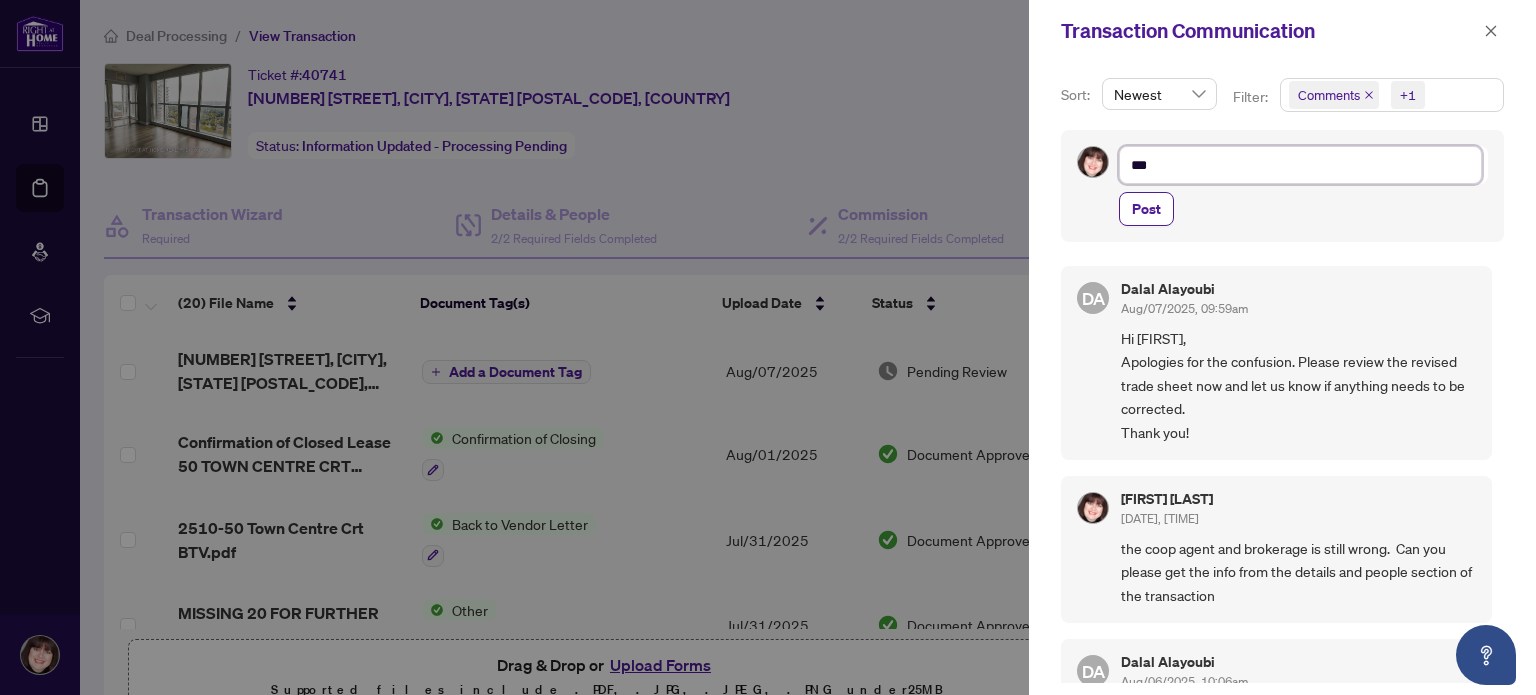 type on "**" 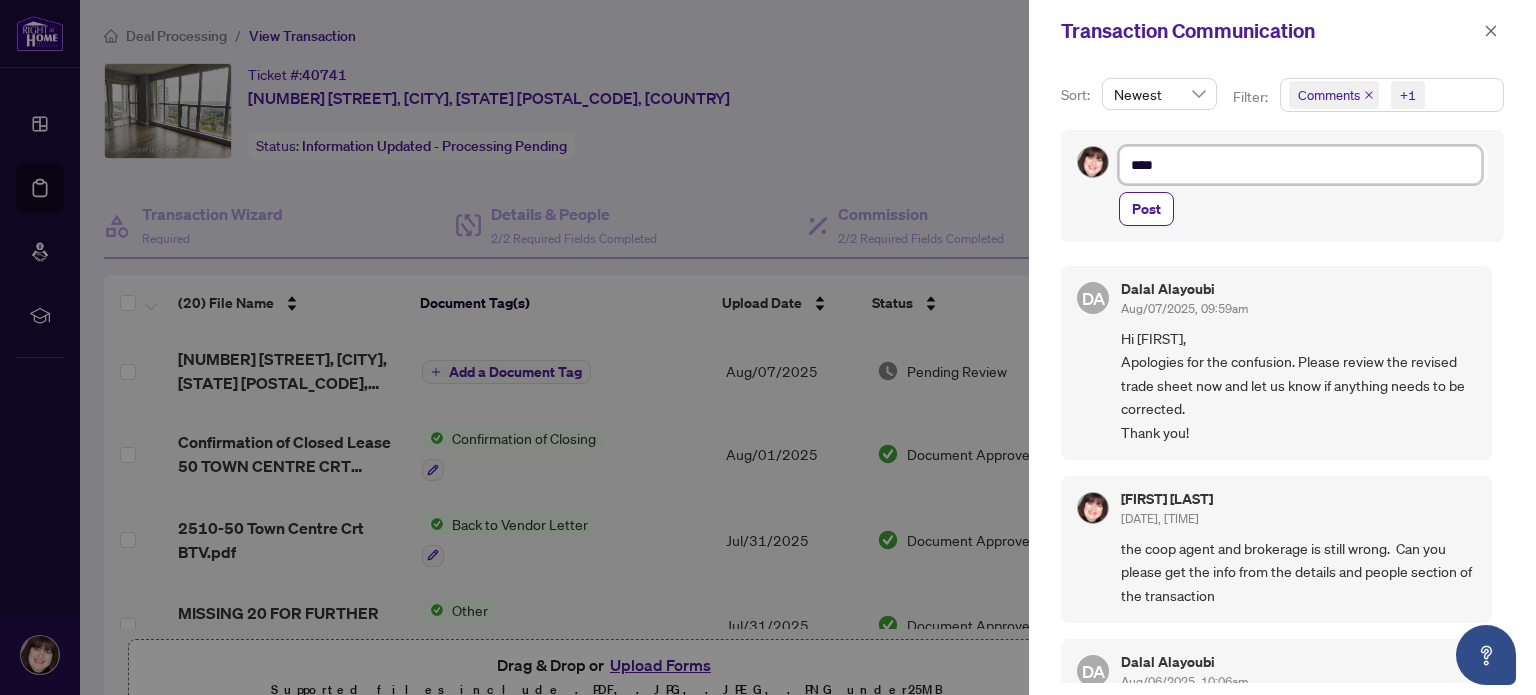 type on "*****" 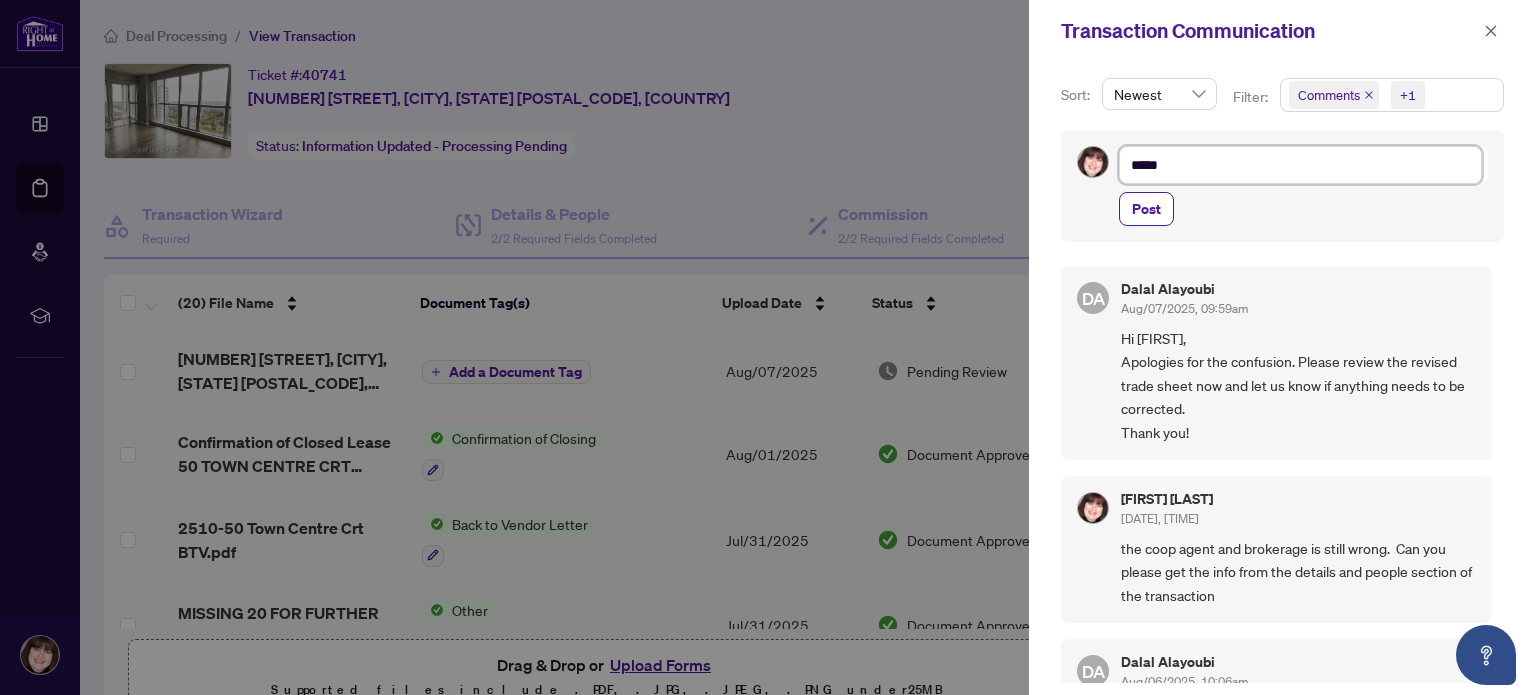 type on "******" 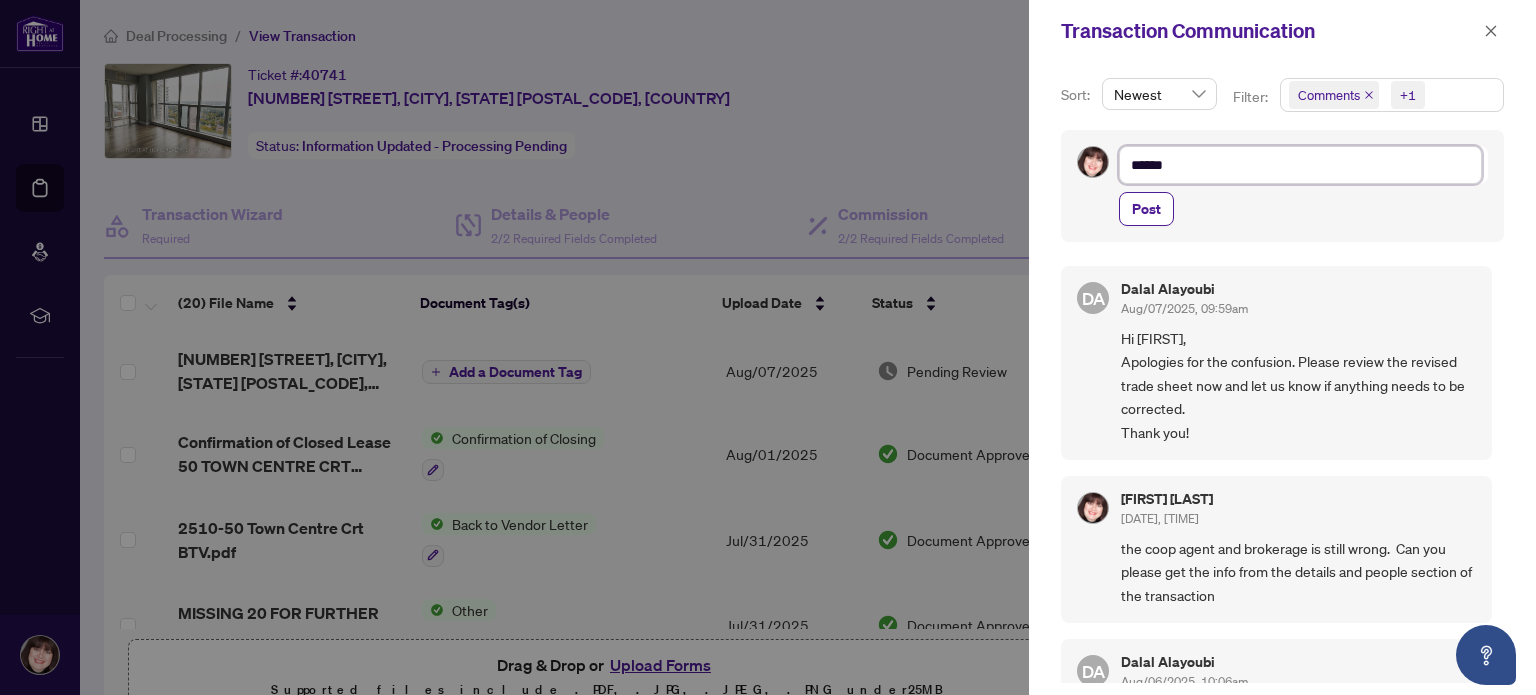 type on "*******" 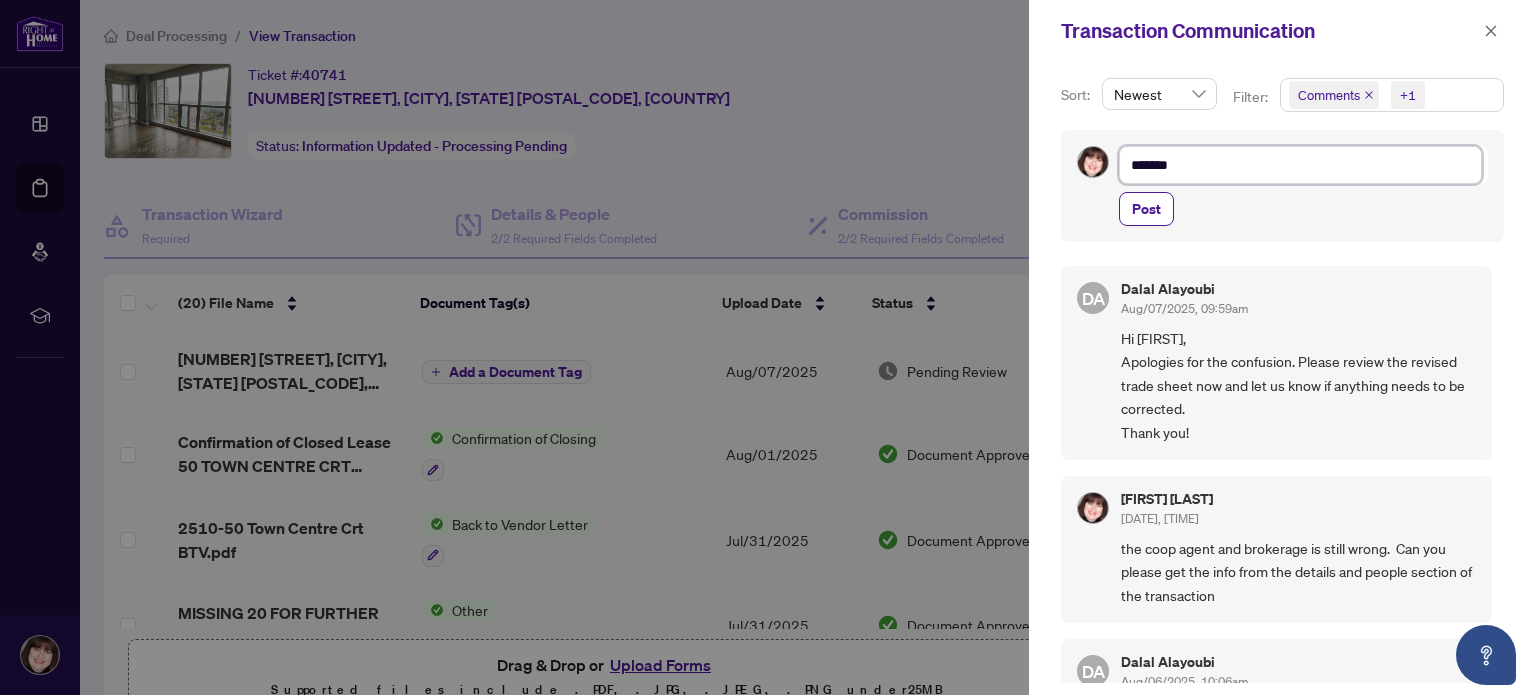 type on "*******" 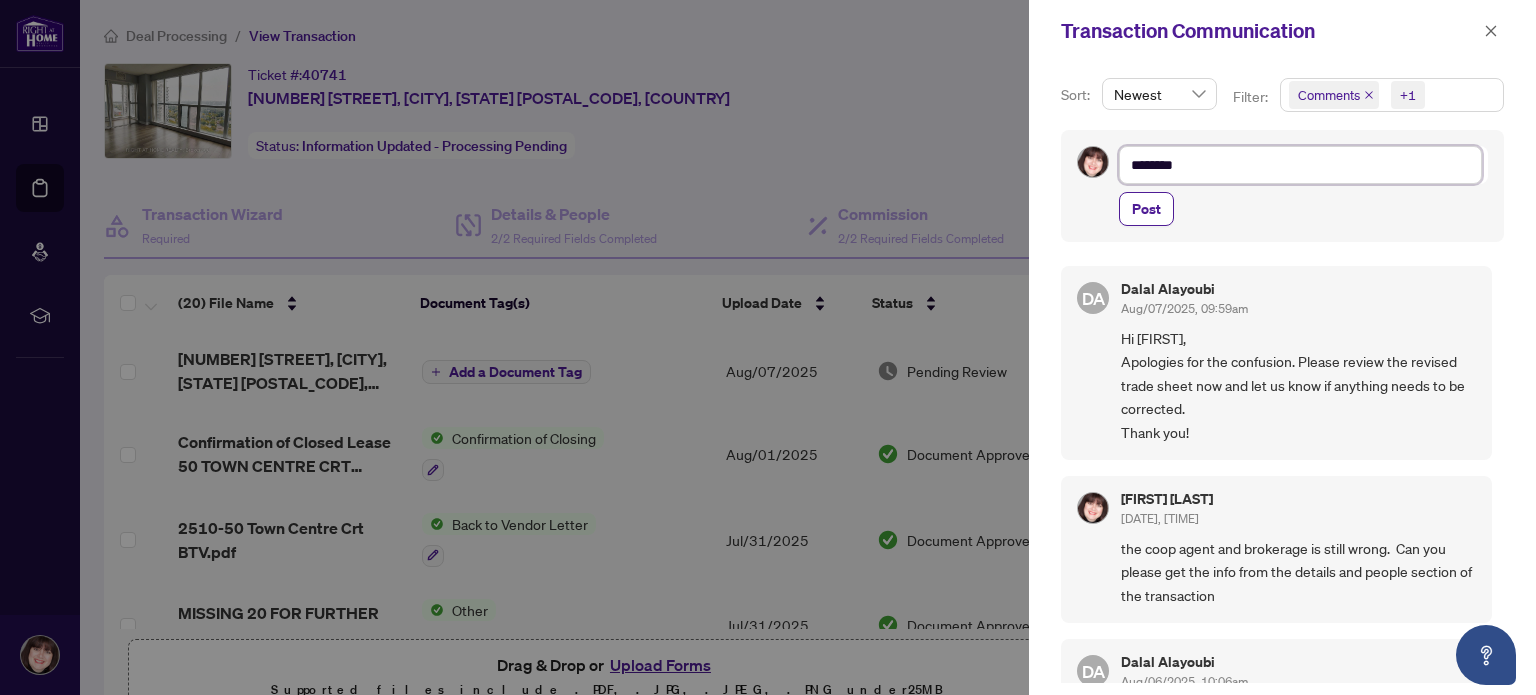 type on "*********" 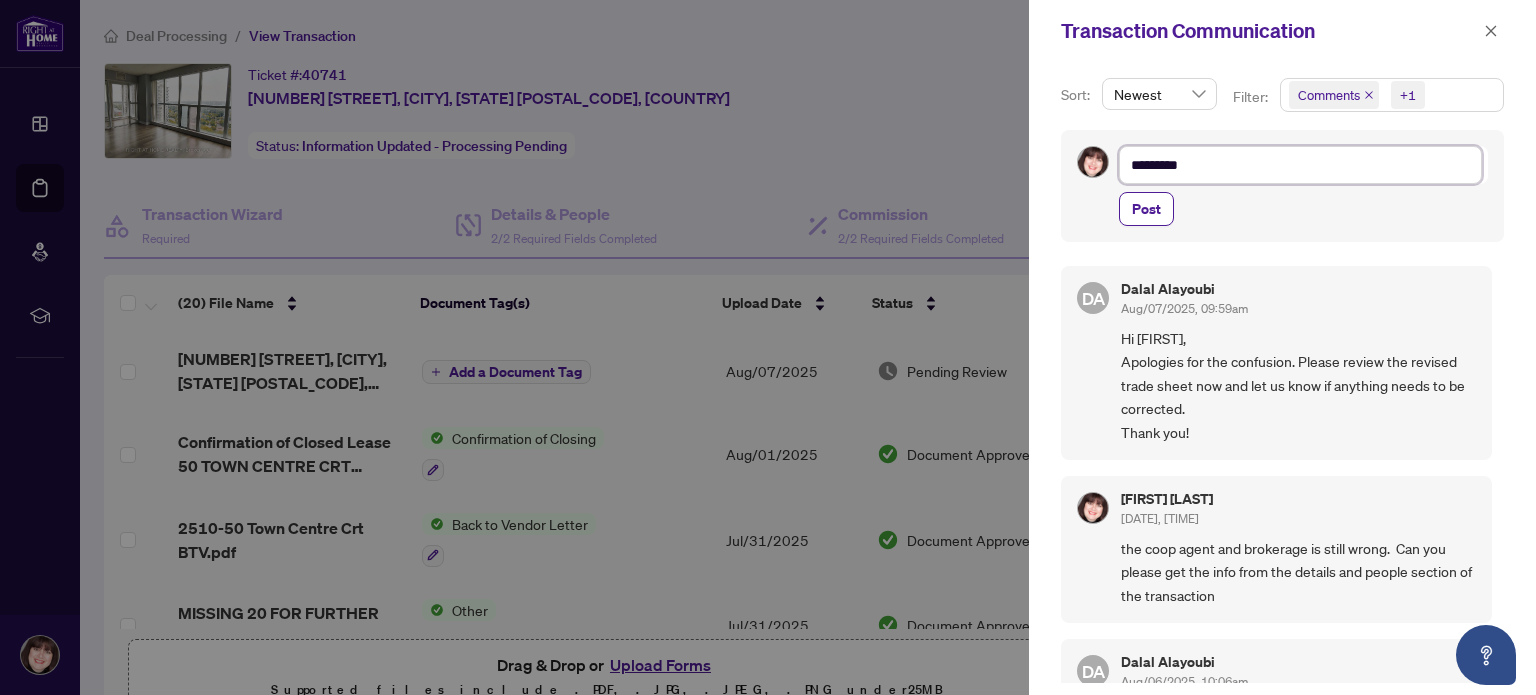 type on "**********" 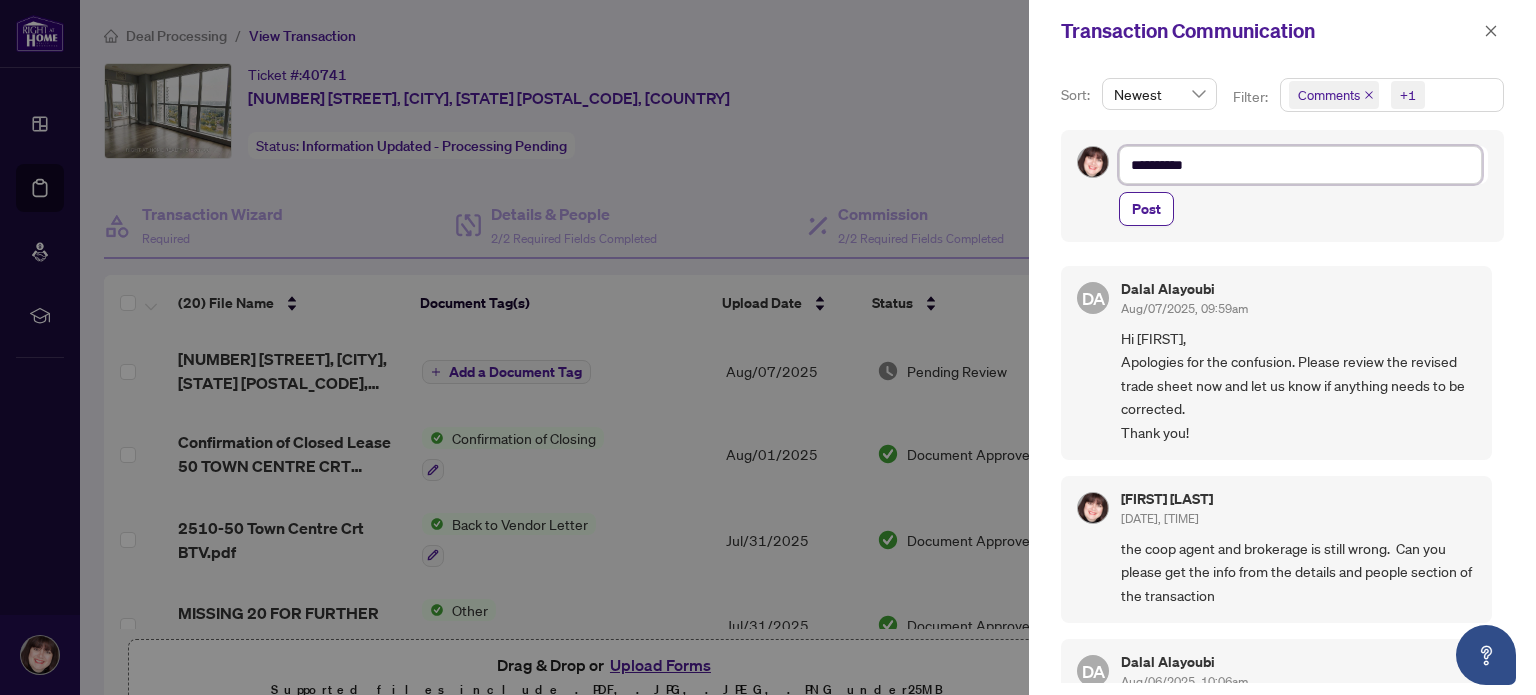 type on "**********" 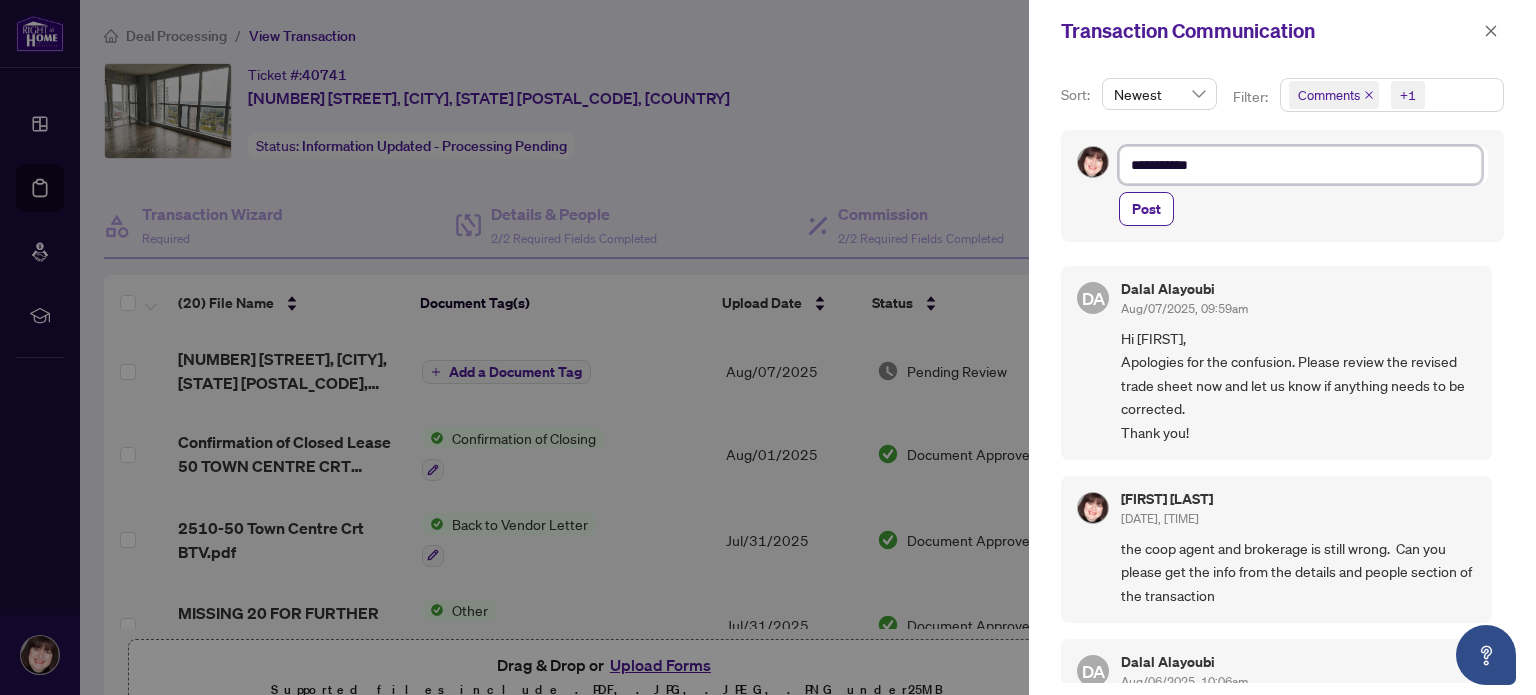type on "**********" 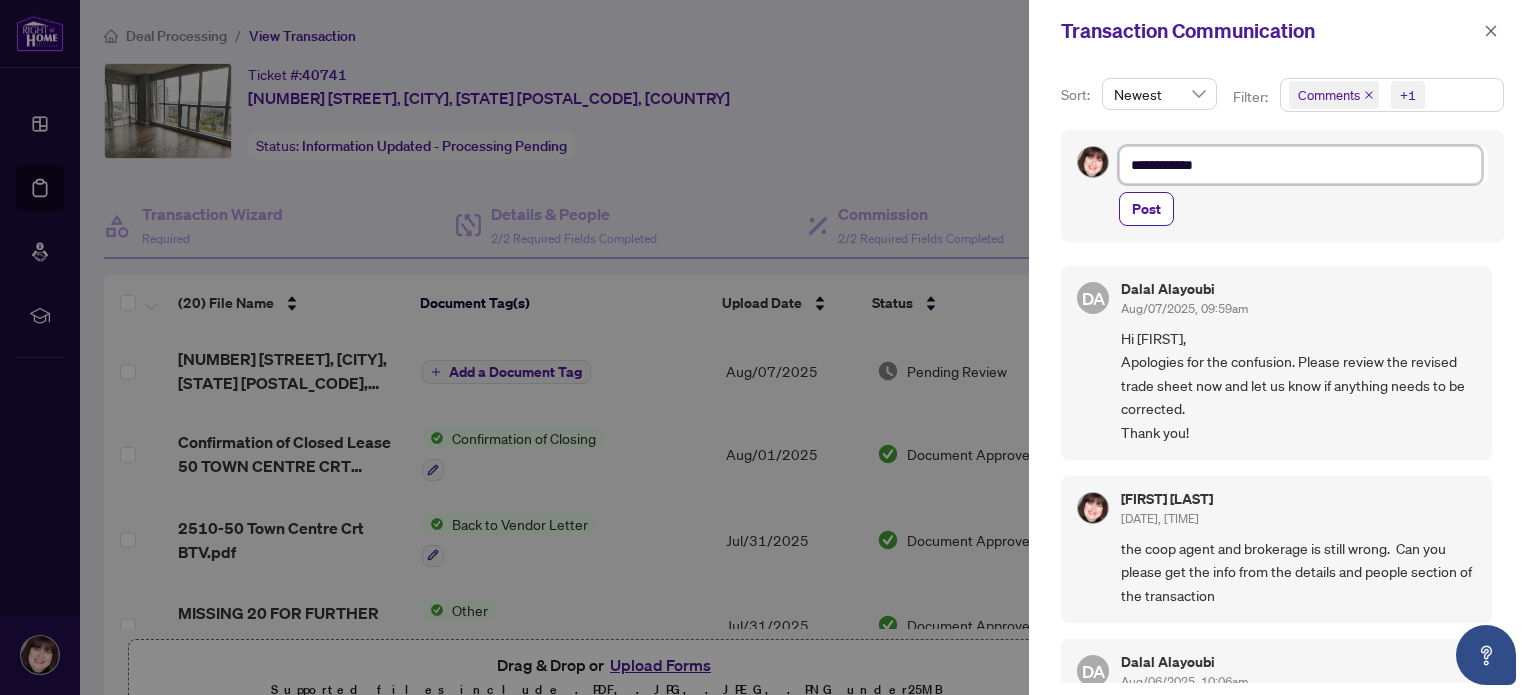type on "**********" 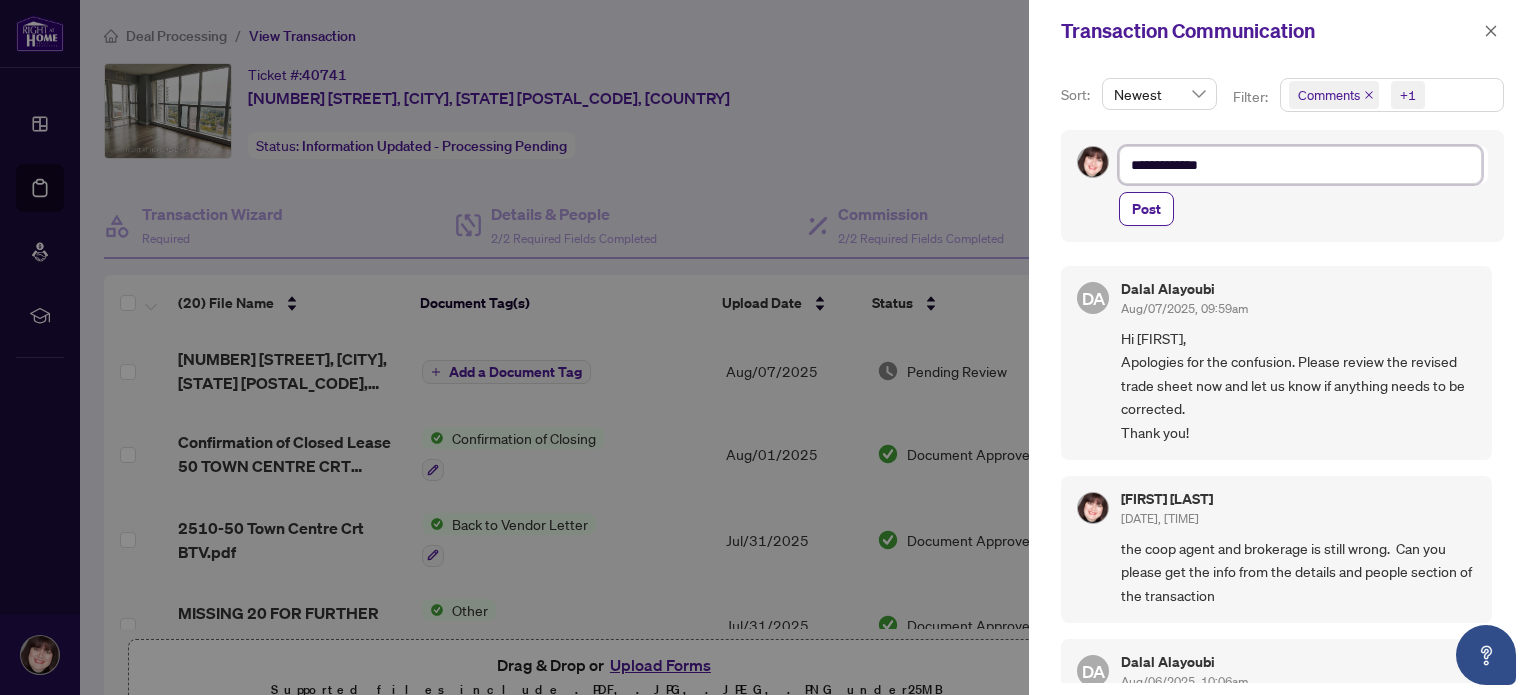 type on "**********" 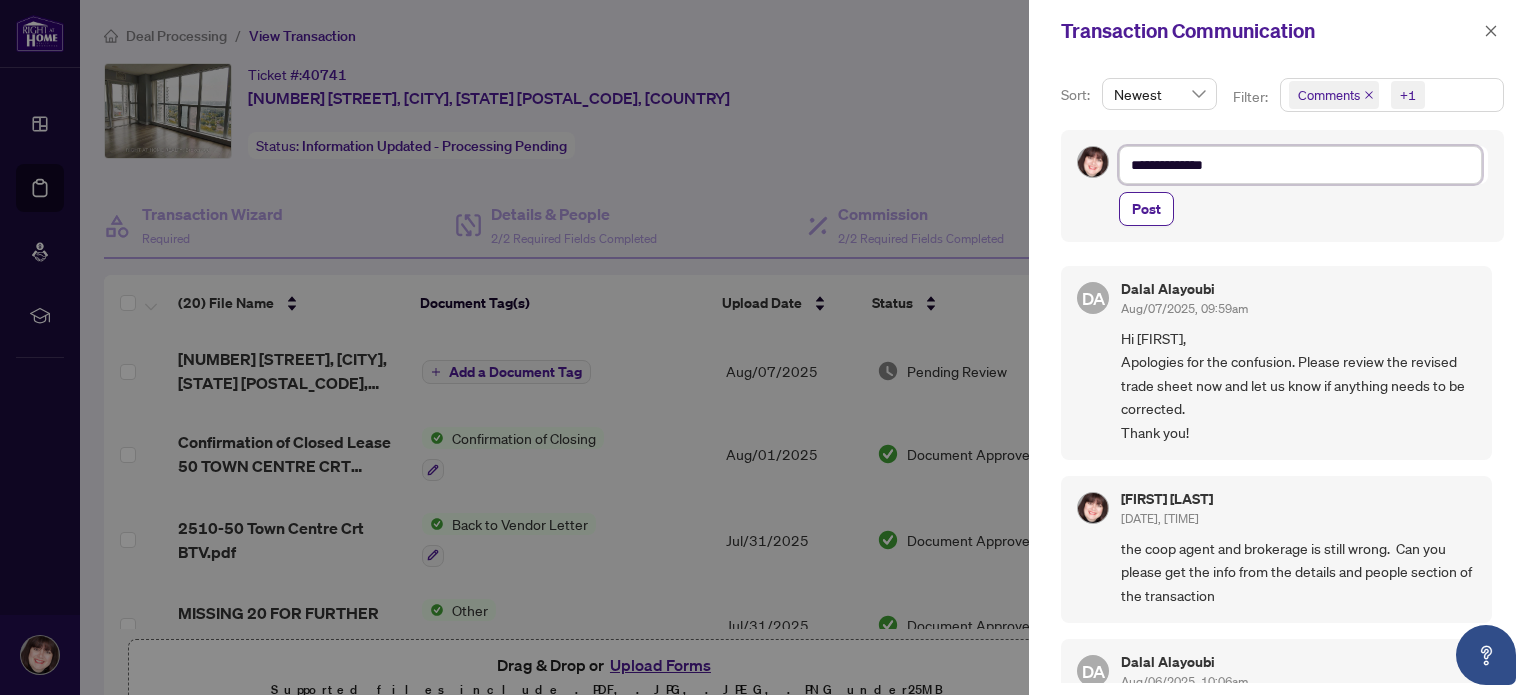 type on "**********" 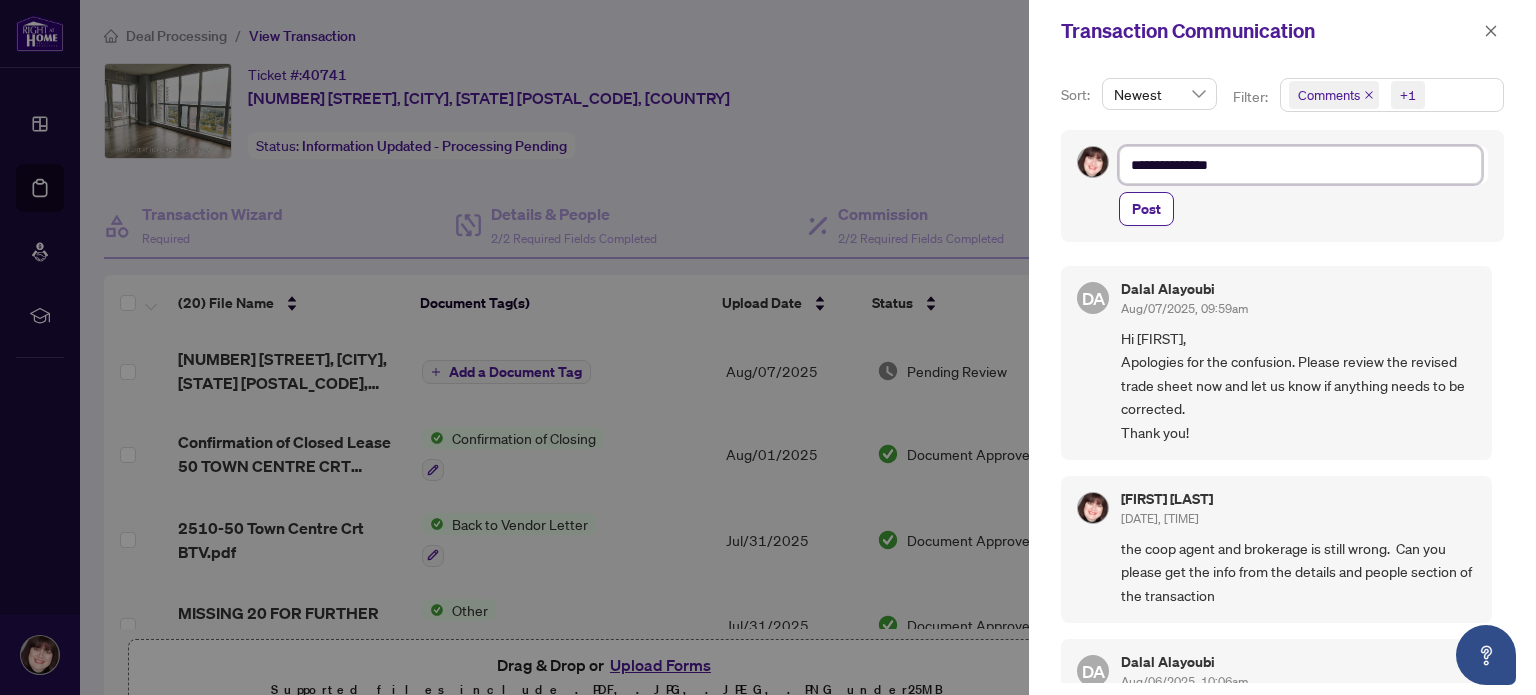 type on "**********" 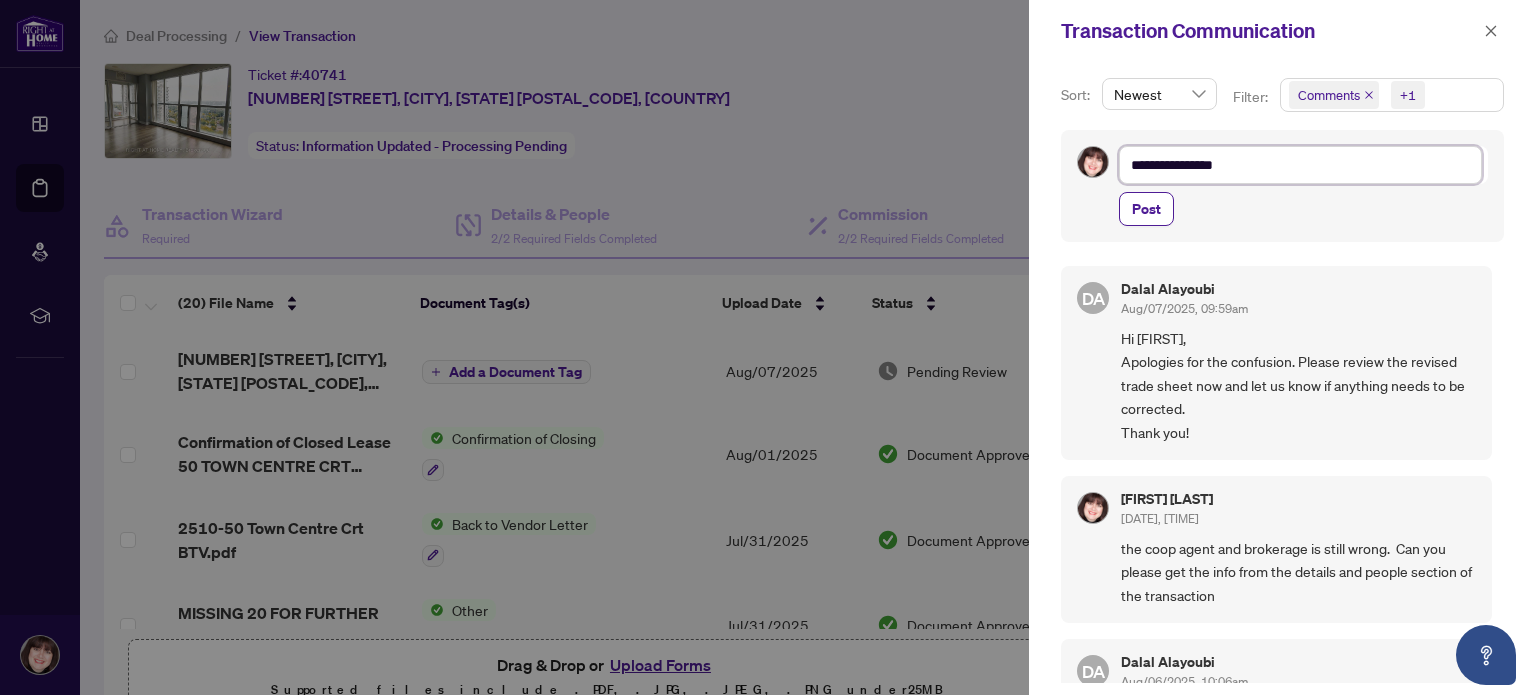 type on "**********" 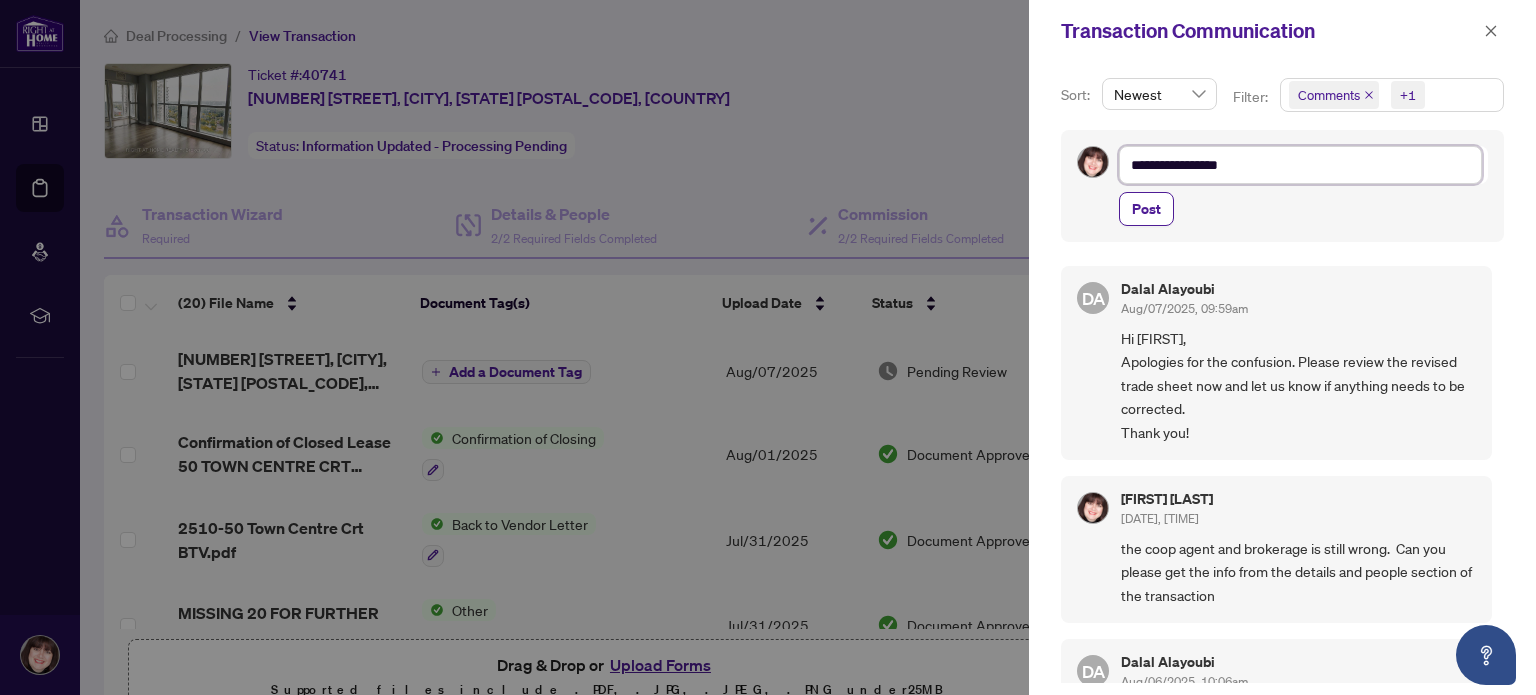 type on "**********" 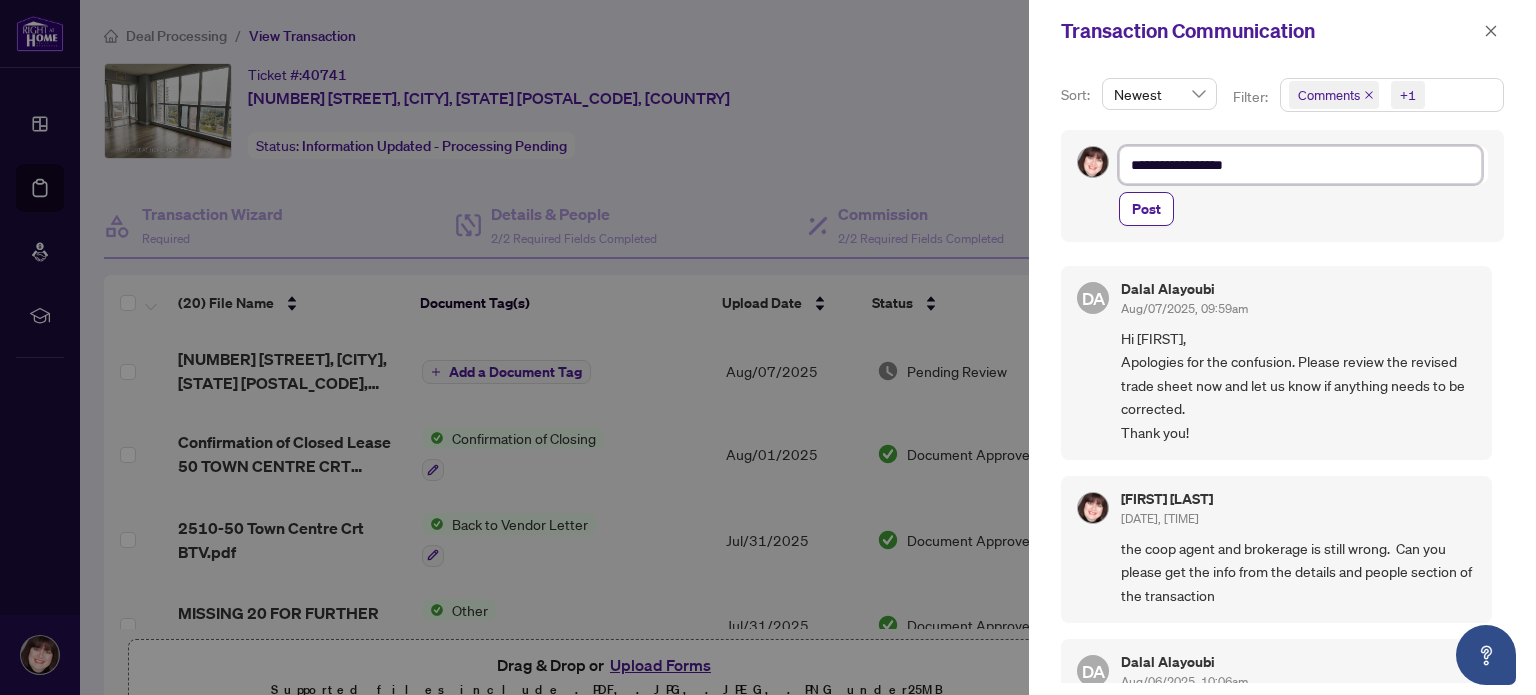 type on "**********" 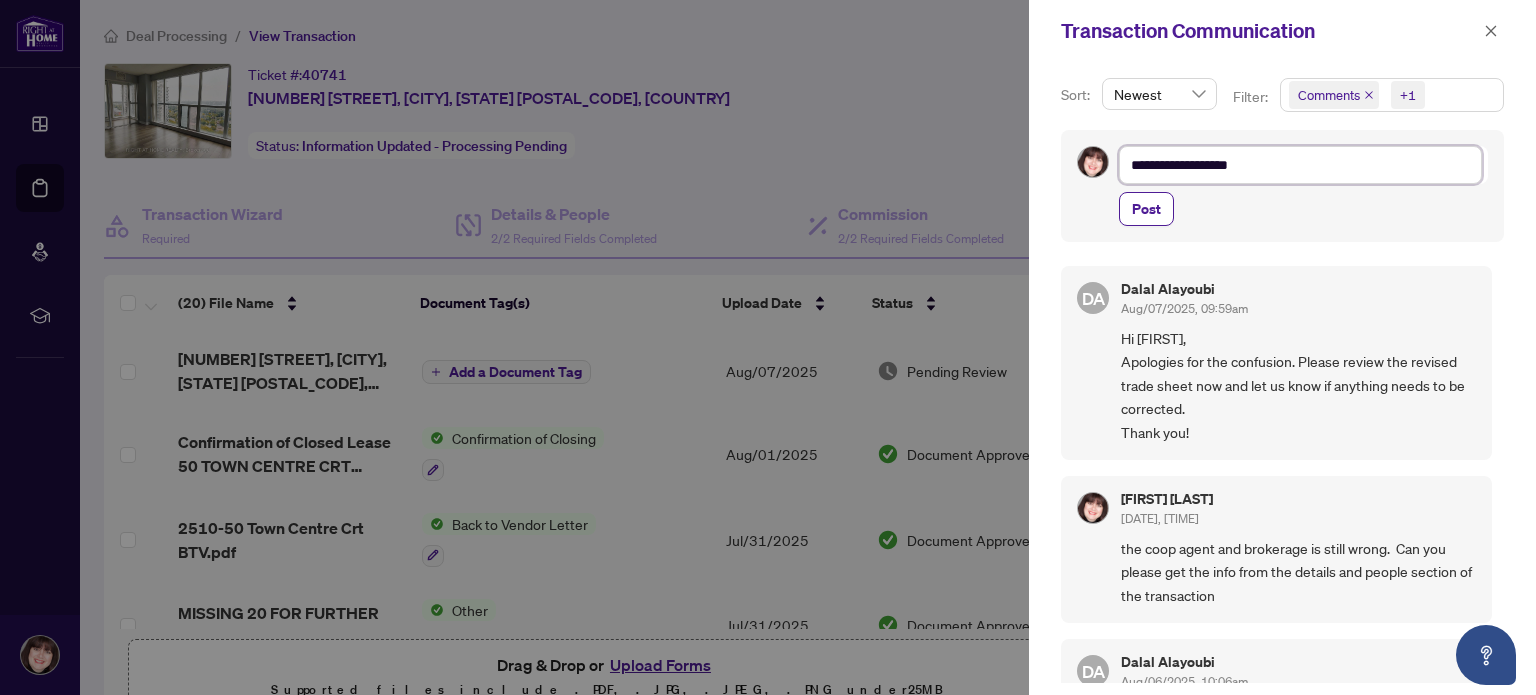 type on "**********" 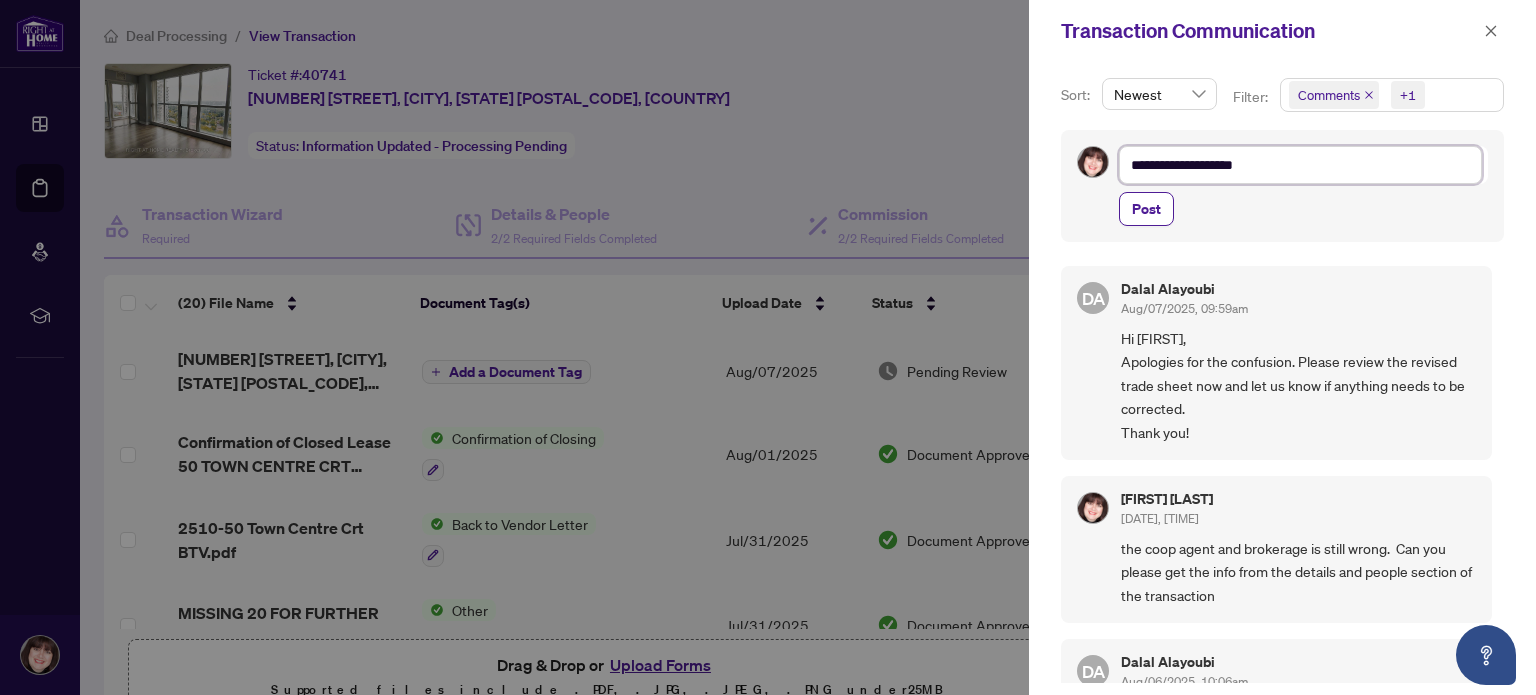 type on "**********" 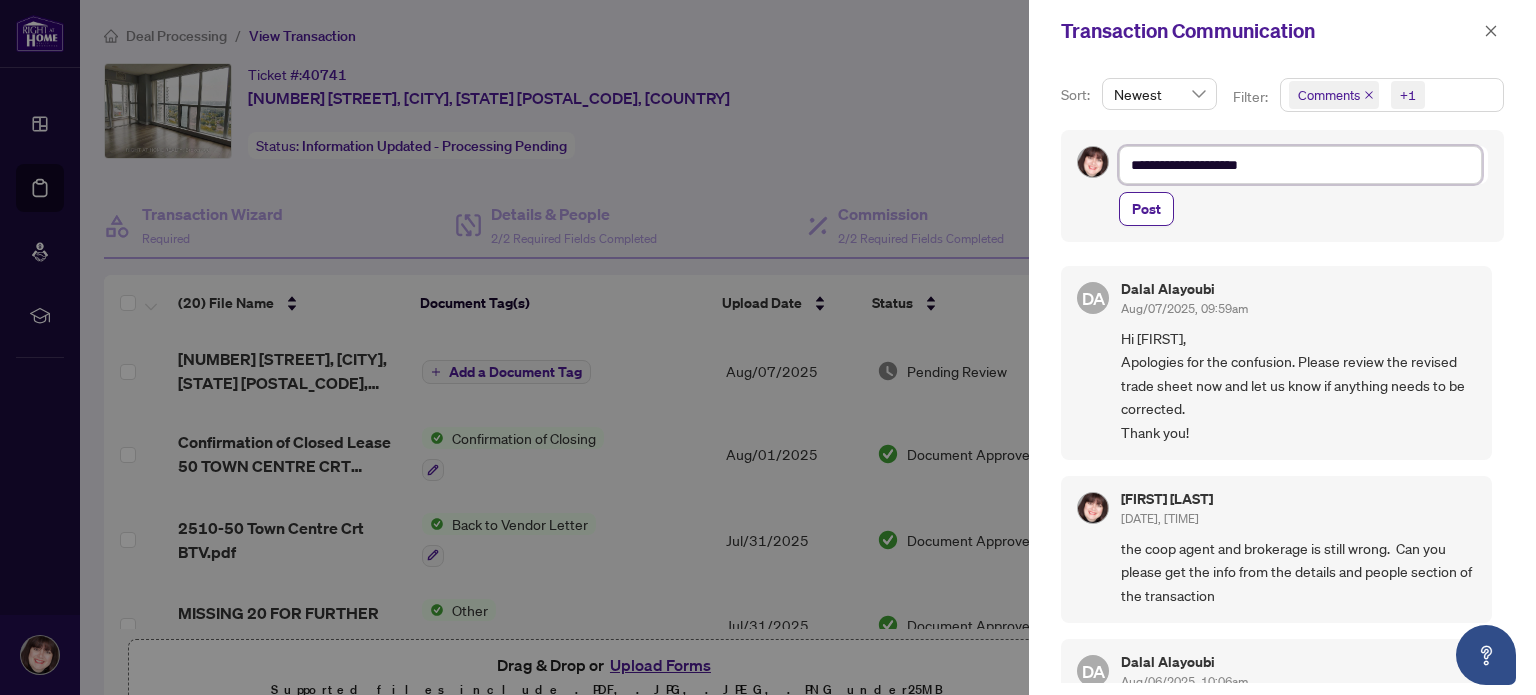 type on "**********" 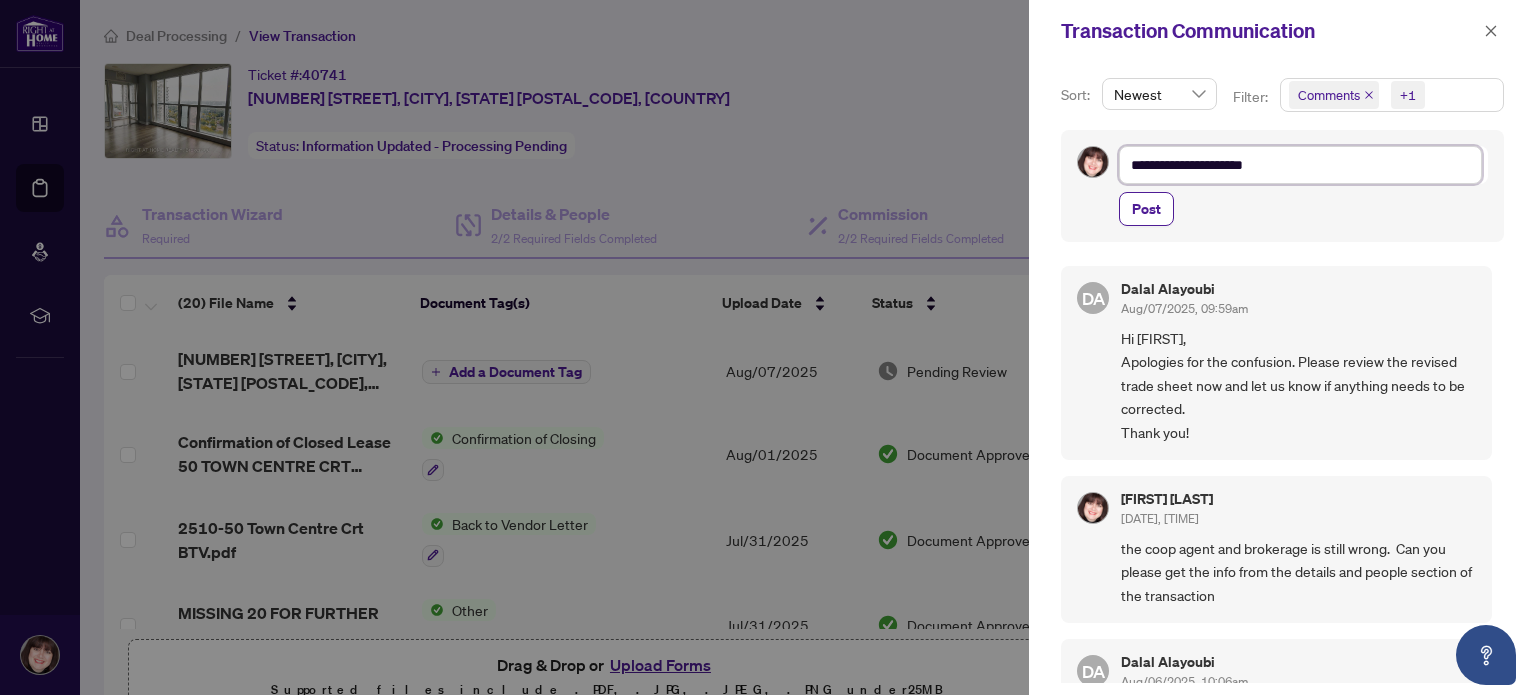 type on "**********" 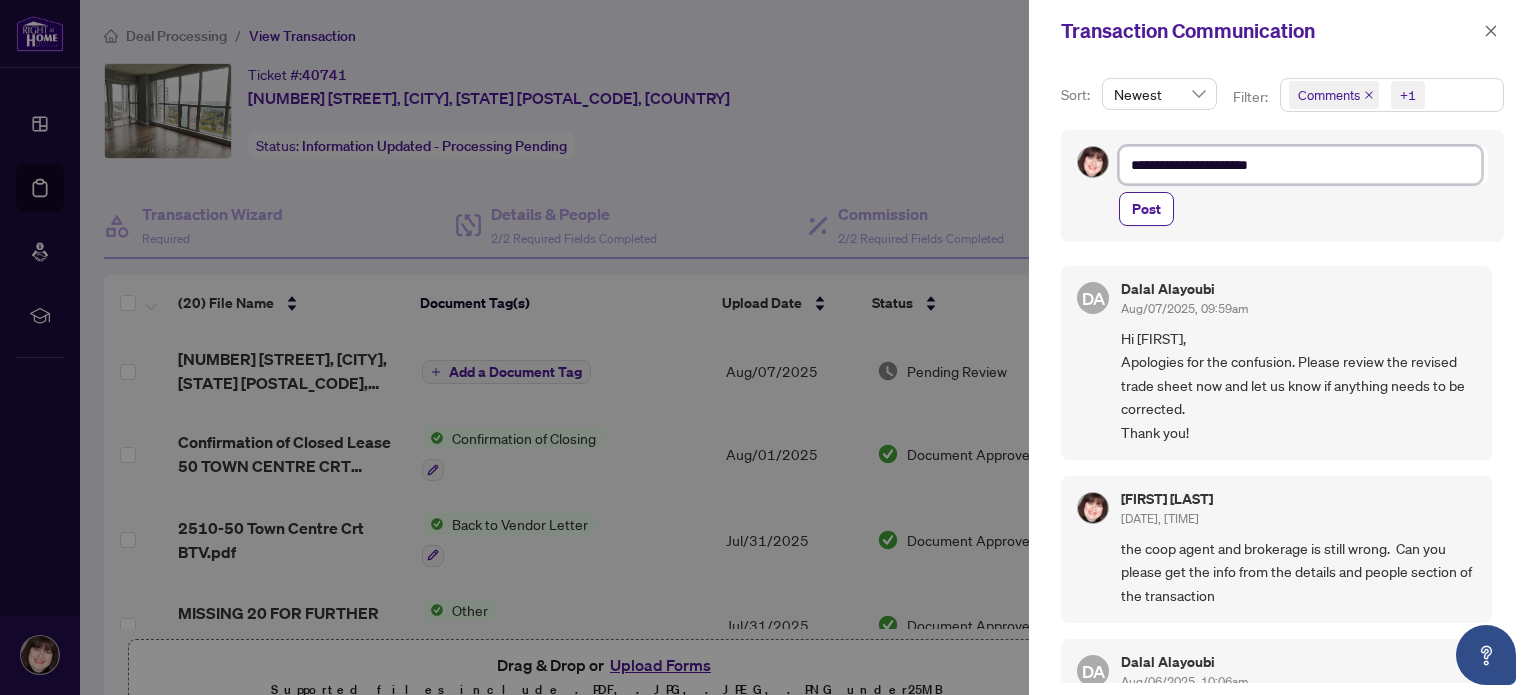 type on "**********" 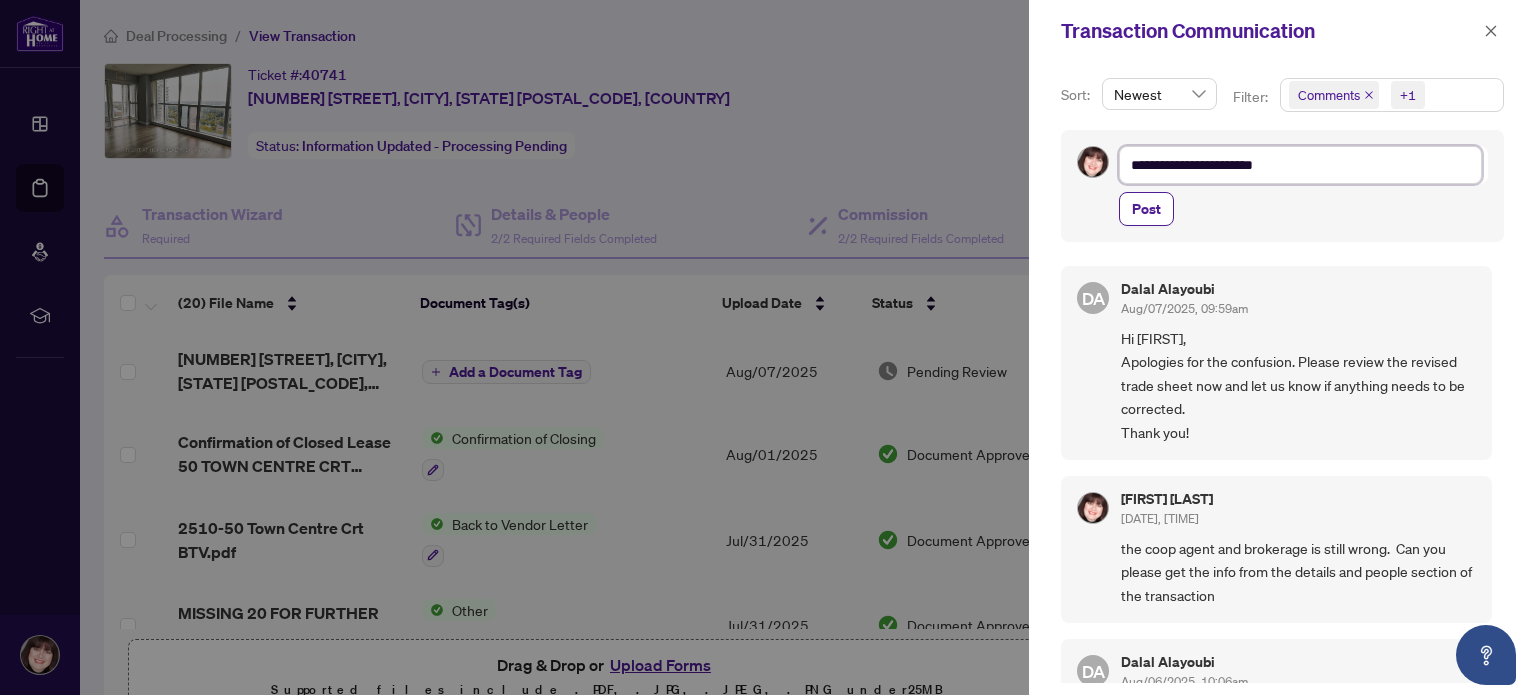 type on "**********" 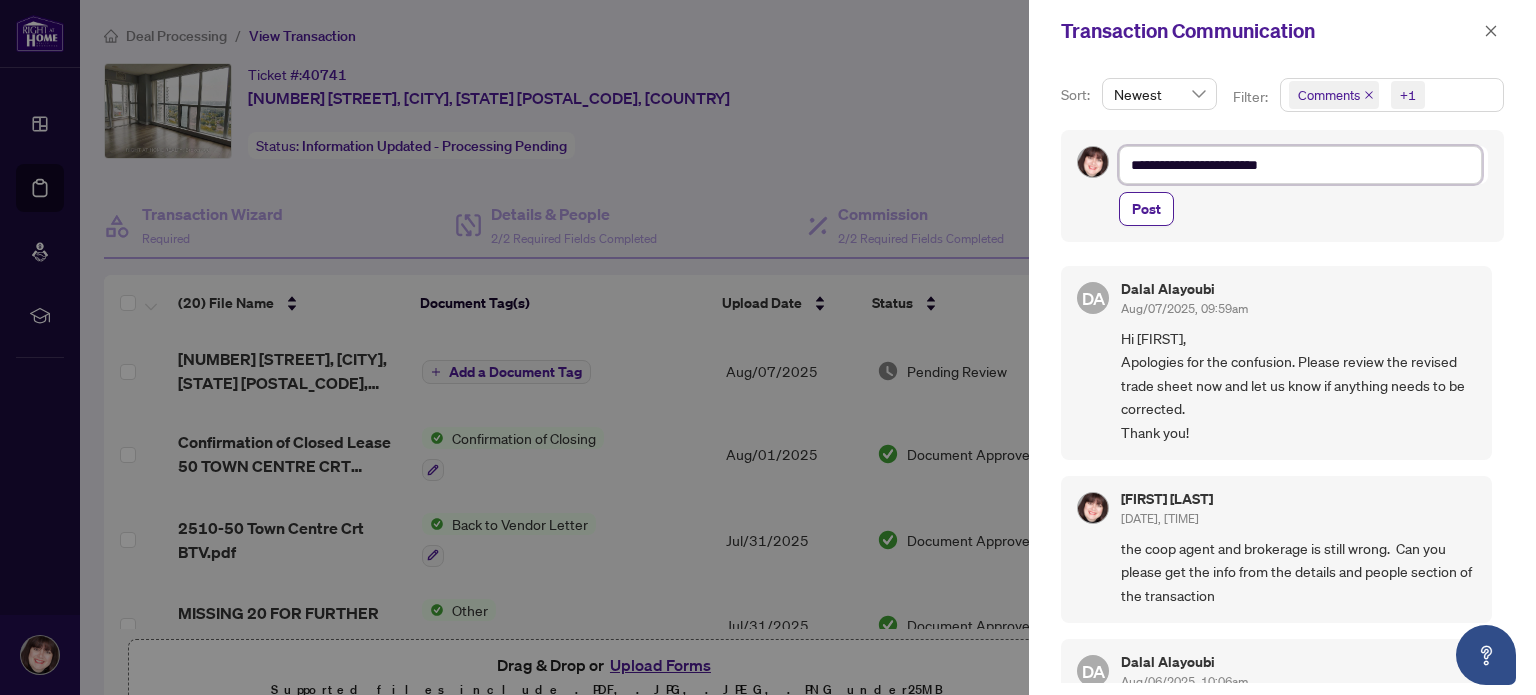 type on "**********" 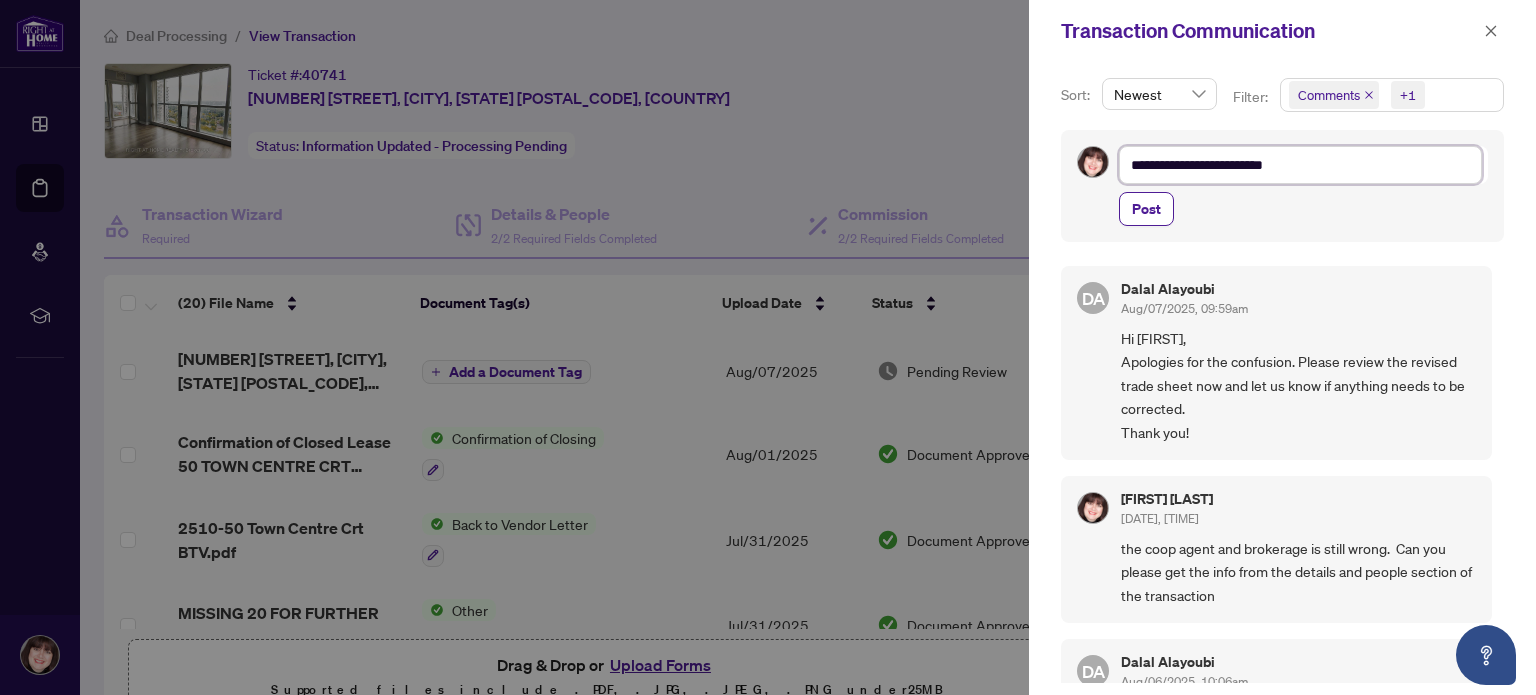 type on "**********" 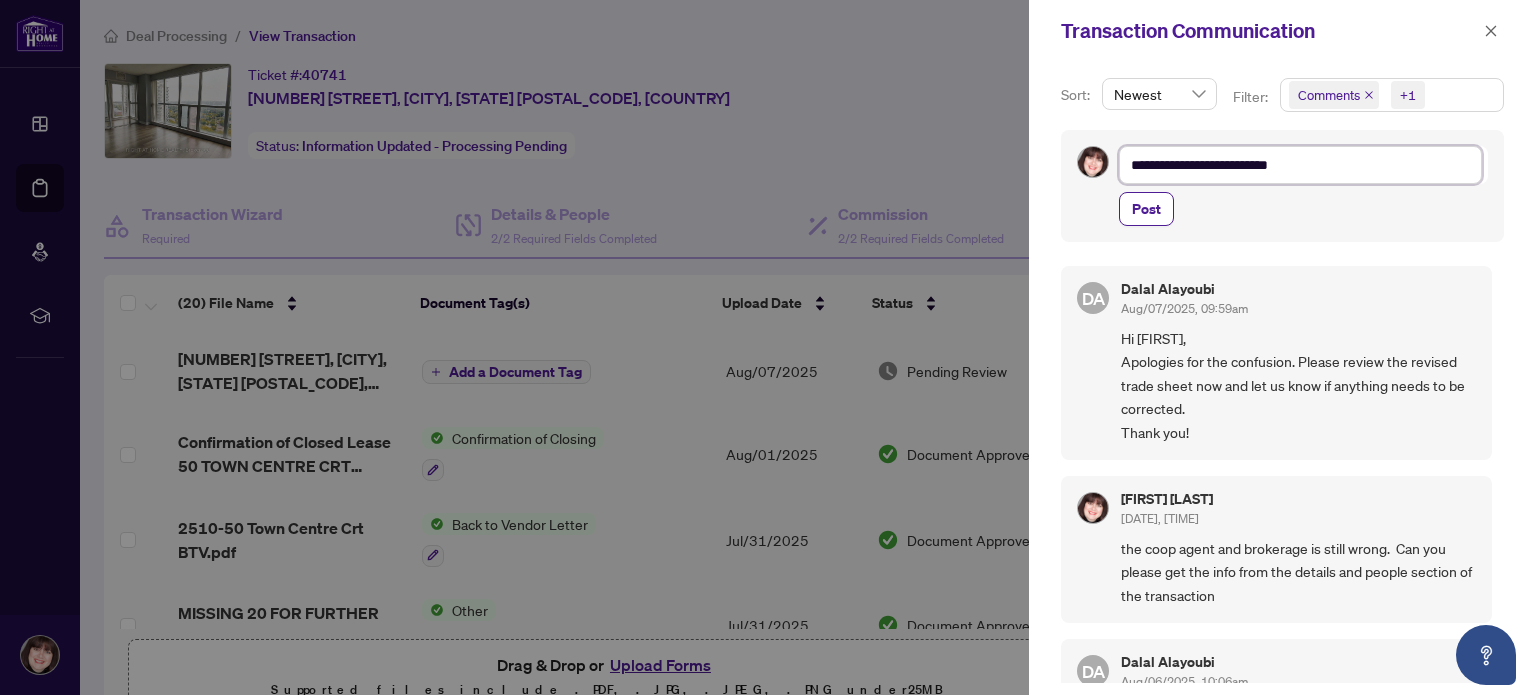 type on "**********" 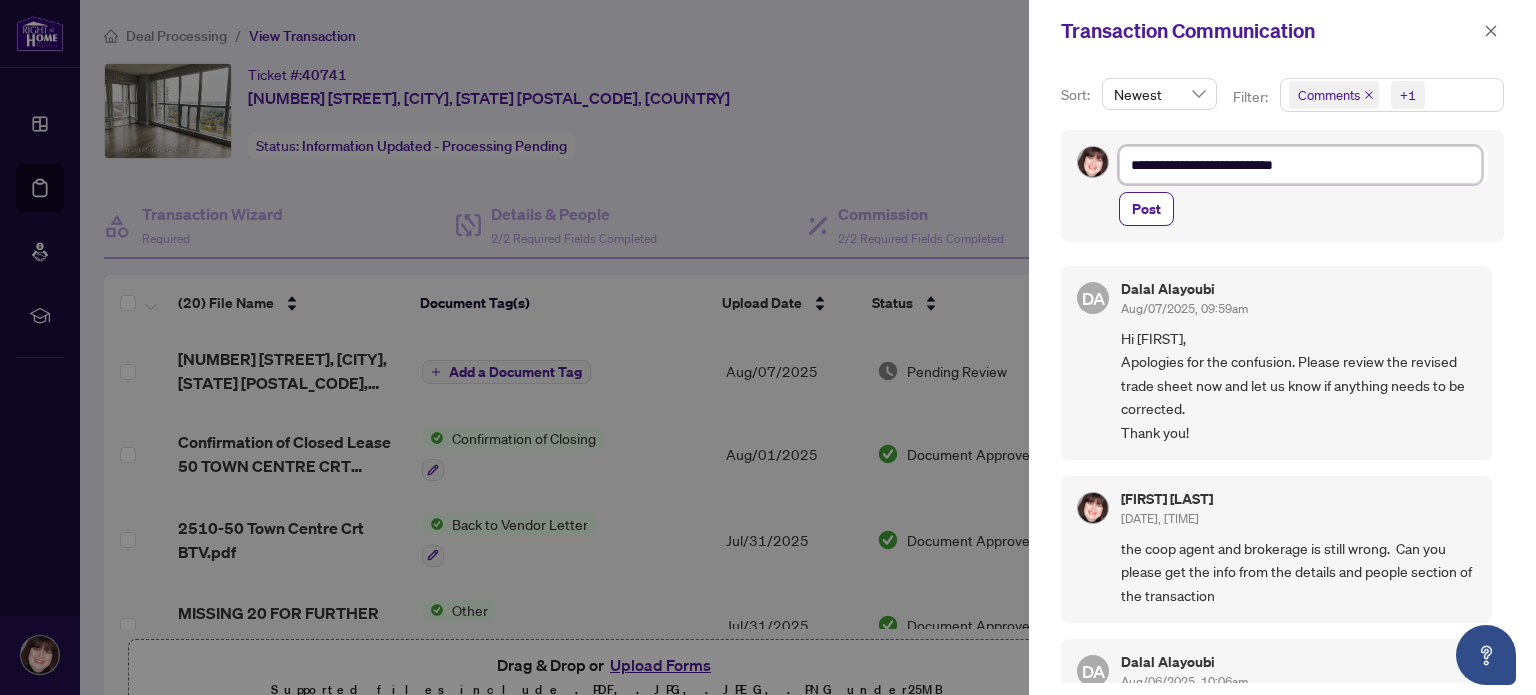 type on "**********" 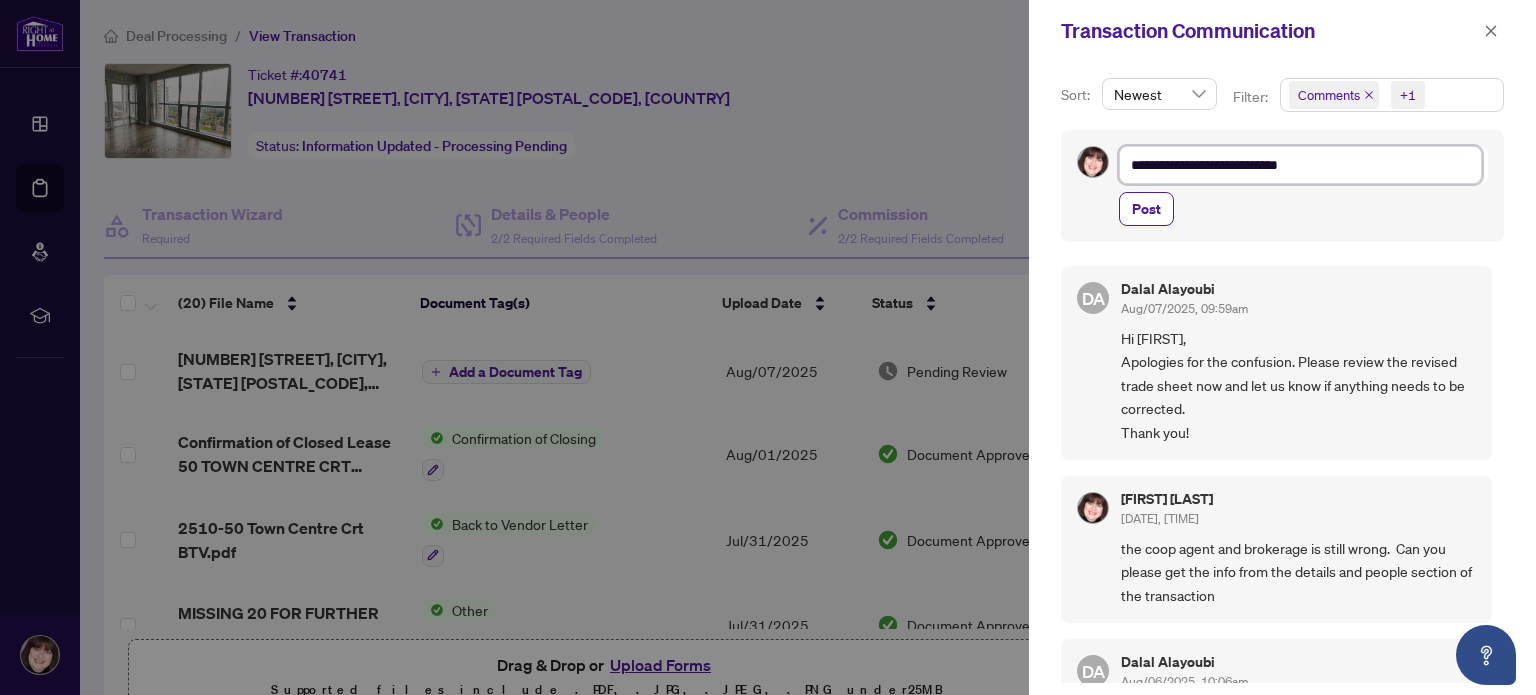 type on "**********" 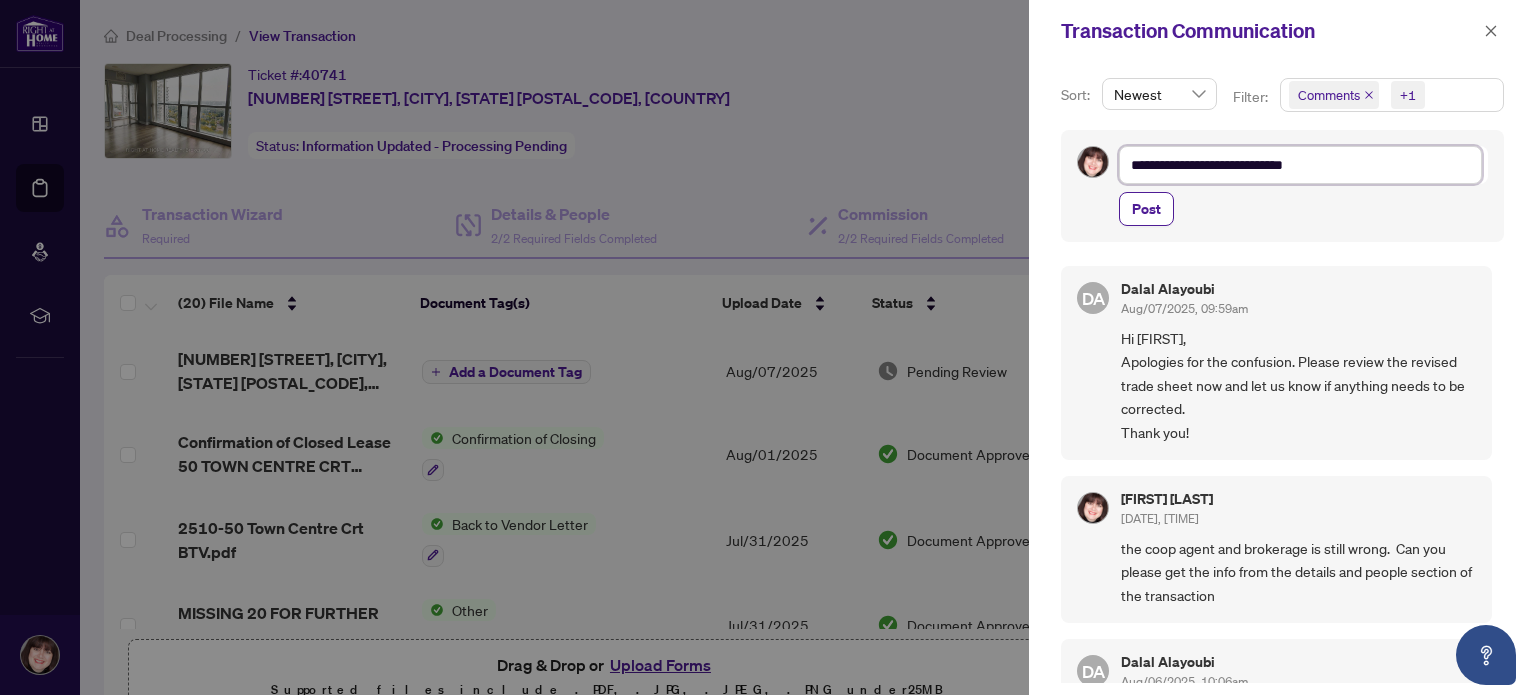 type on "**********" 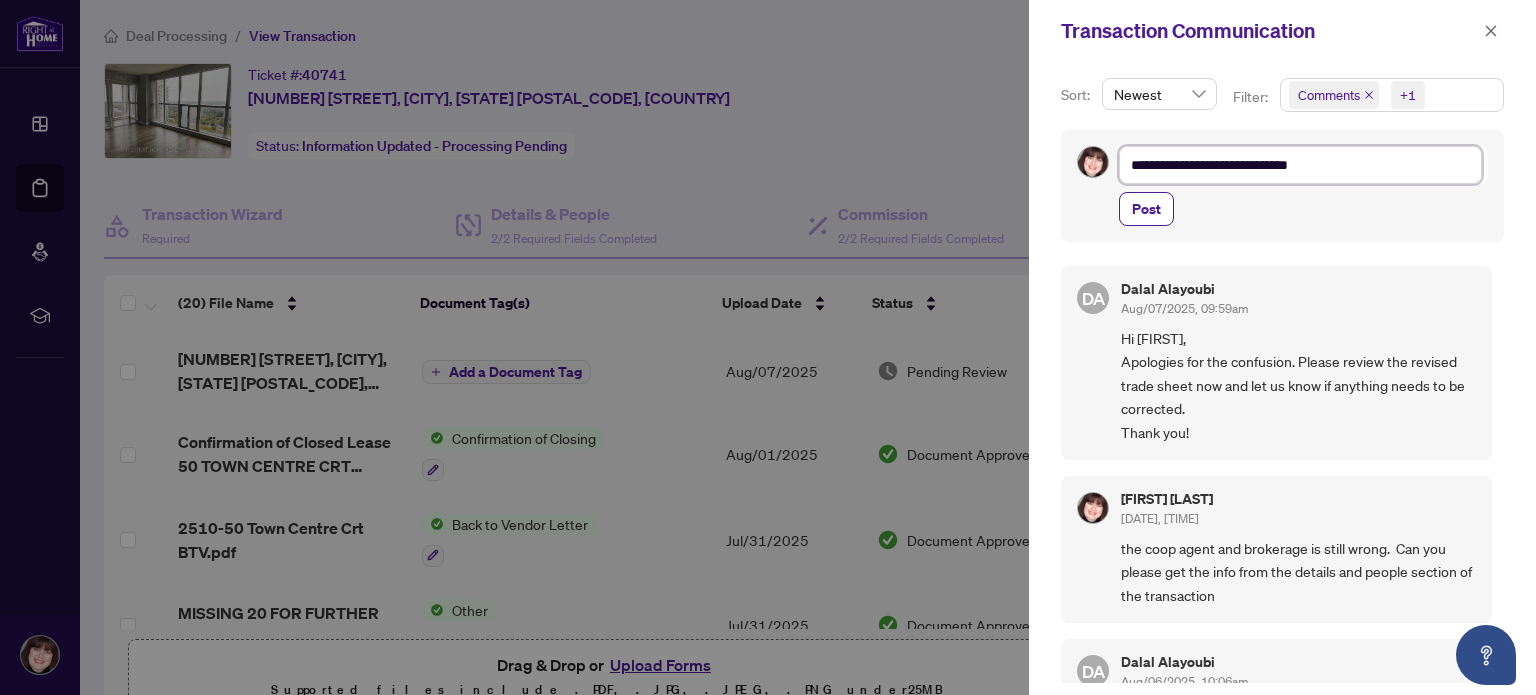 type on "**********" 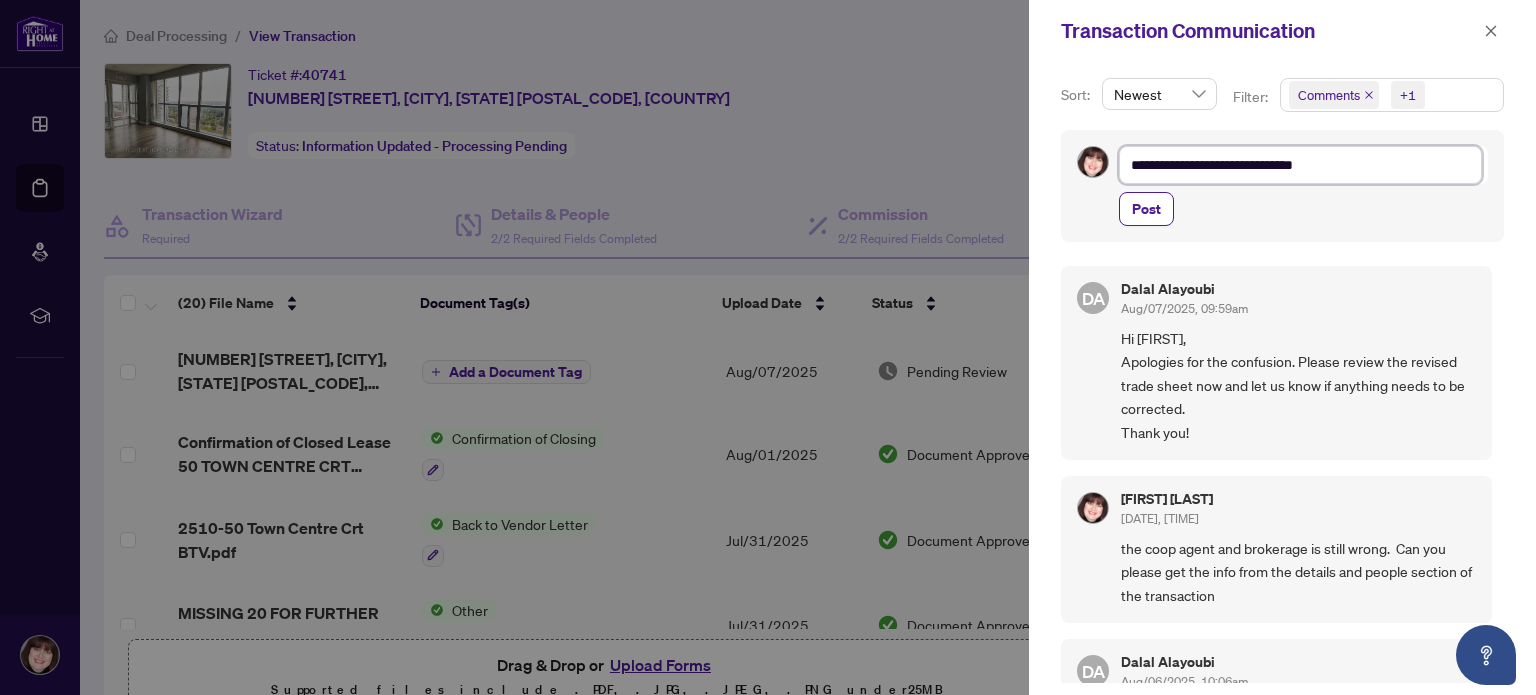 type on "**********" 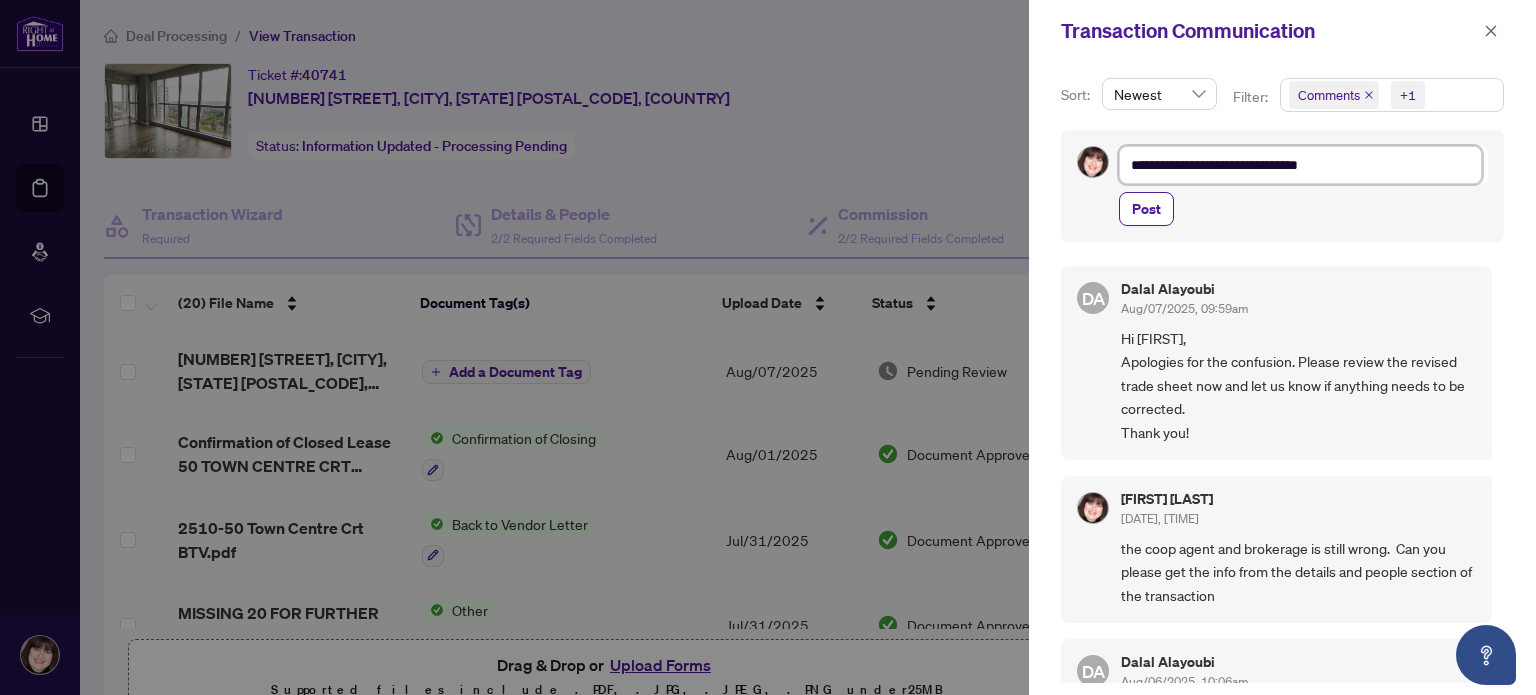 type on "**********" 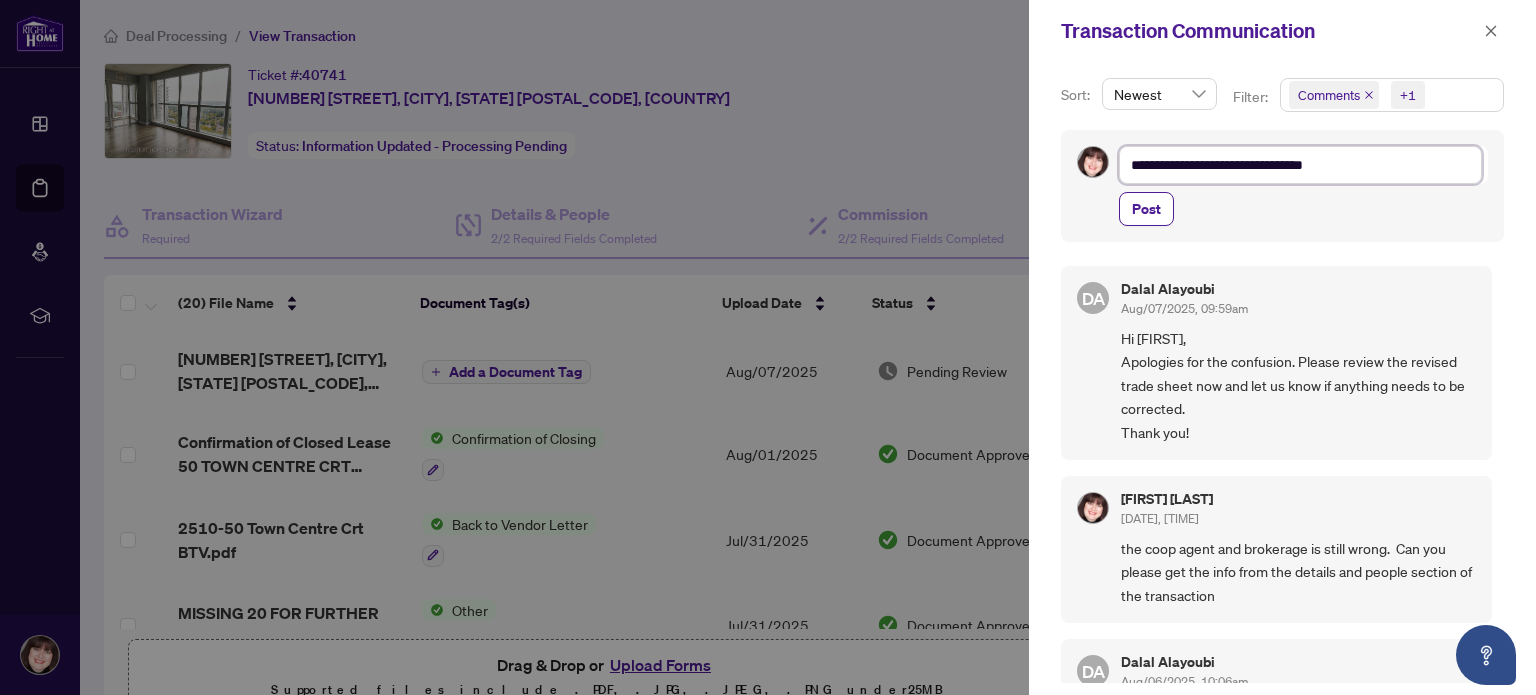 type on "**********" 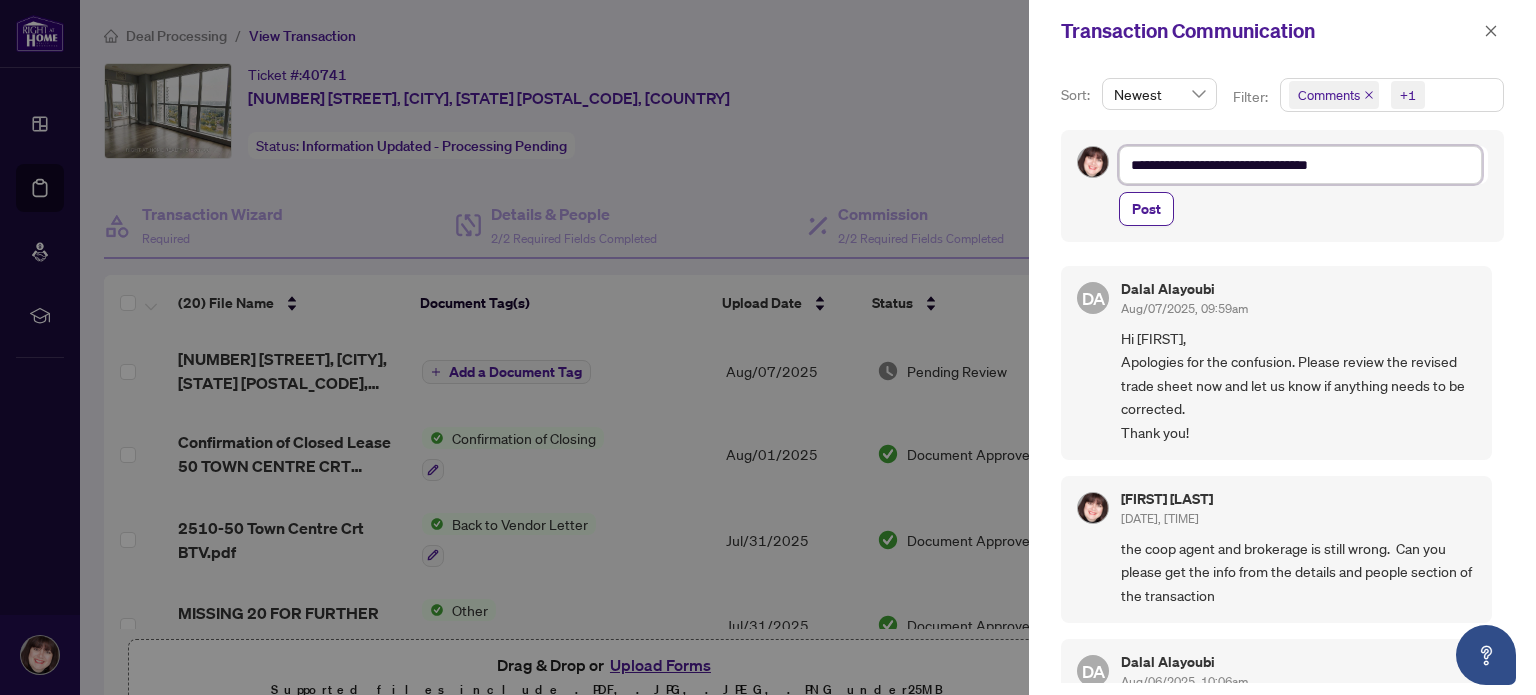 type on "**********" 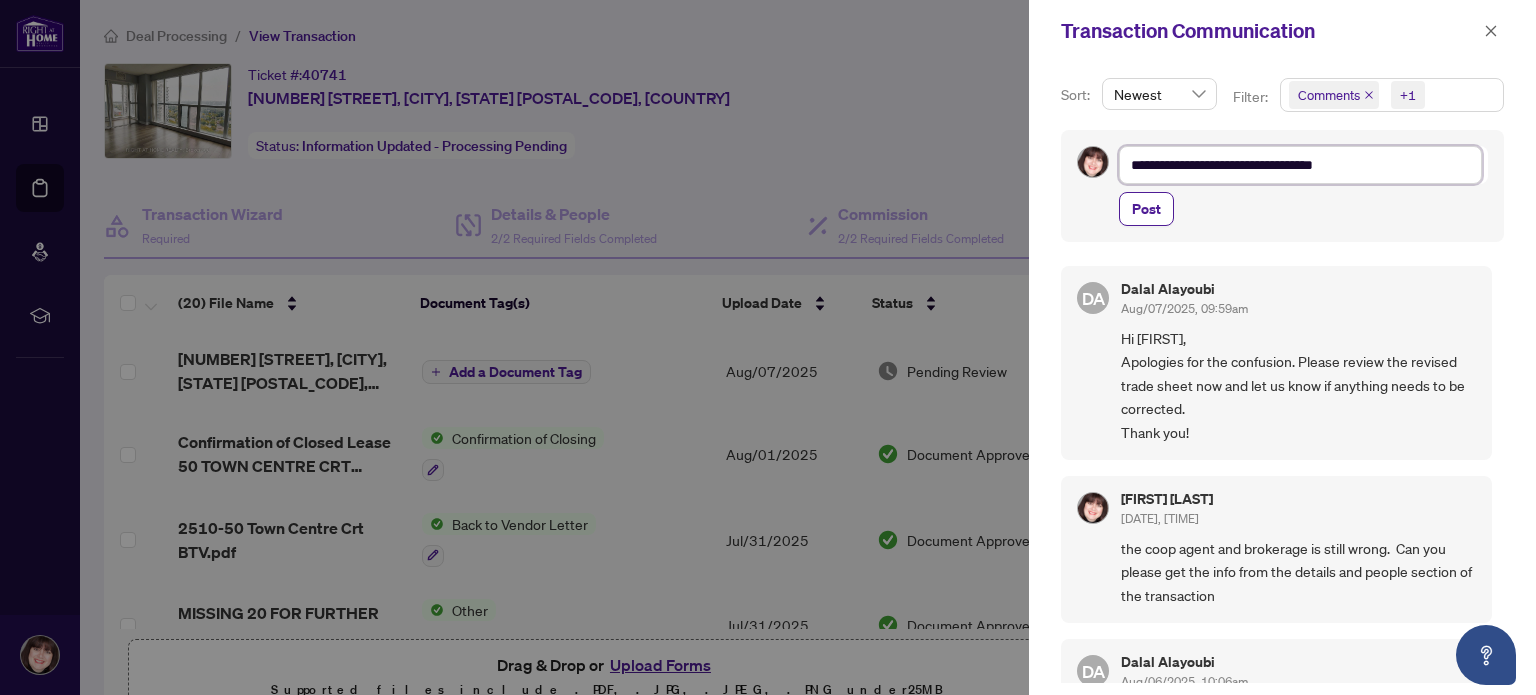 type on "**********" 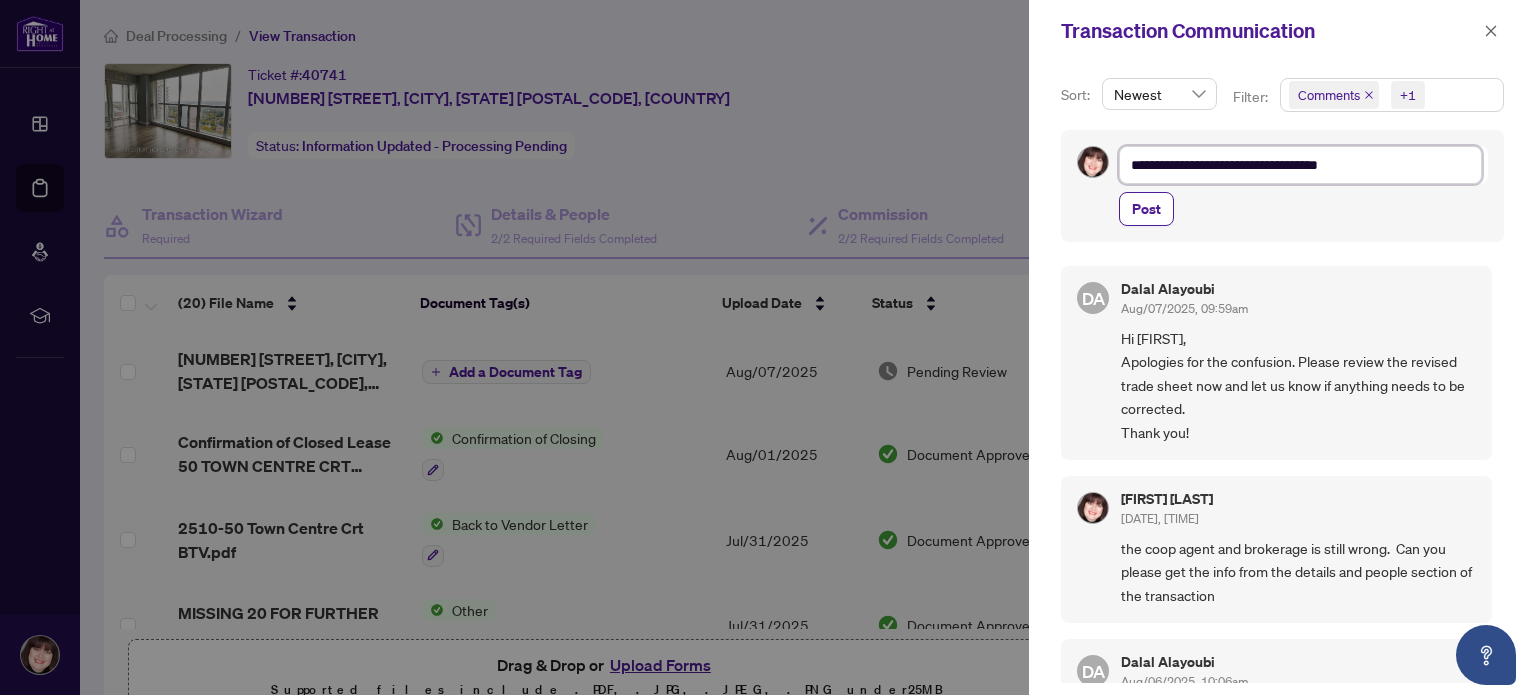 type on "**********" 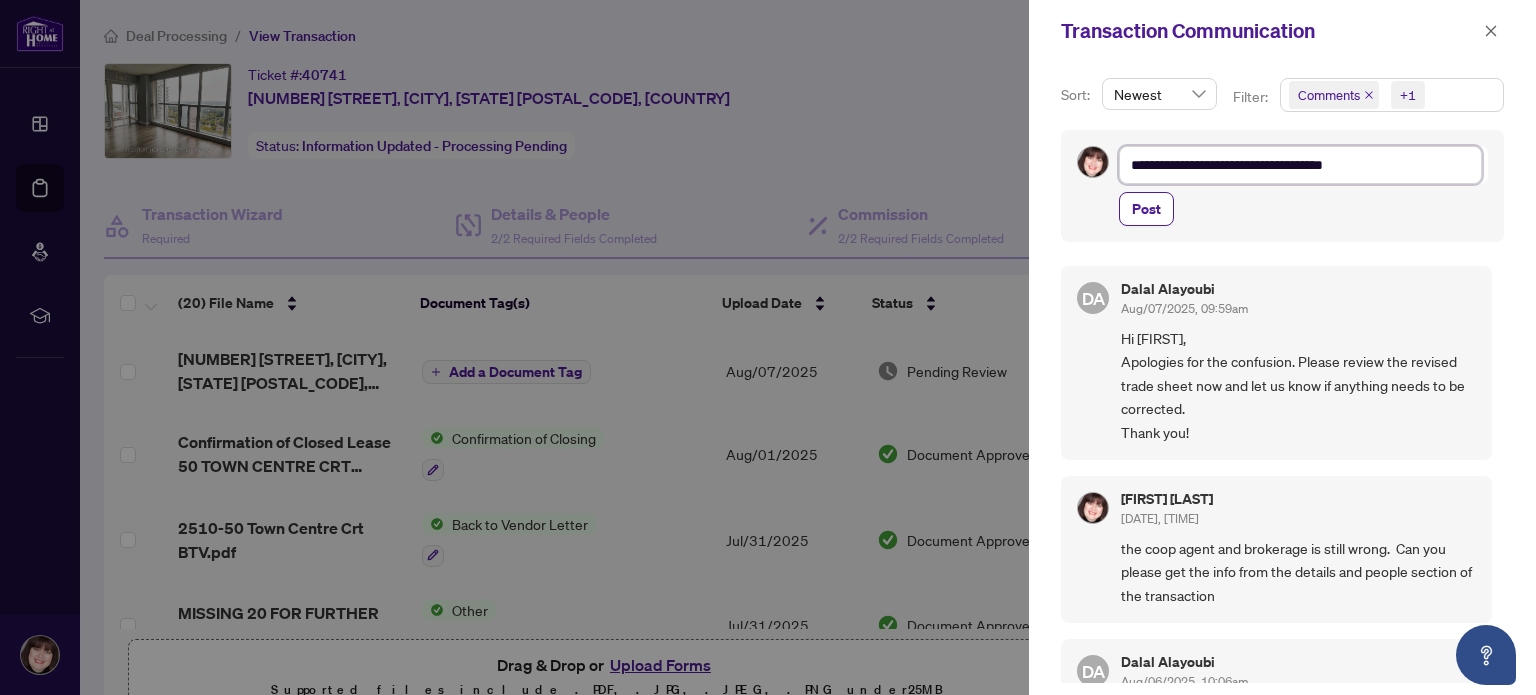 type on "**********" 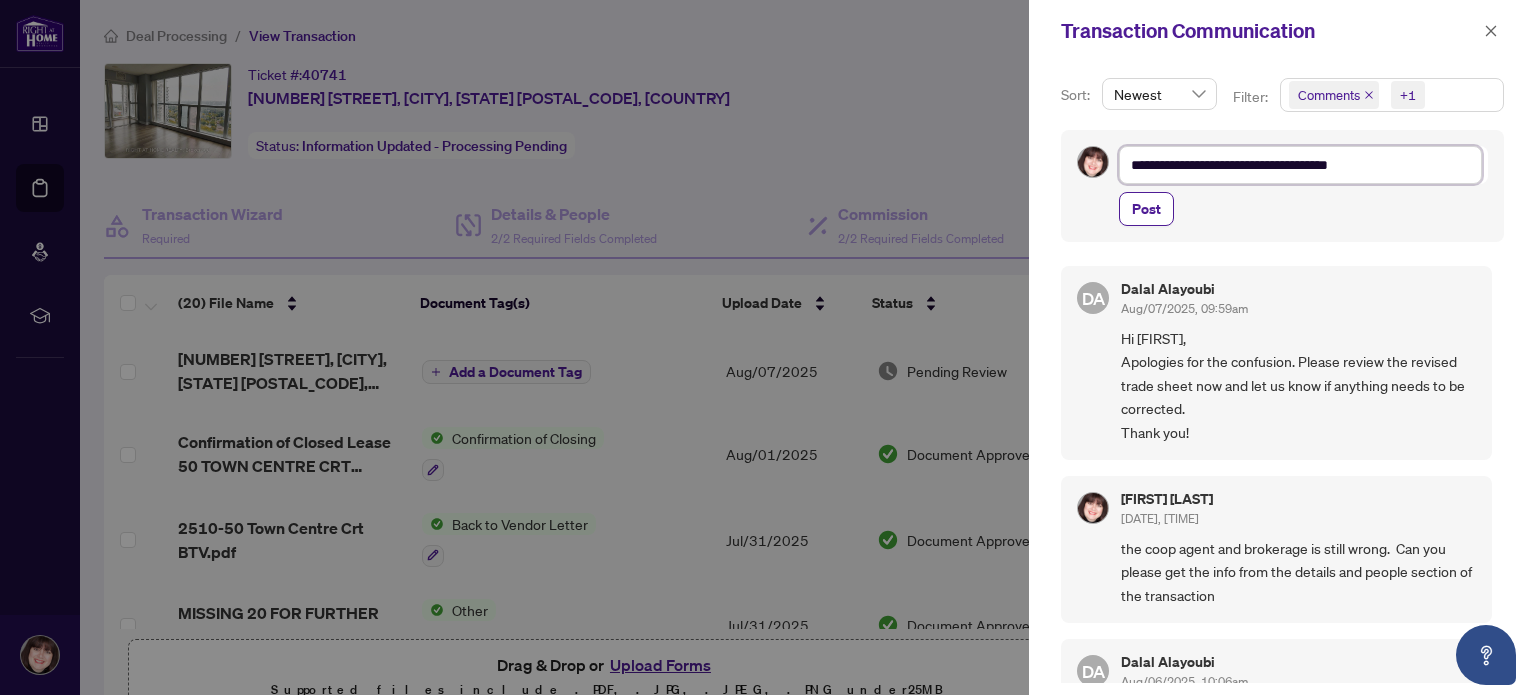 type on "**********" 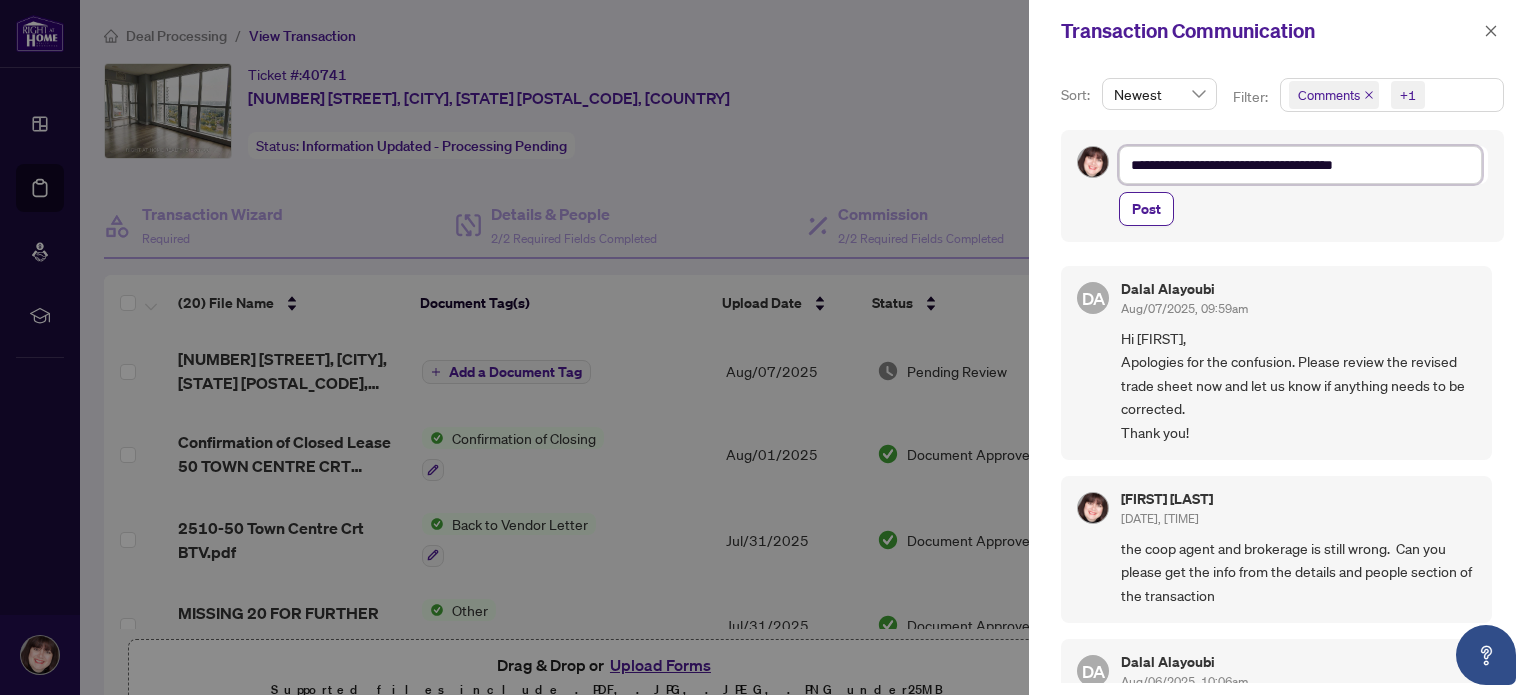 type on "**********" 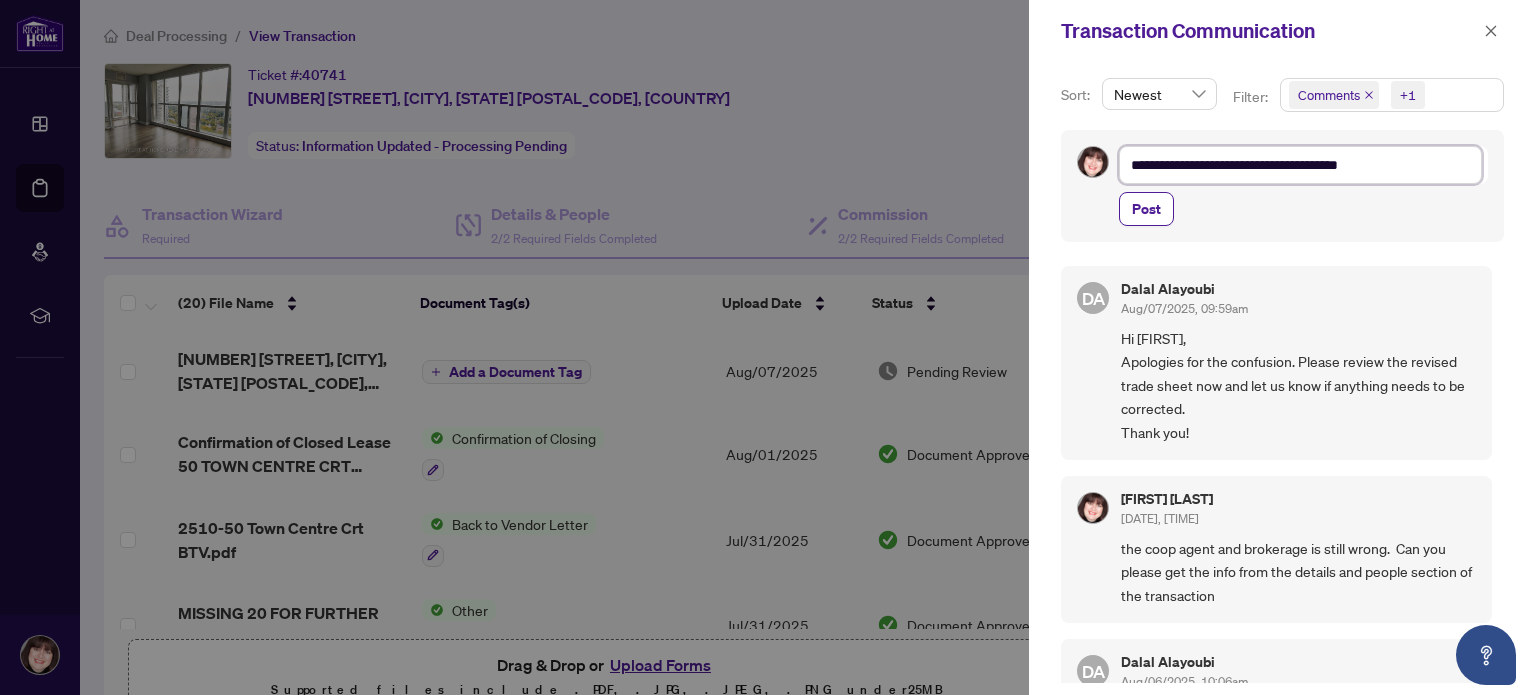 type on "**********" 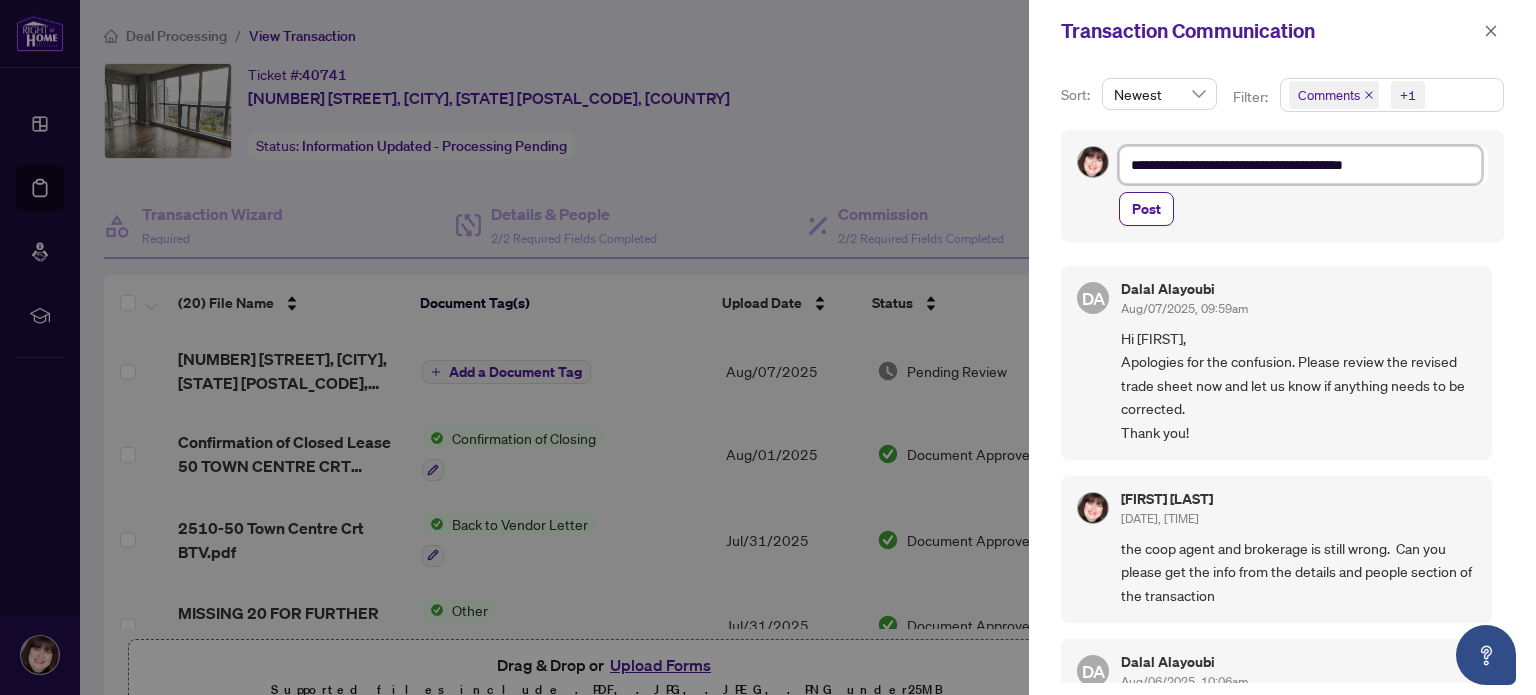 type on "**********" 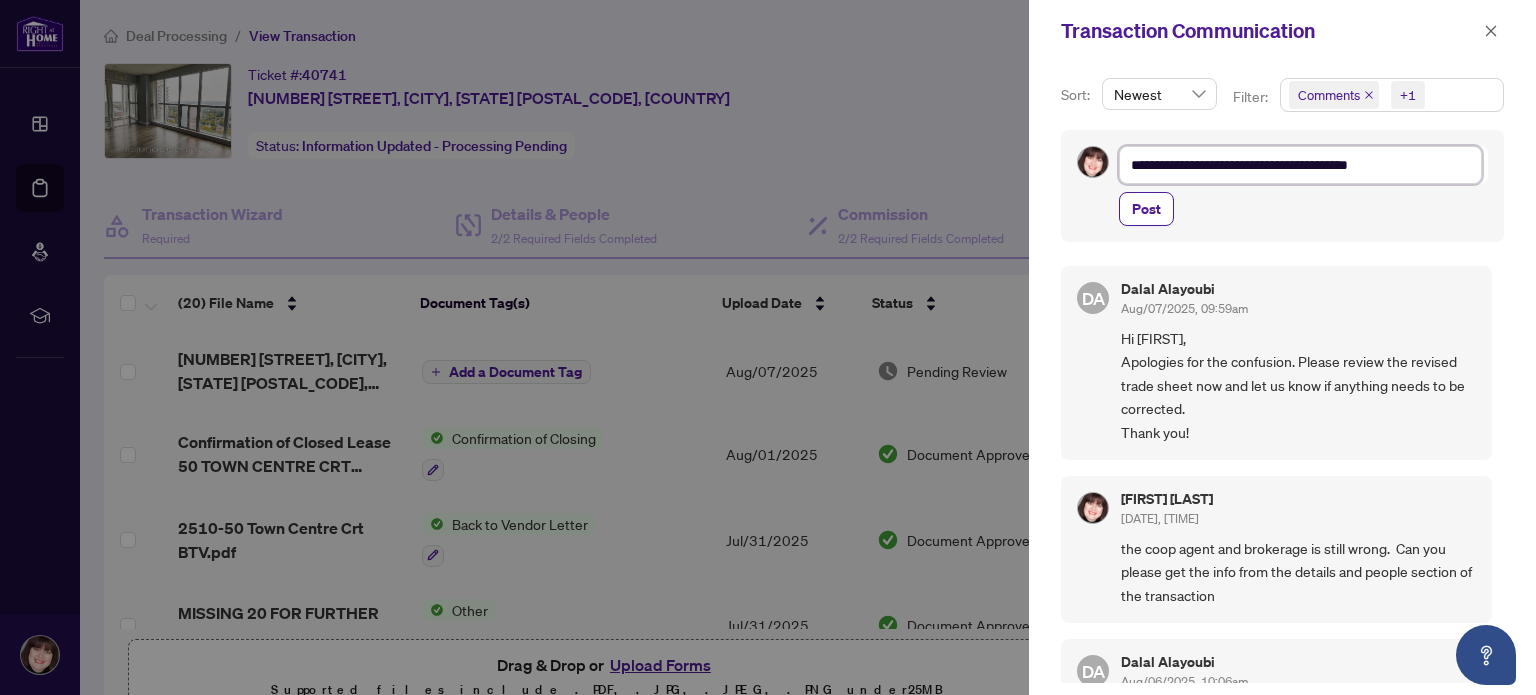 type on "**********" 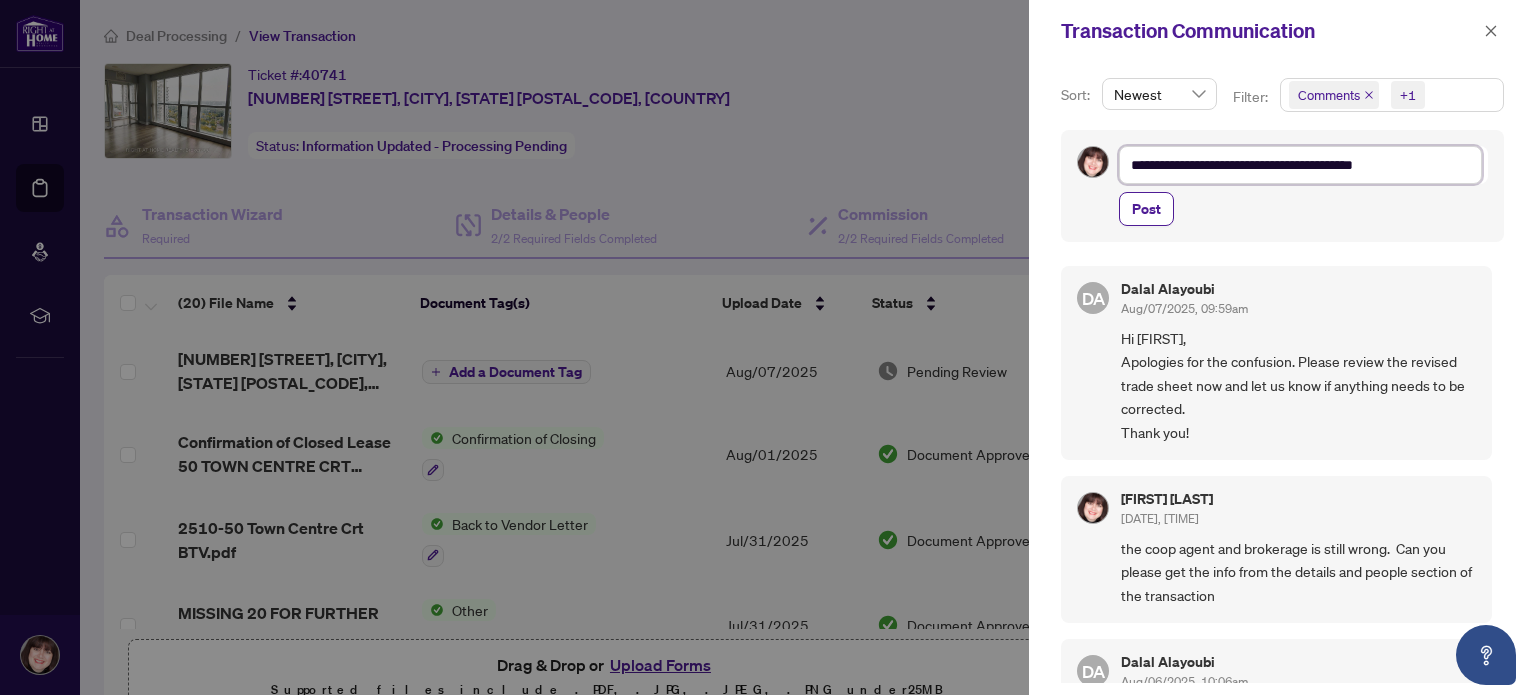 type on "**********" 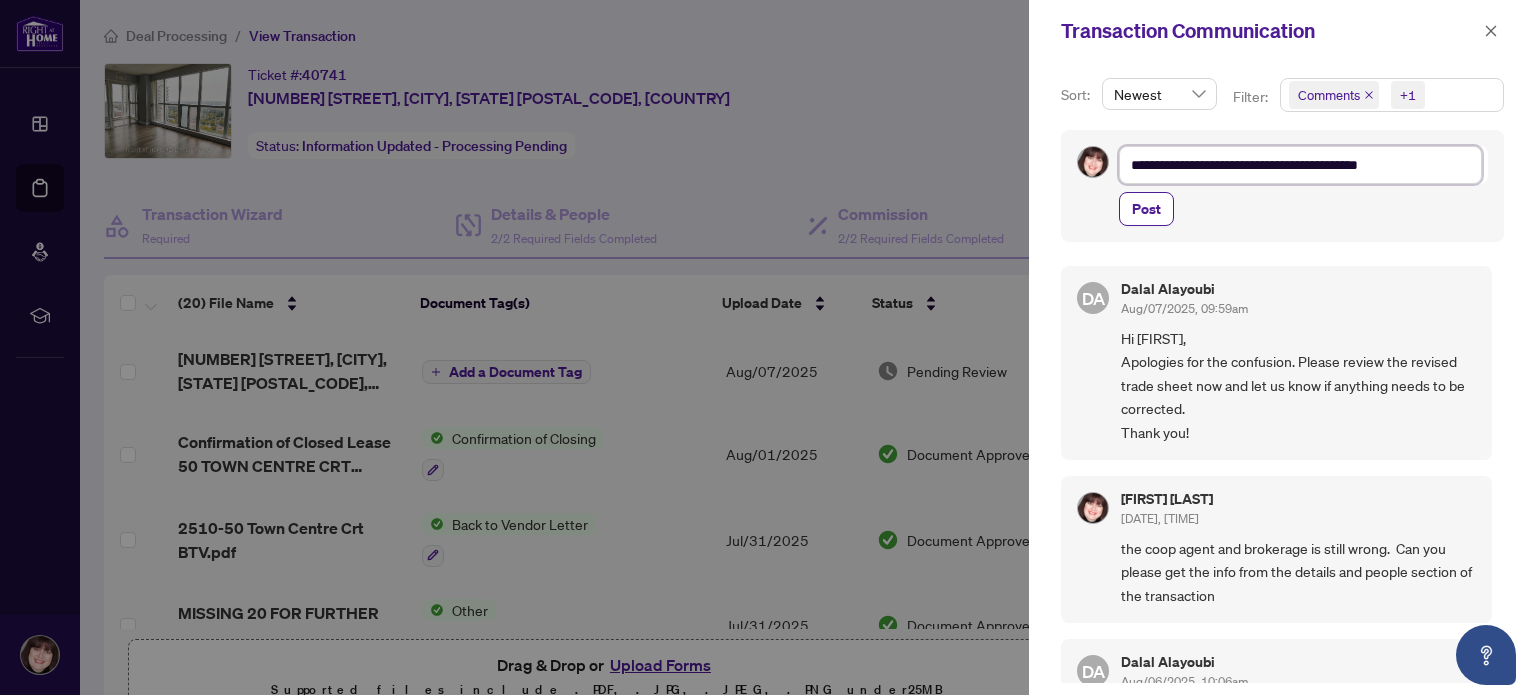 type on "**********" 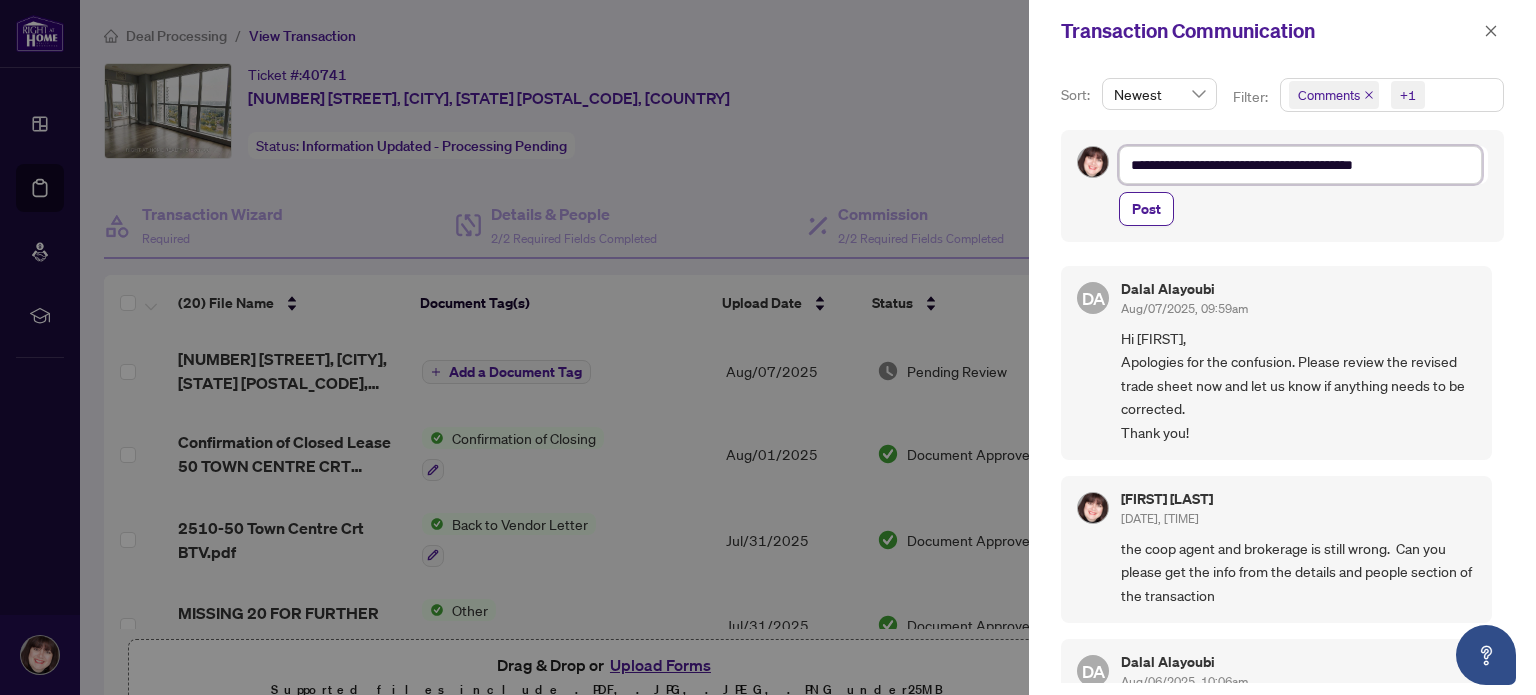 type on "**********" 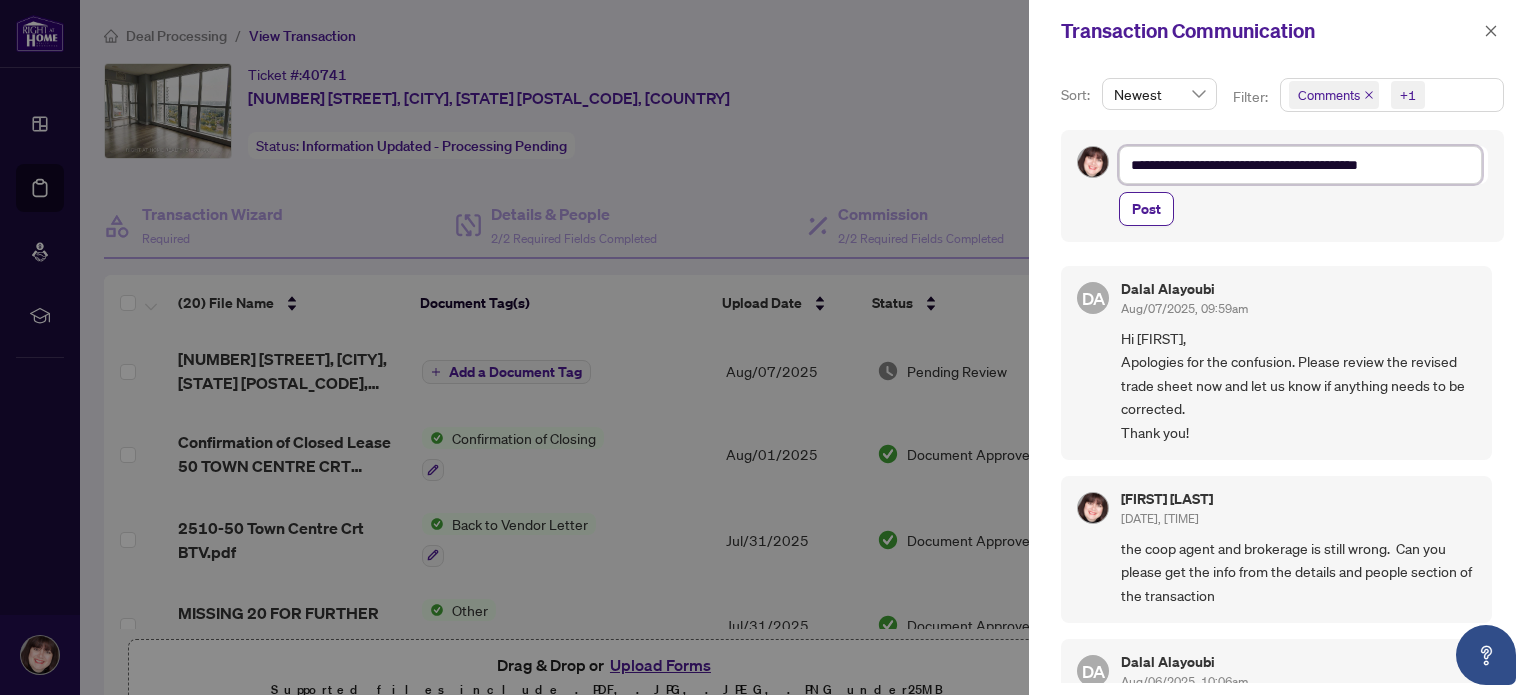 type on "**********" 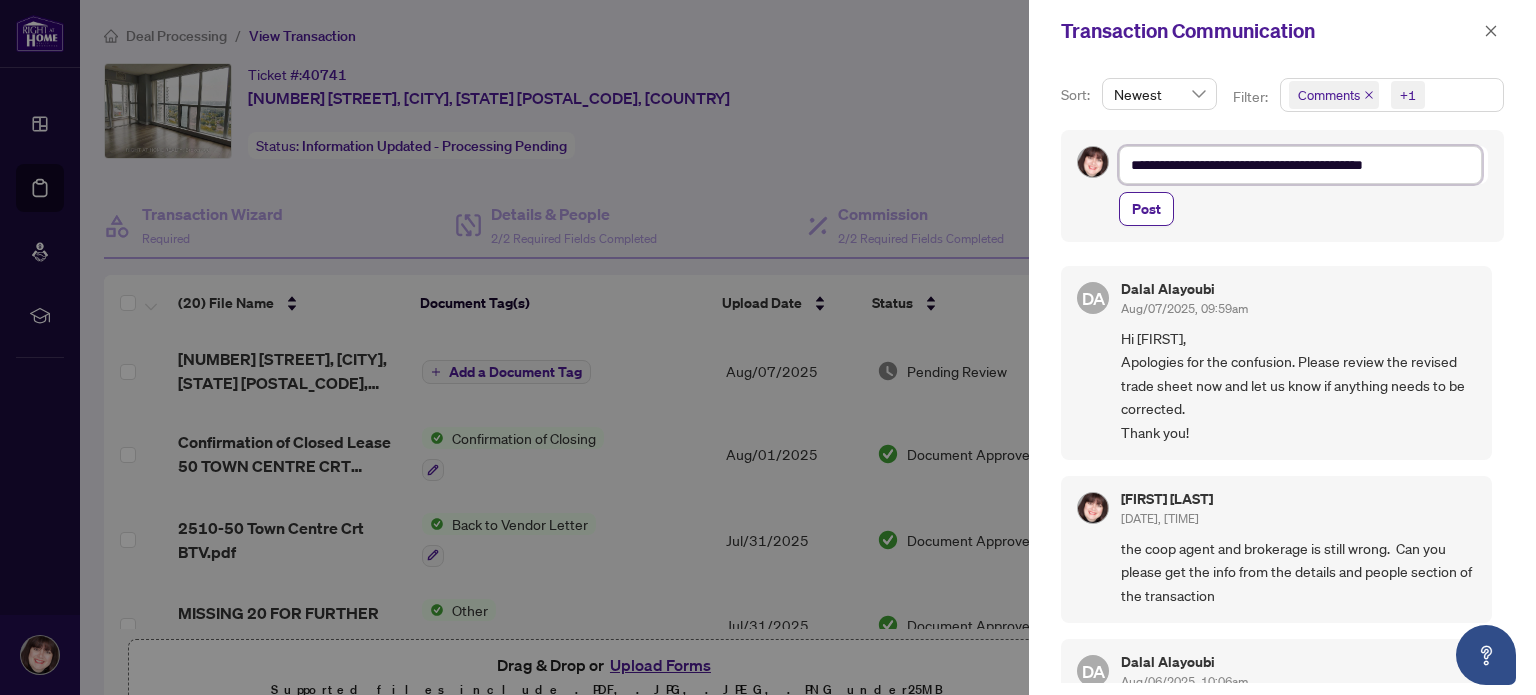 type on "**********" 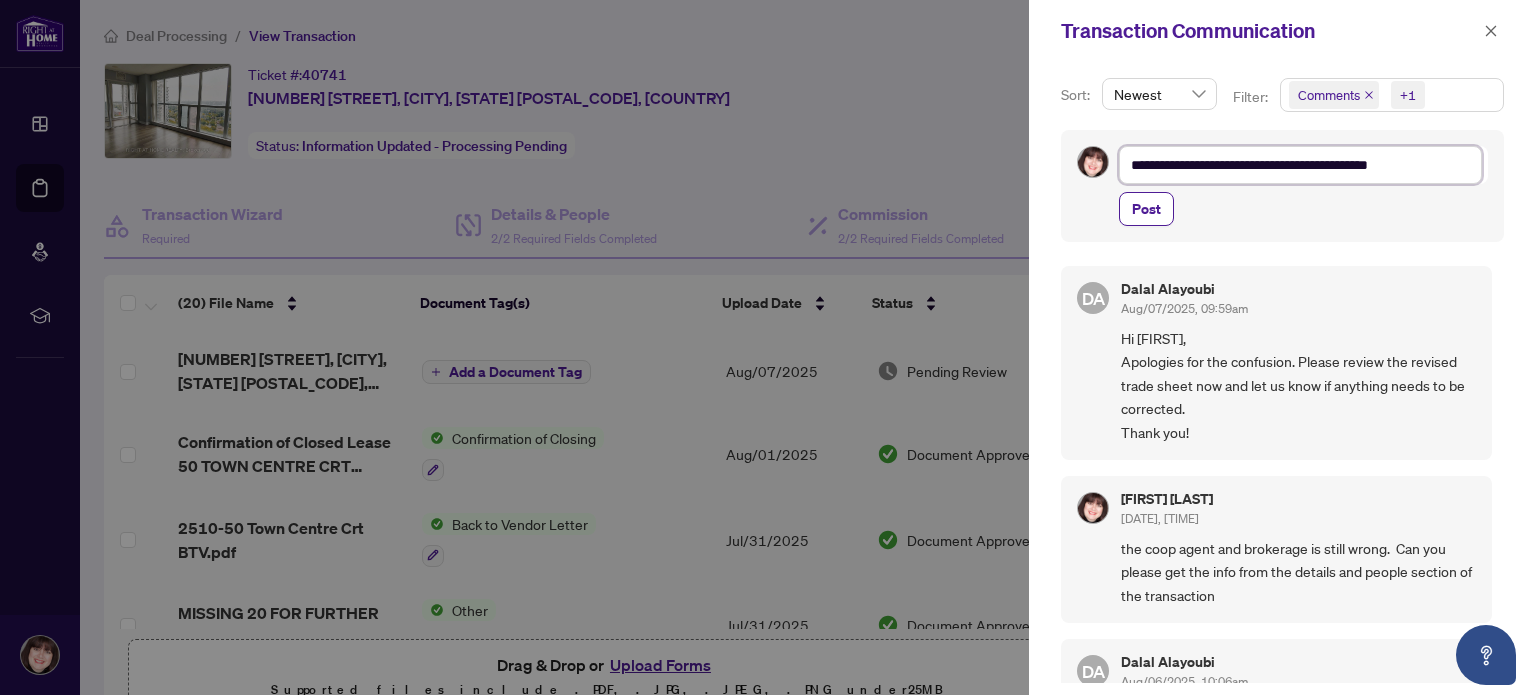type on "**********" 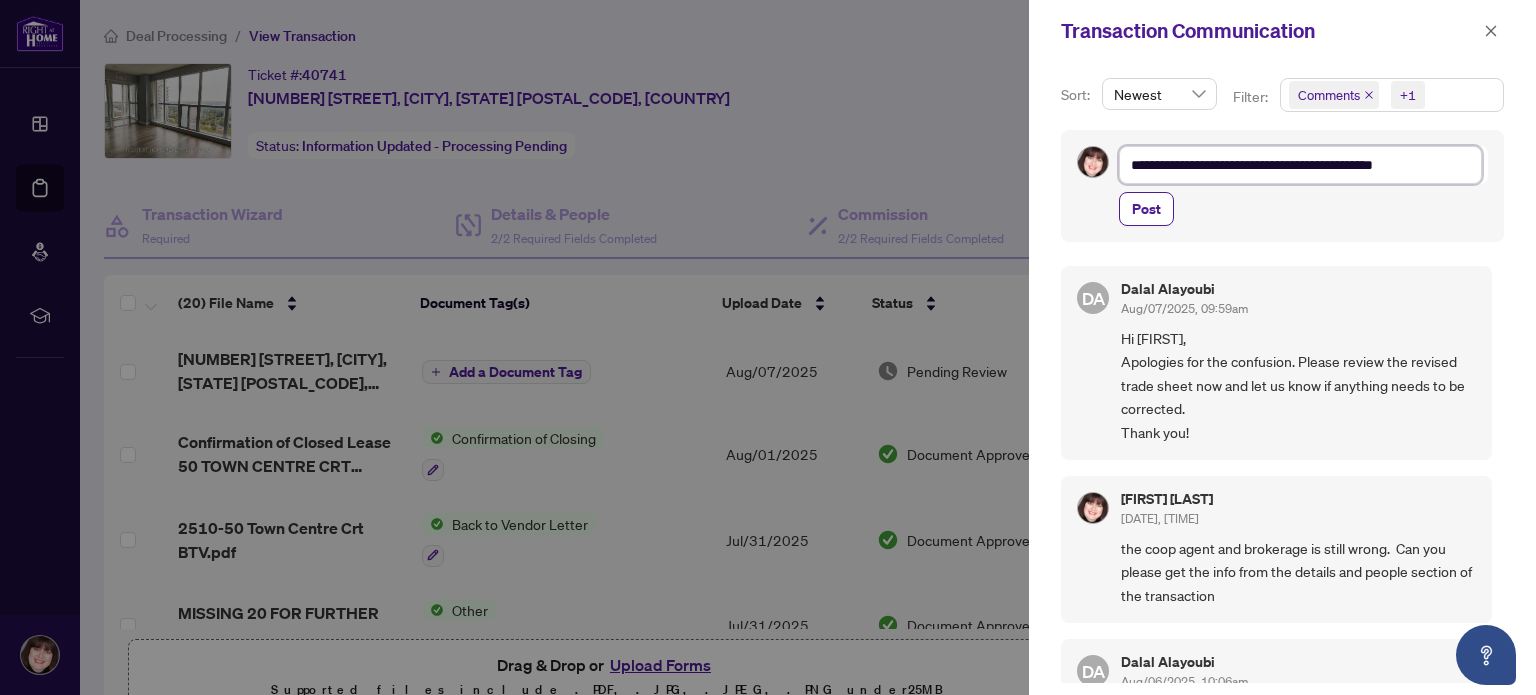 type on "**********" 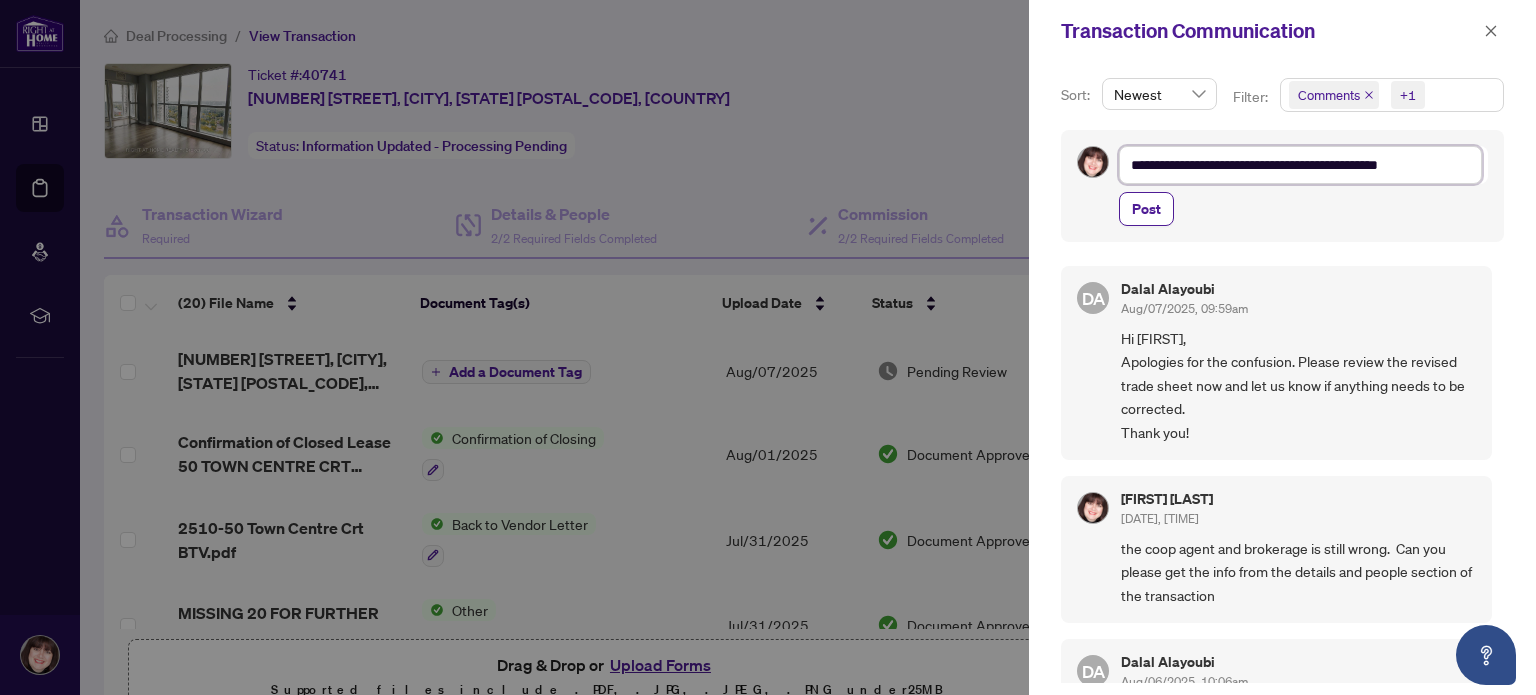 type on "**********" 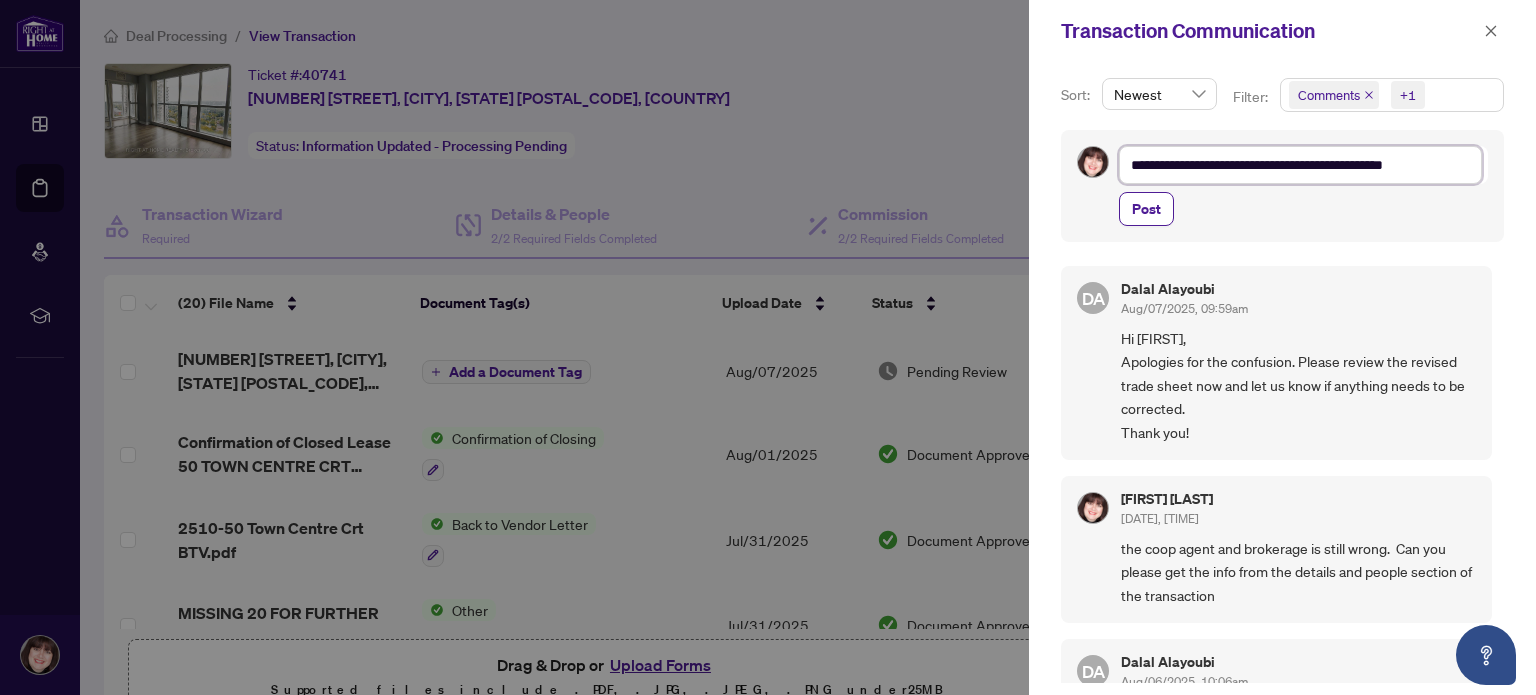 type on "**********" 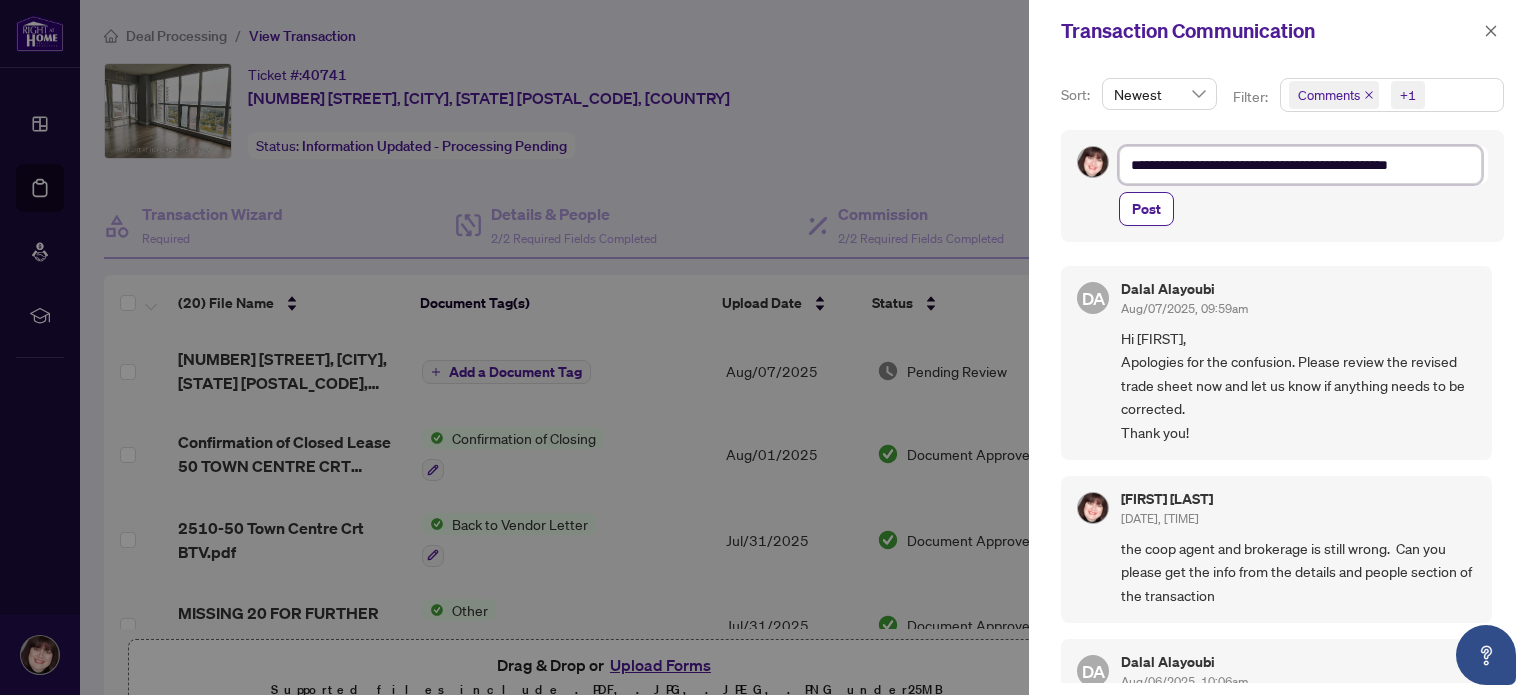 type on "**********" 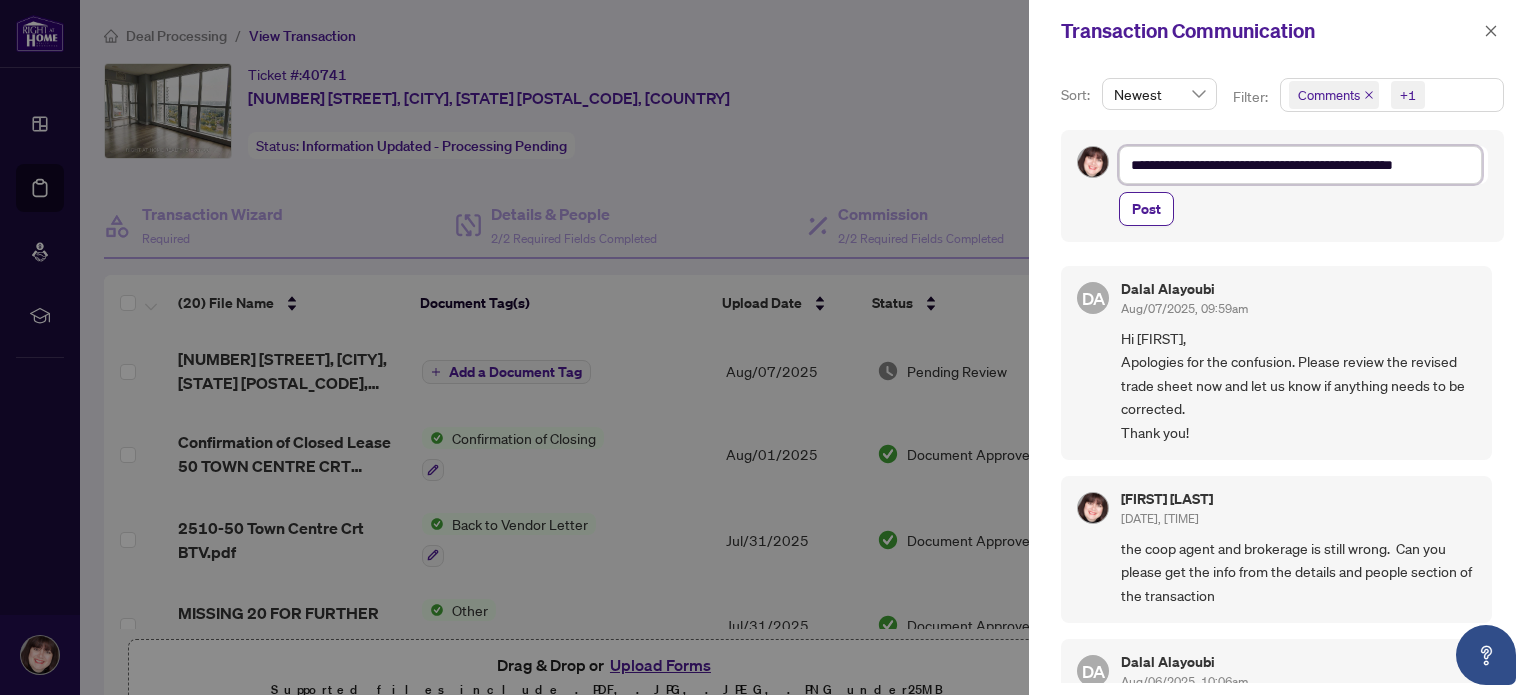 type on "**********" 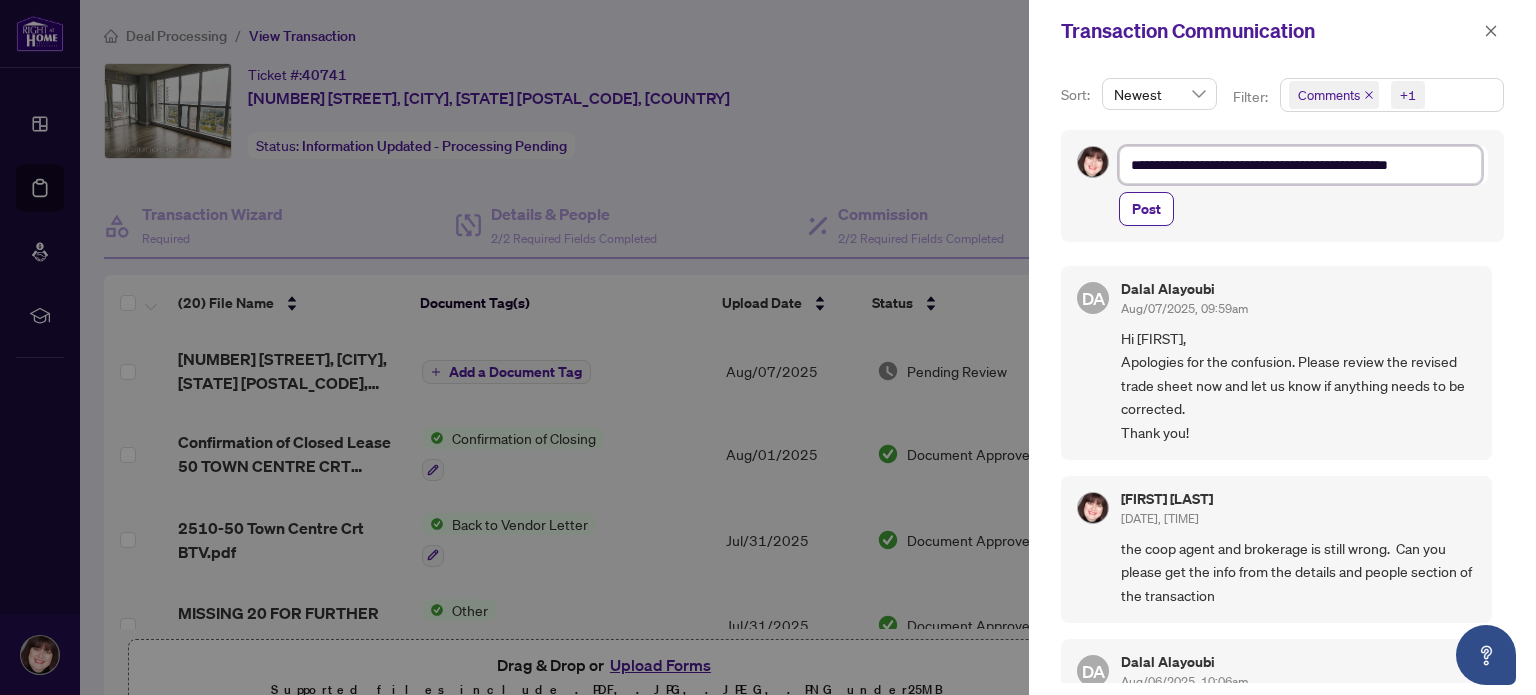 type on "**********" 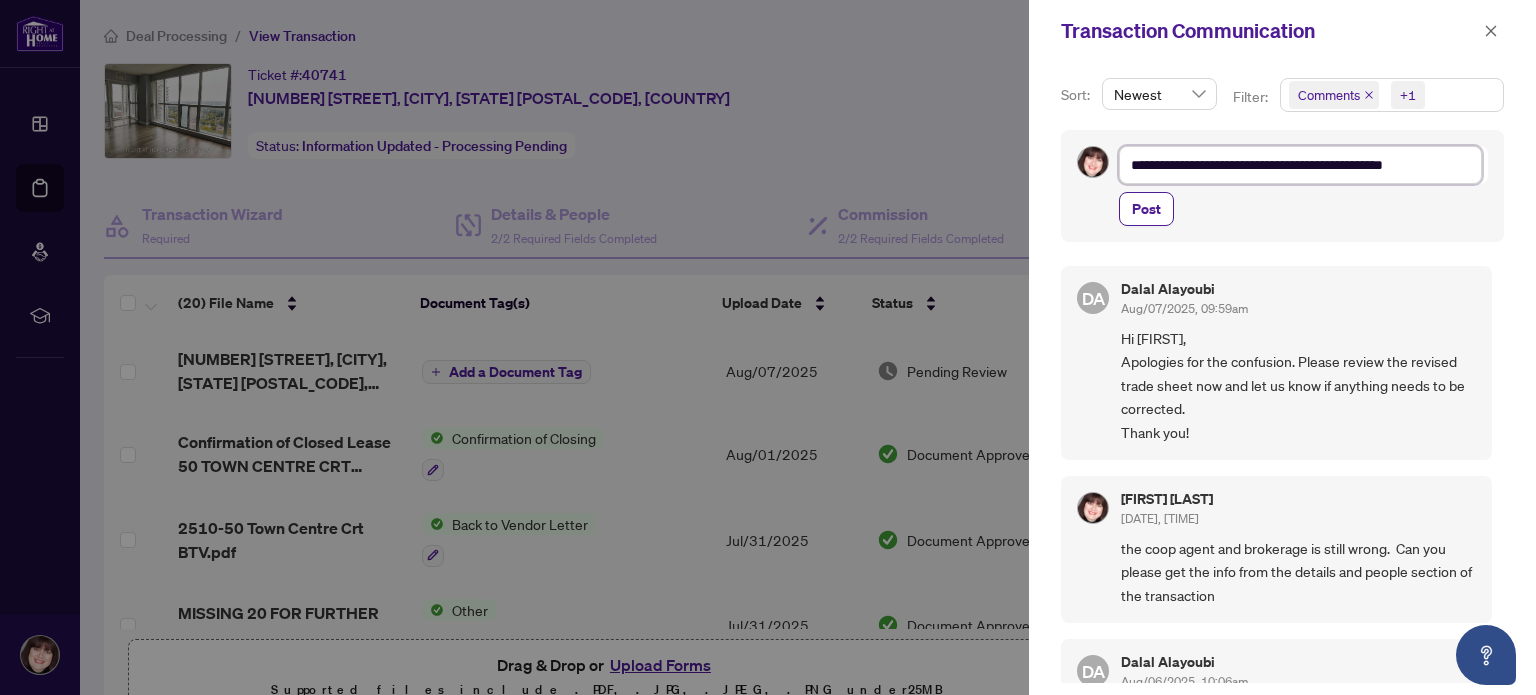 type on "**********" 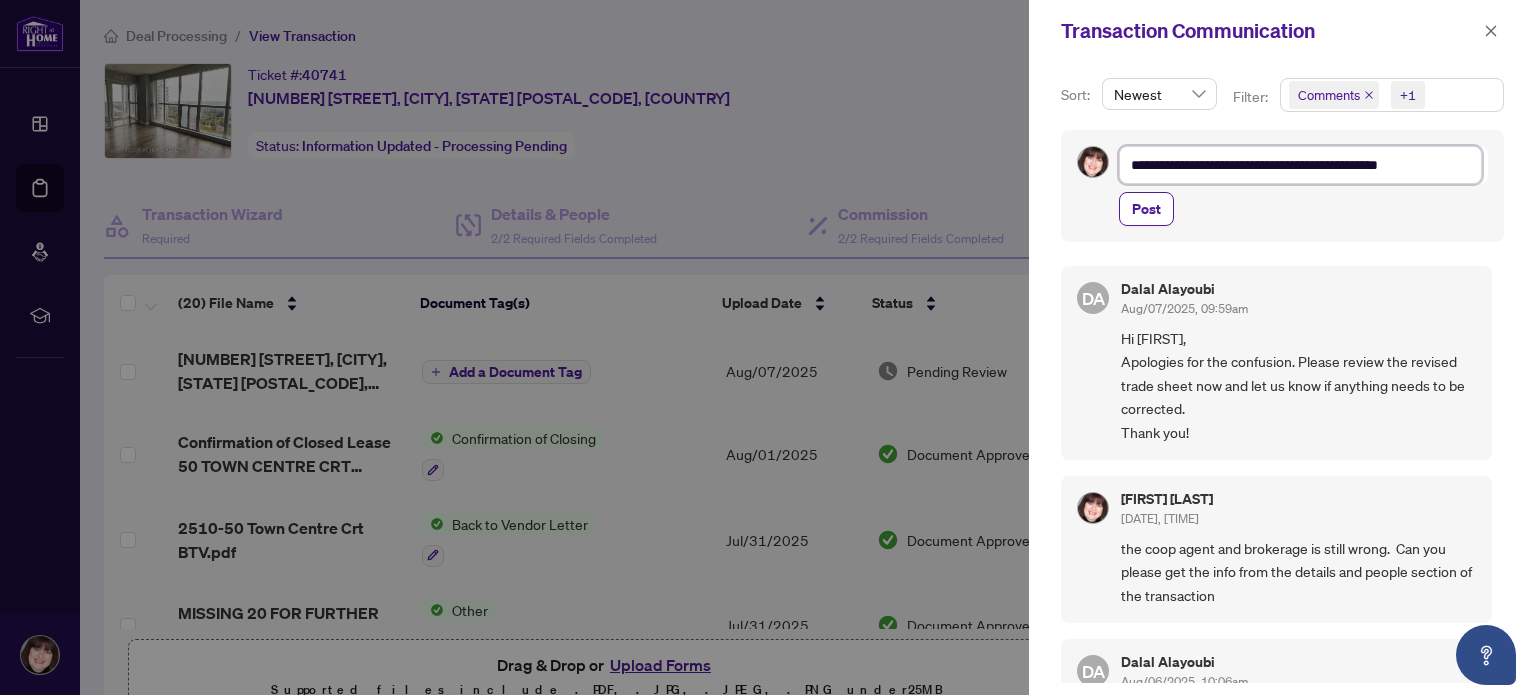 type on "**********" 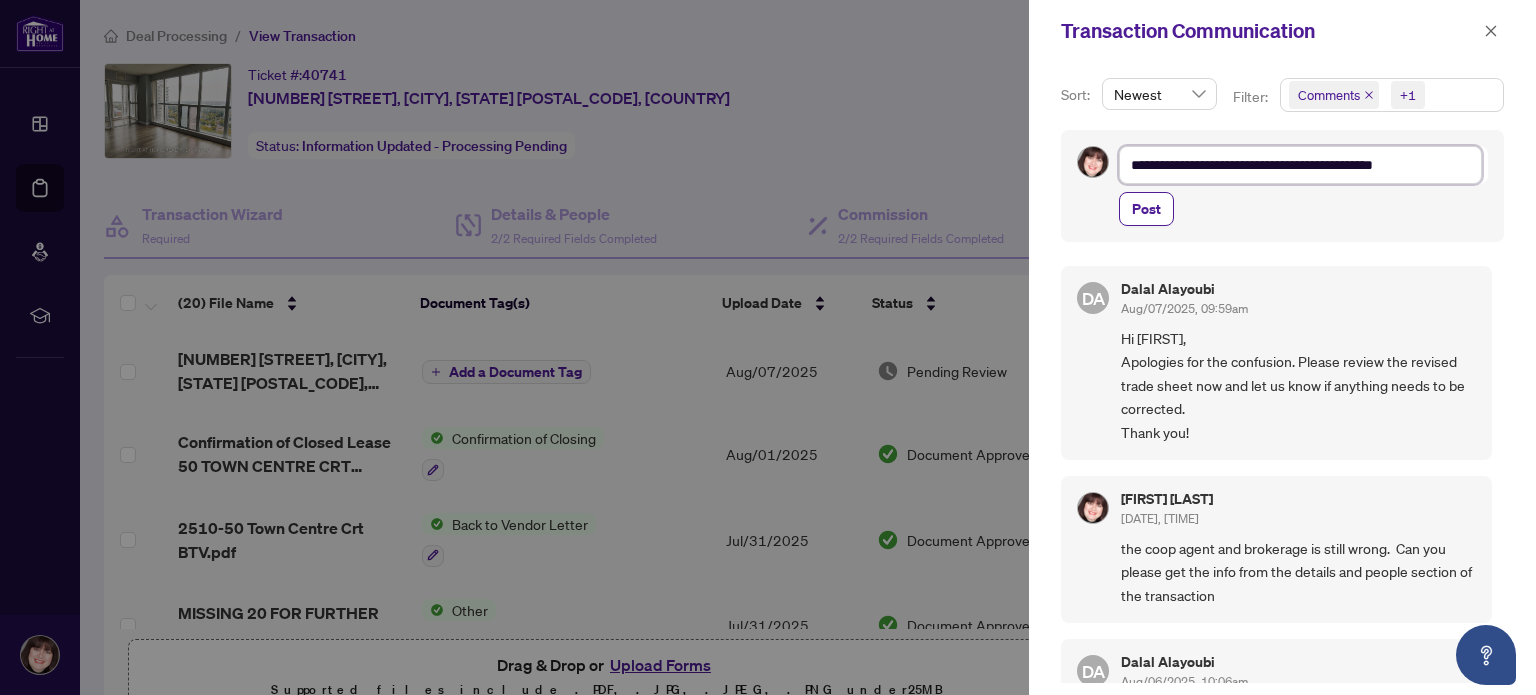 type on "**********" 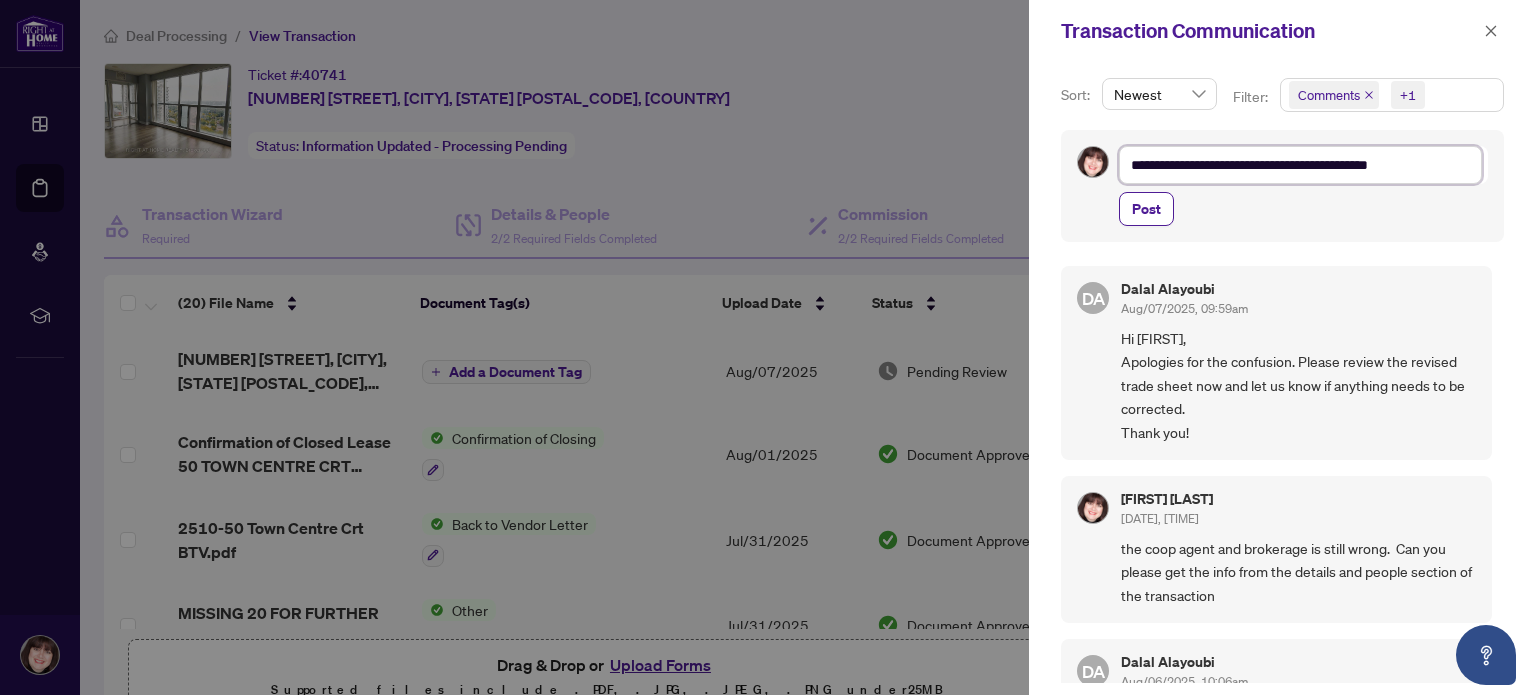 type on "**********" 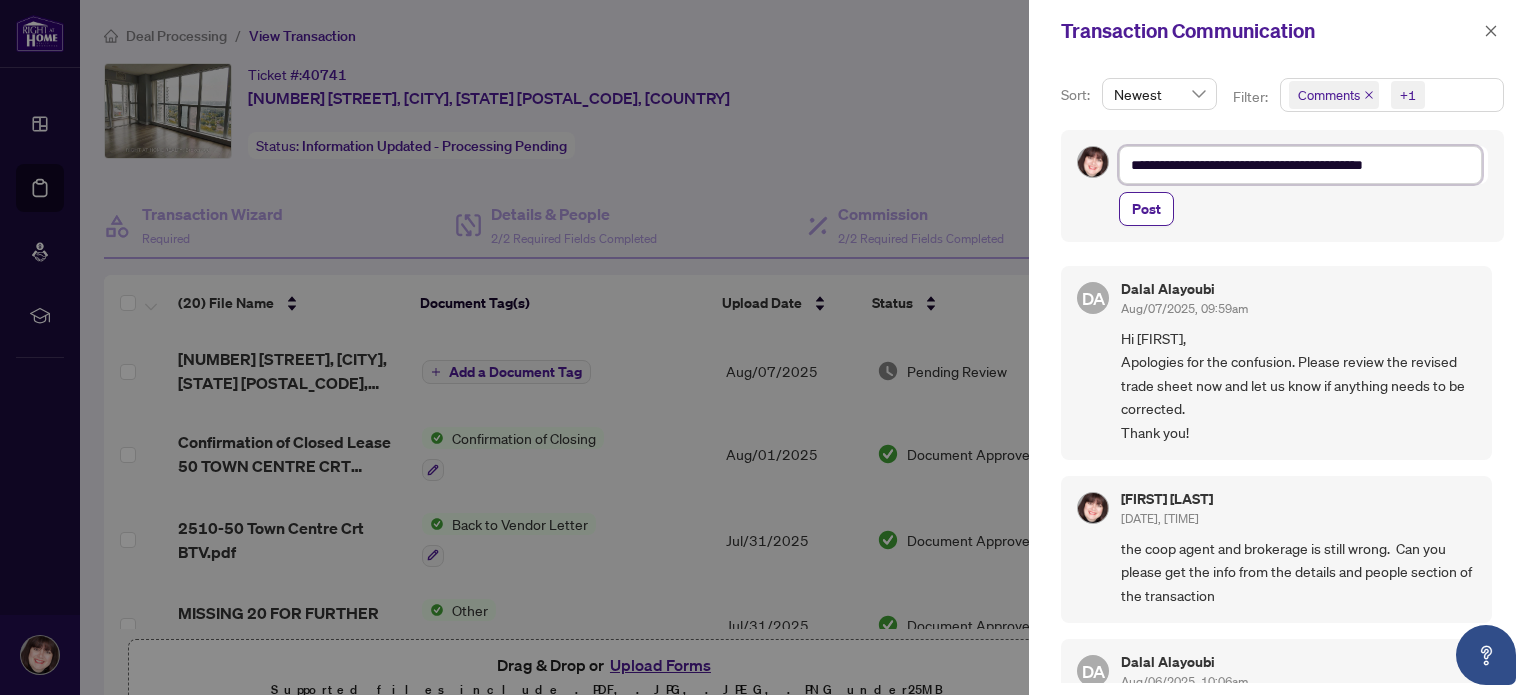 type on "**********" 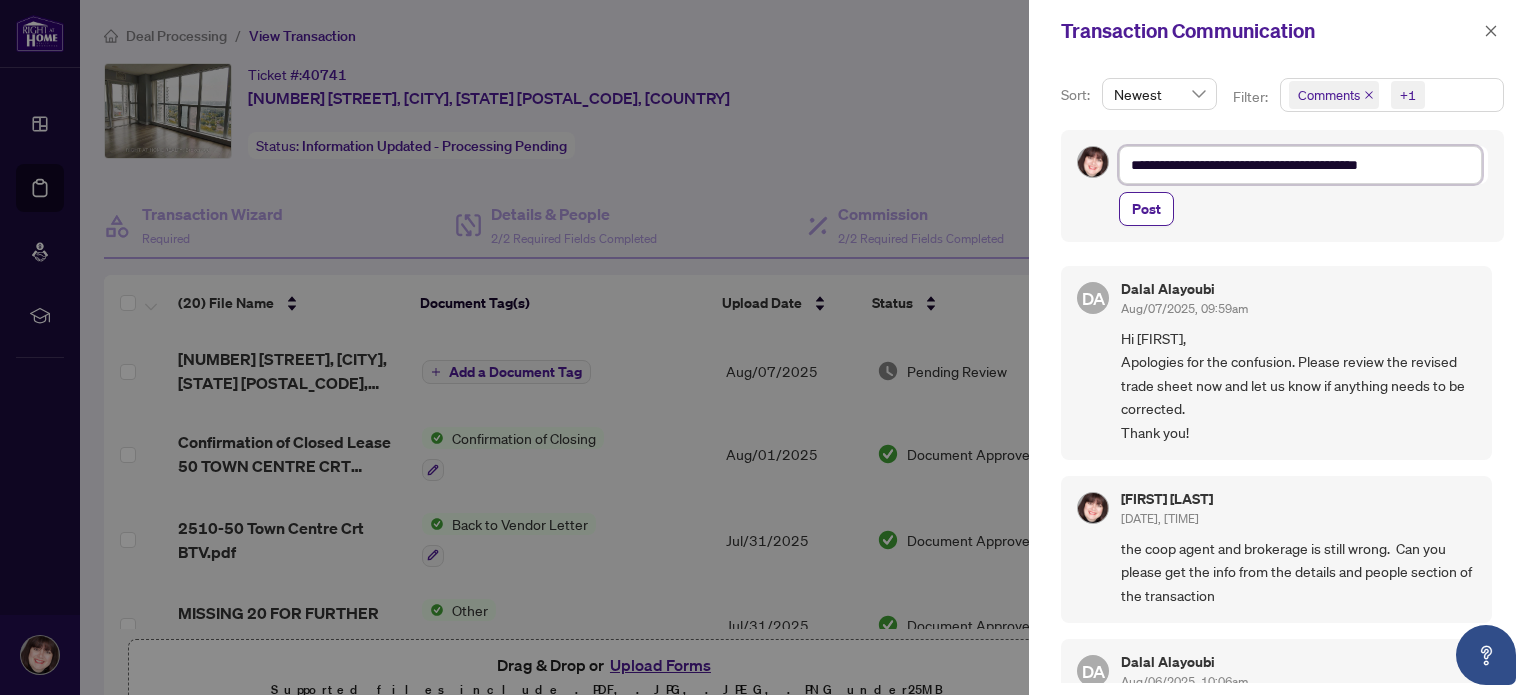 type on "**********" 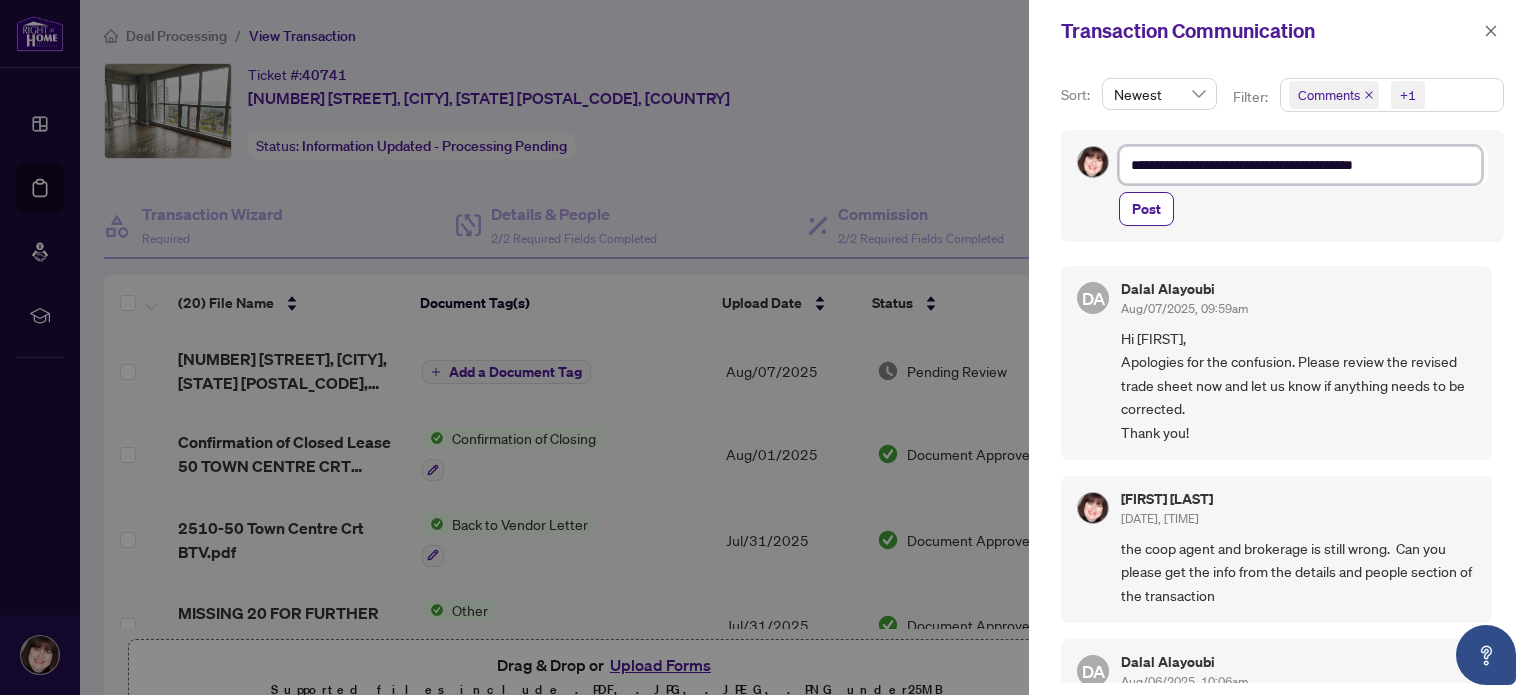type on "**********" 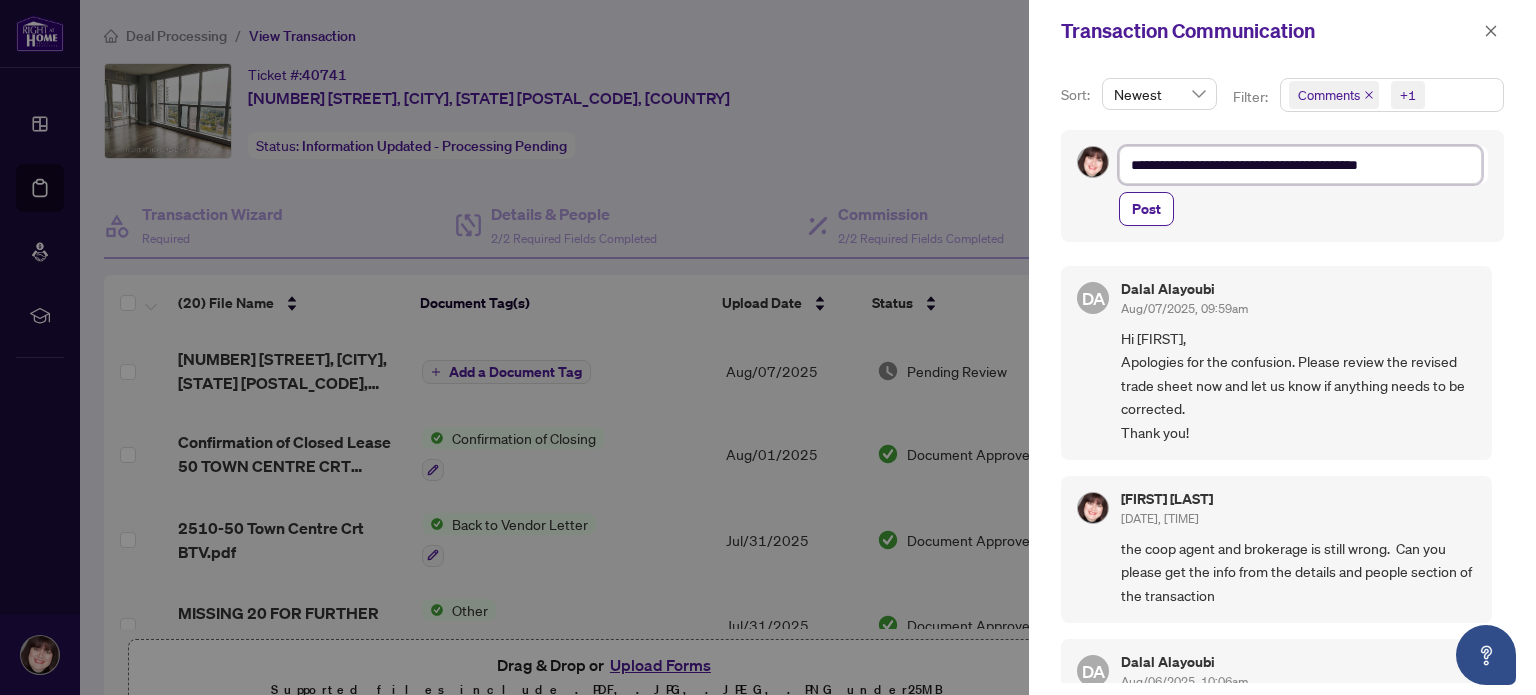 type on "**********" 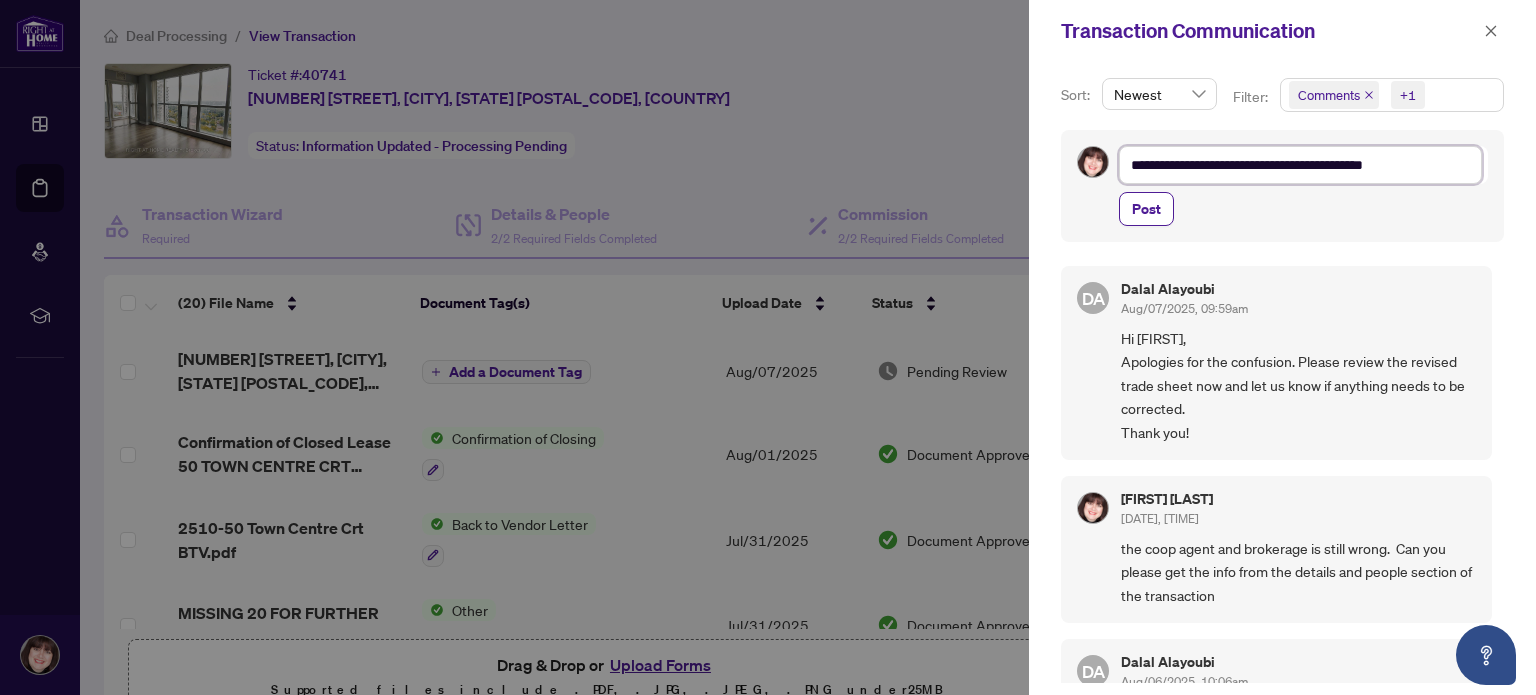 type on "**********" 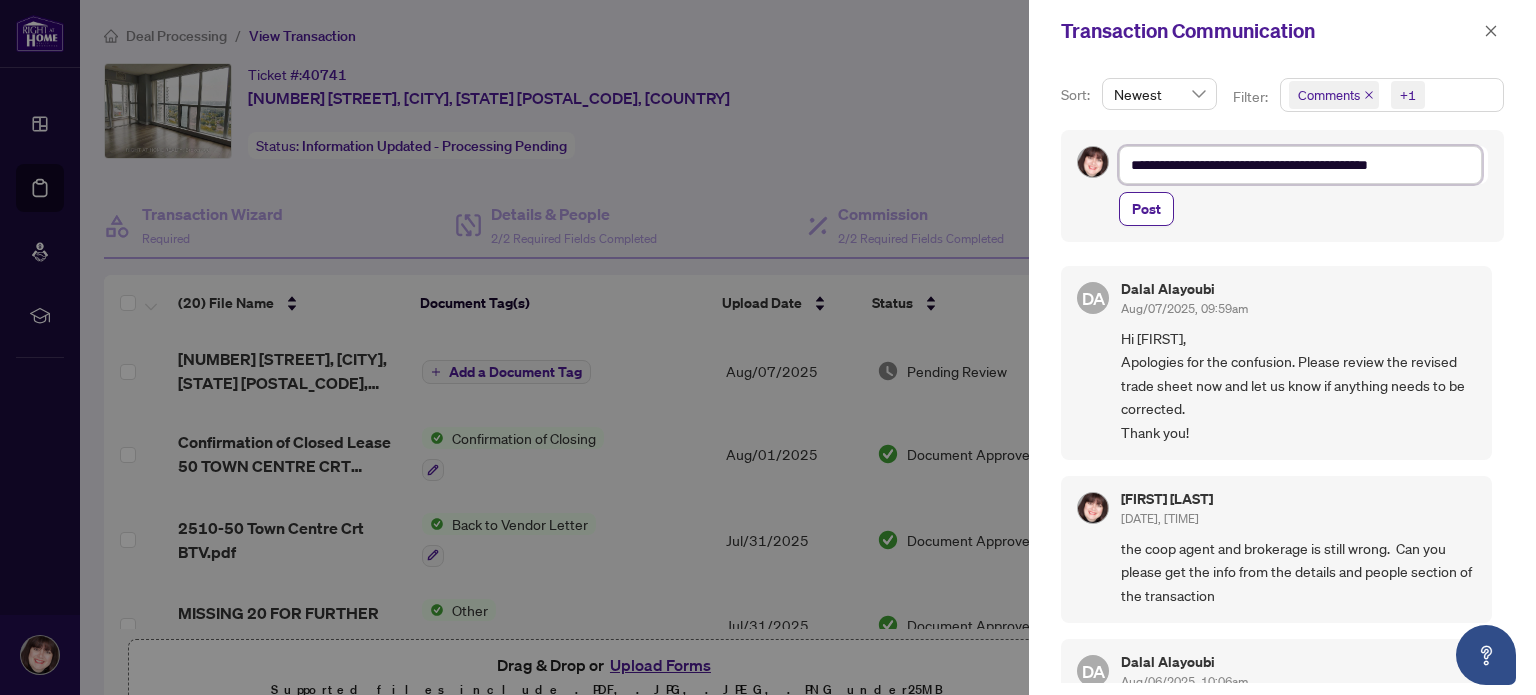 type on "**********" 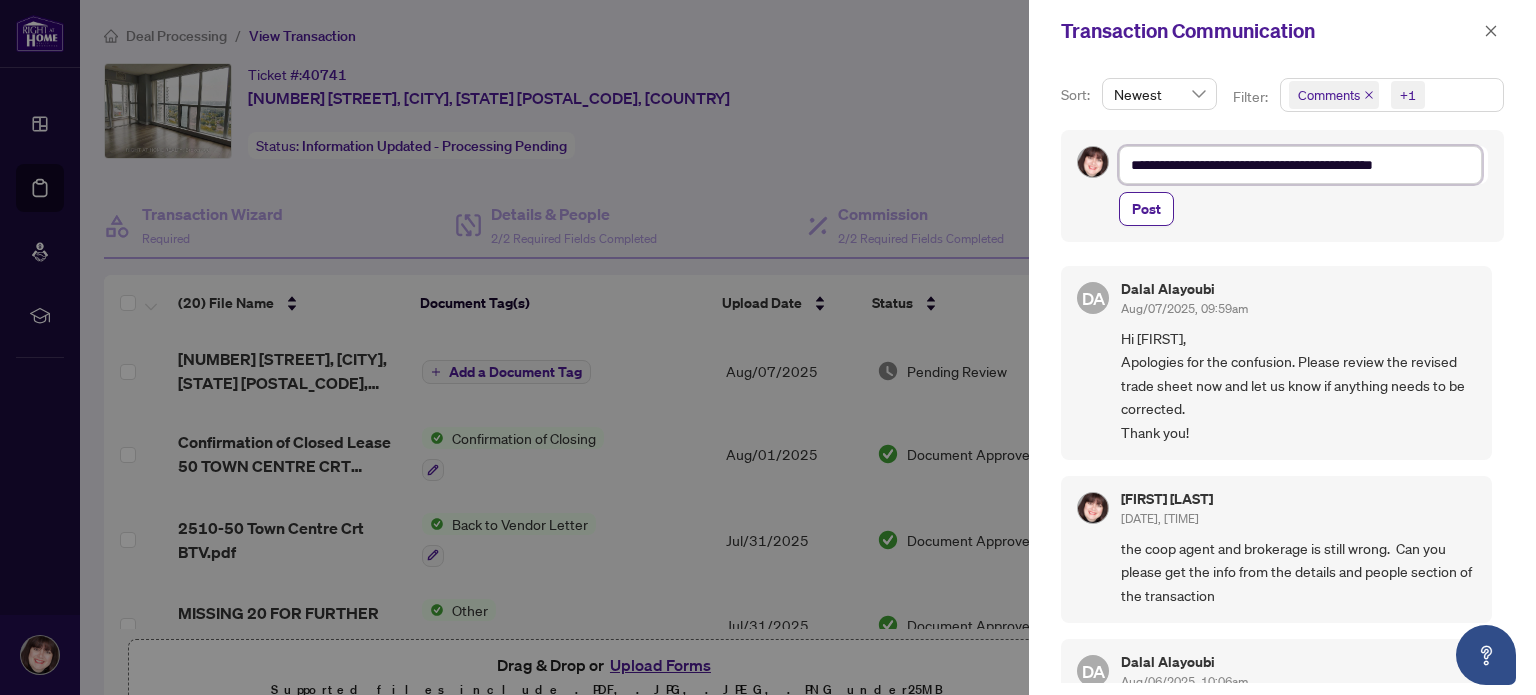 type on "**********" 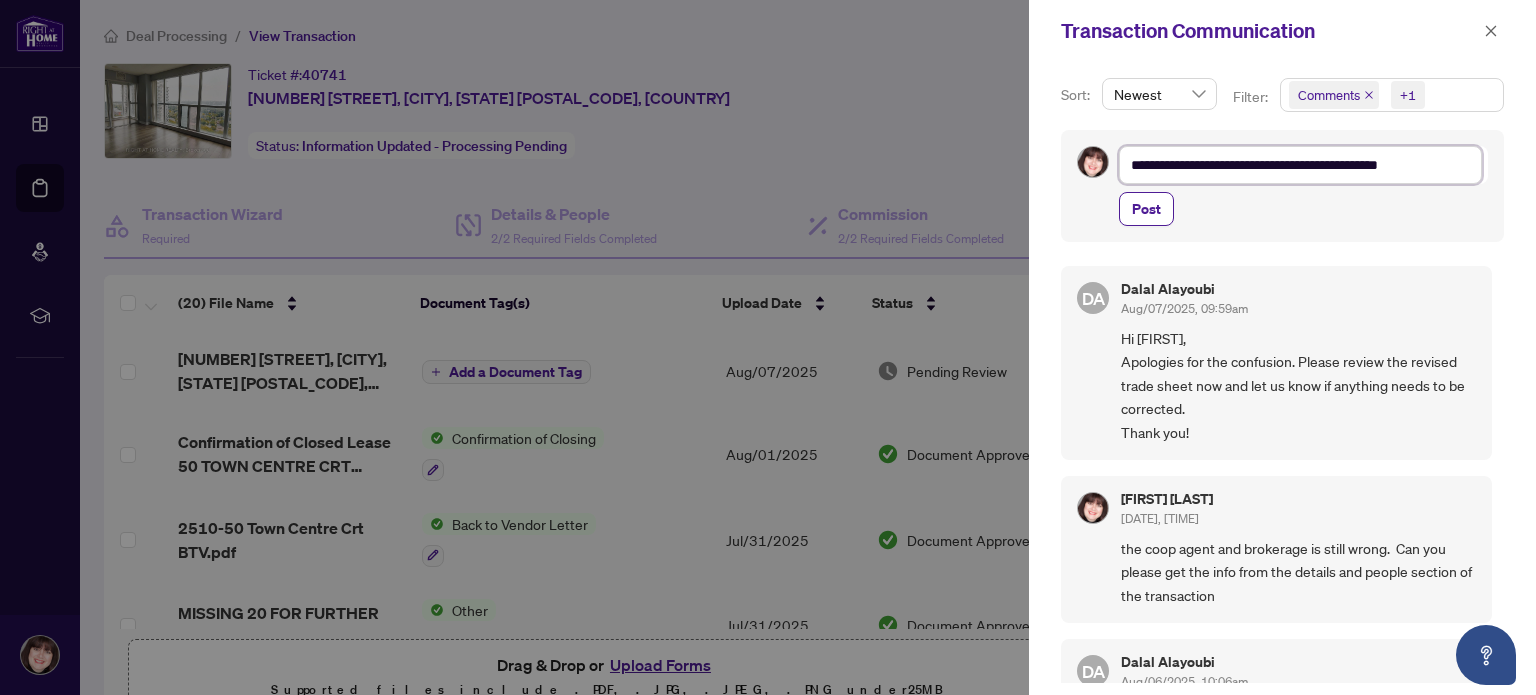type on "**********" 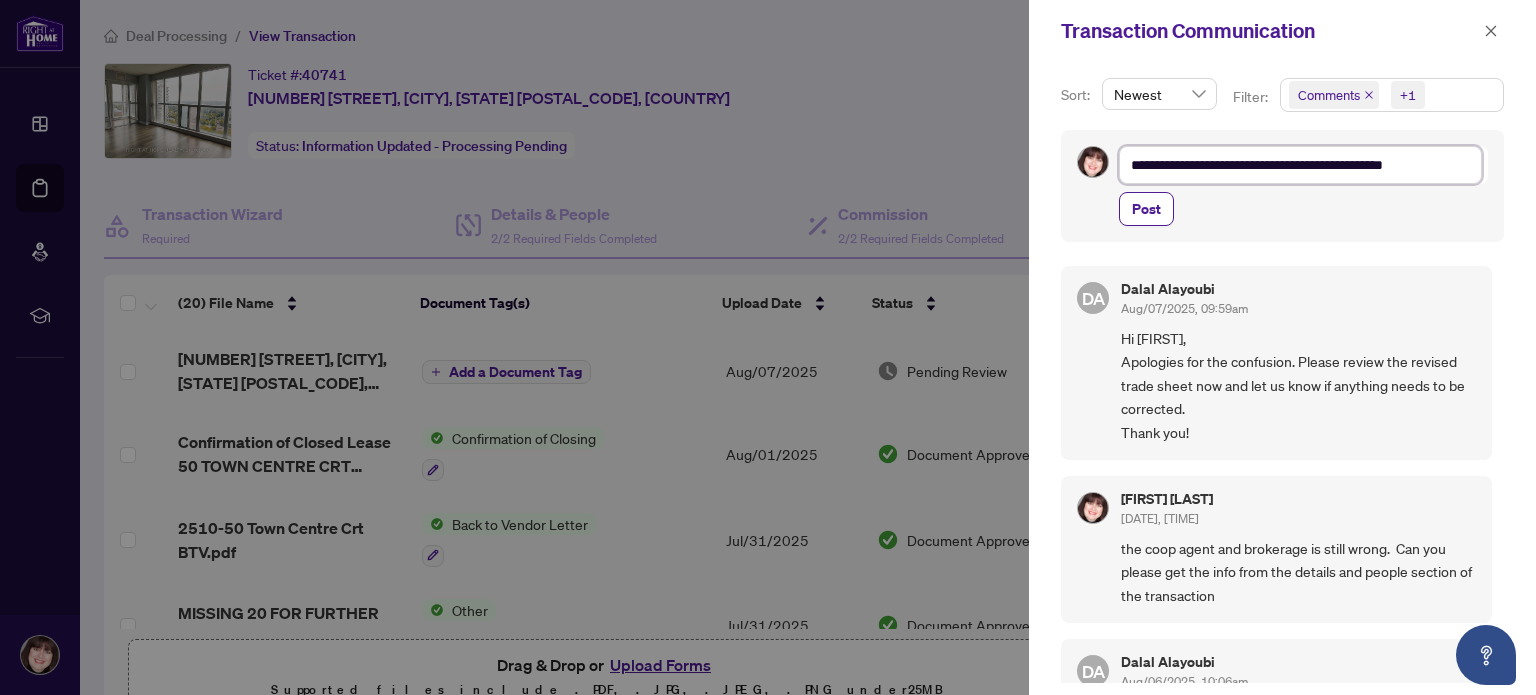 type on "**********" 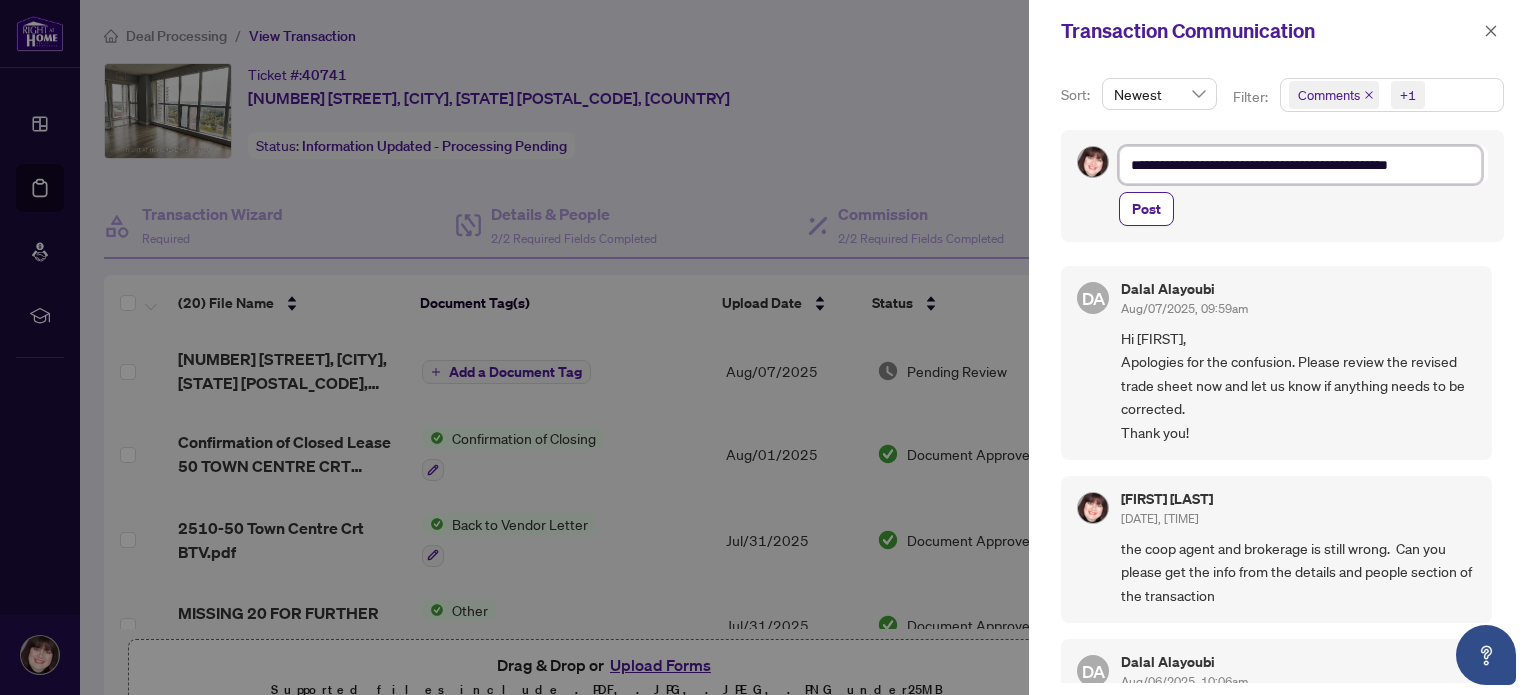 type on "**********" 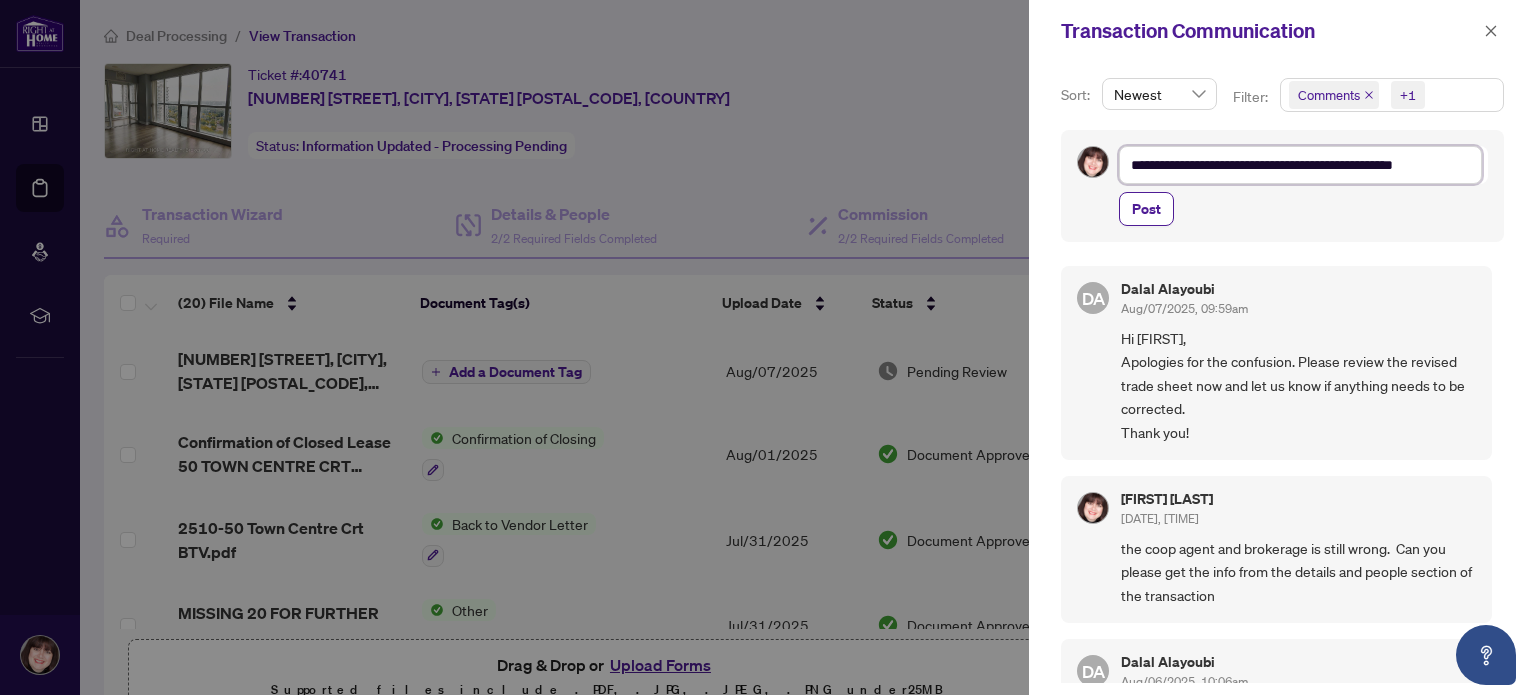 type on "**********" 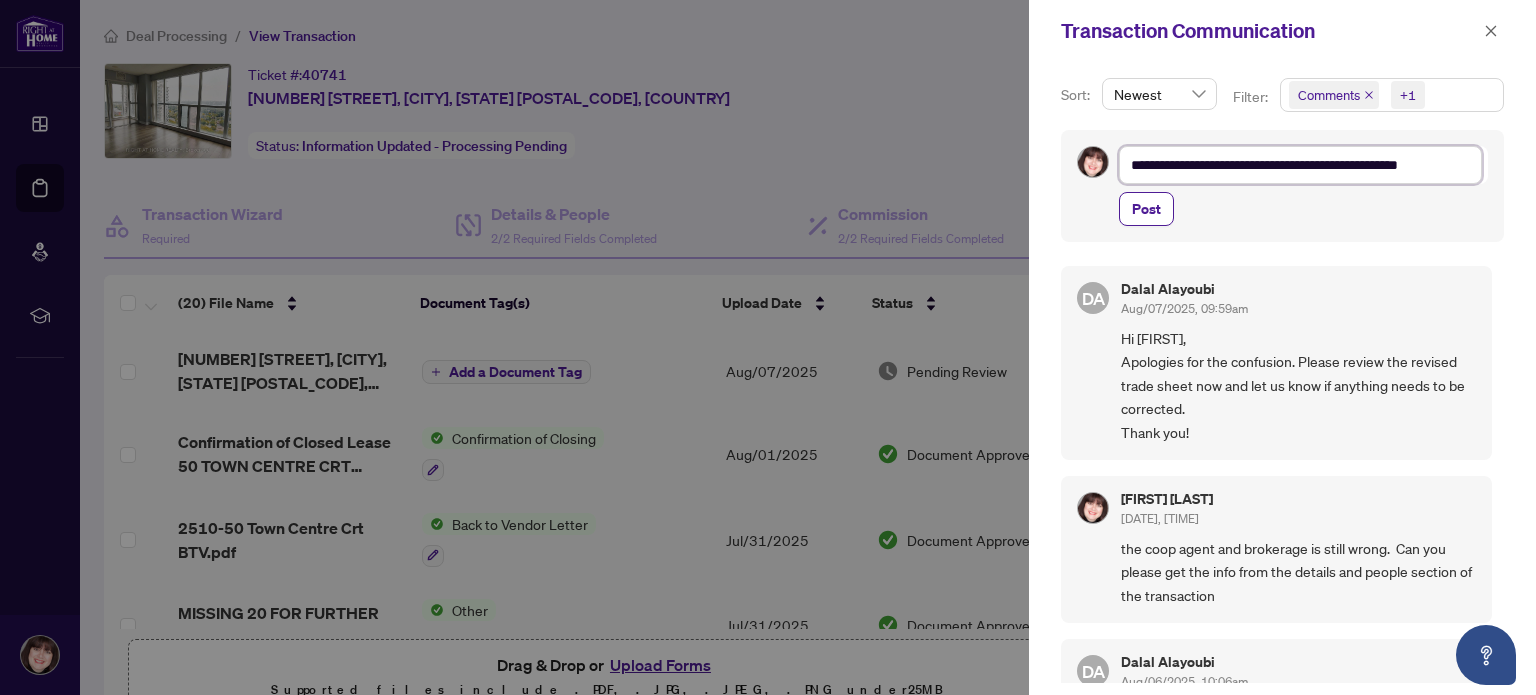 type on "**********" 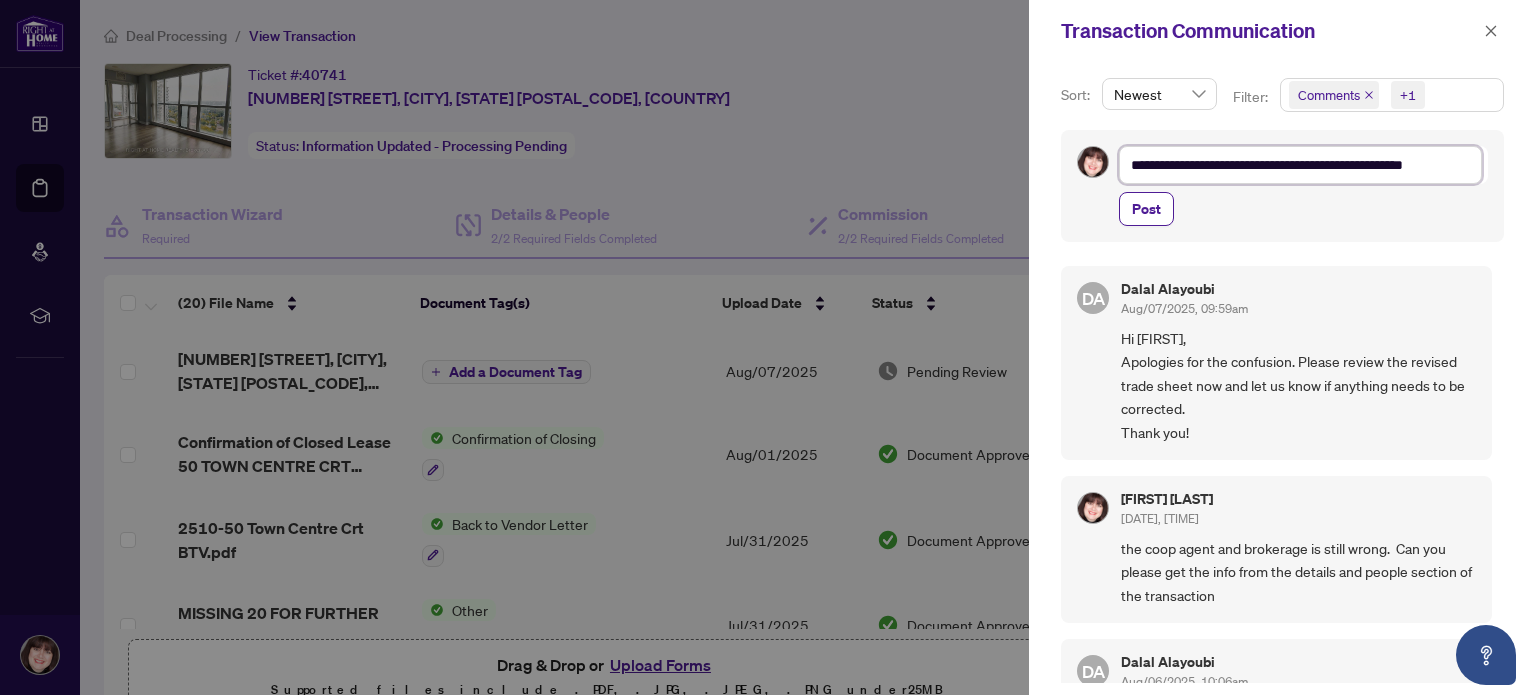 type on "**********" 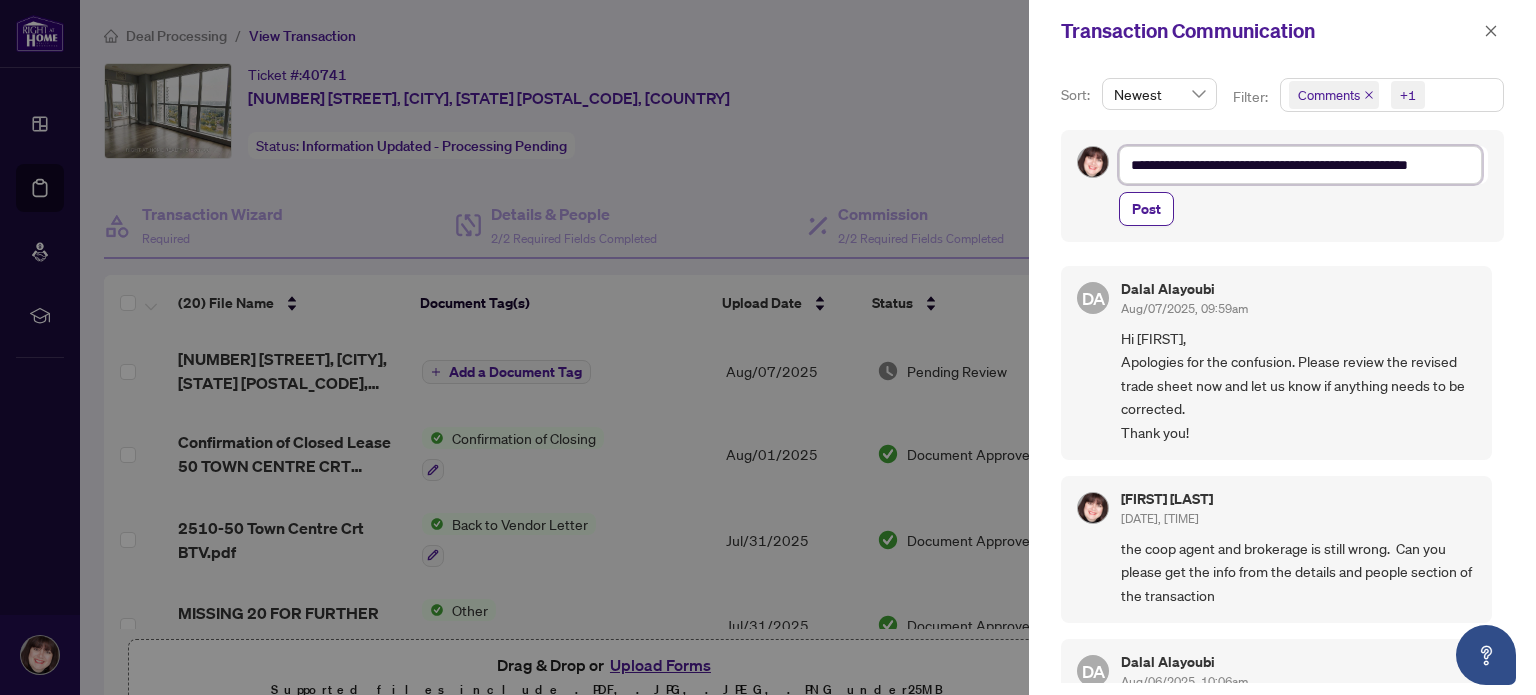 type on "**********" 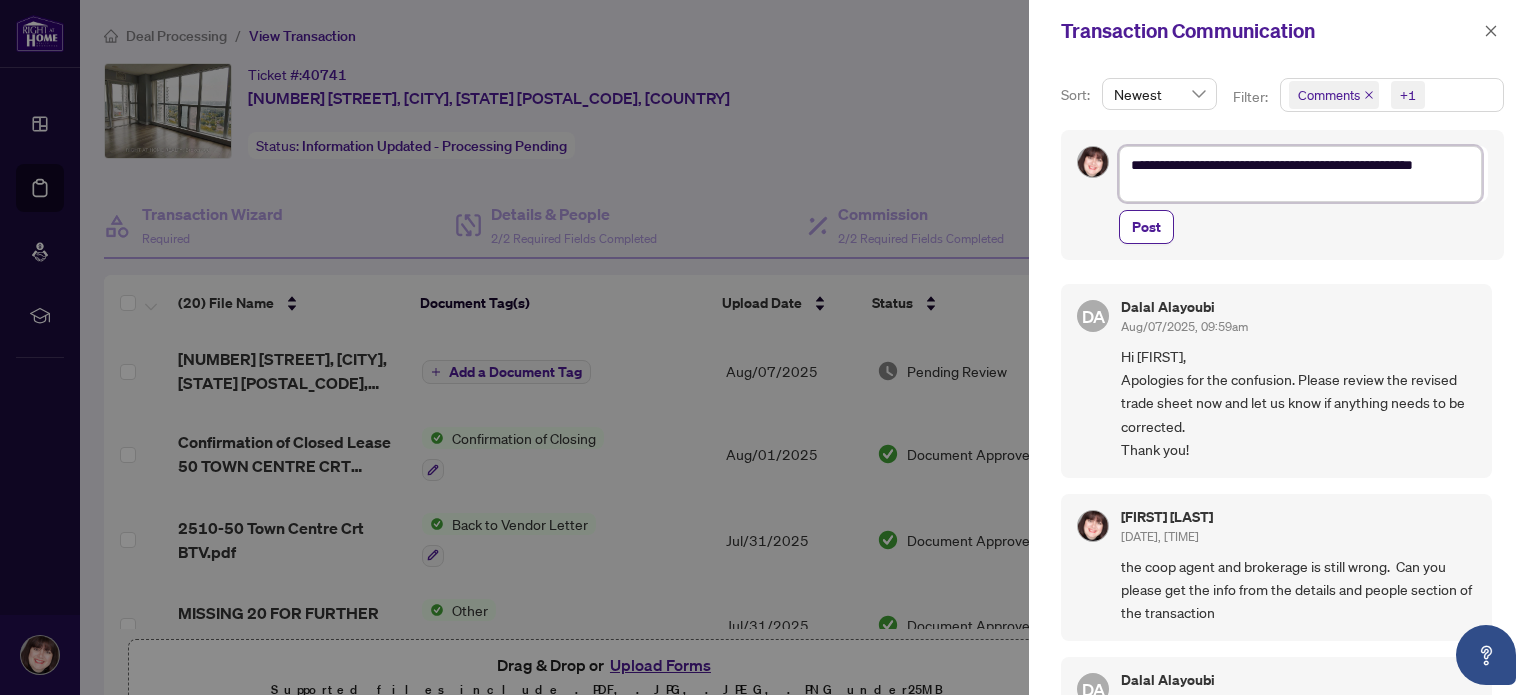 scroll, scrollTop: 0, scrollLeft: 0, axis: both 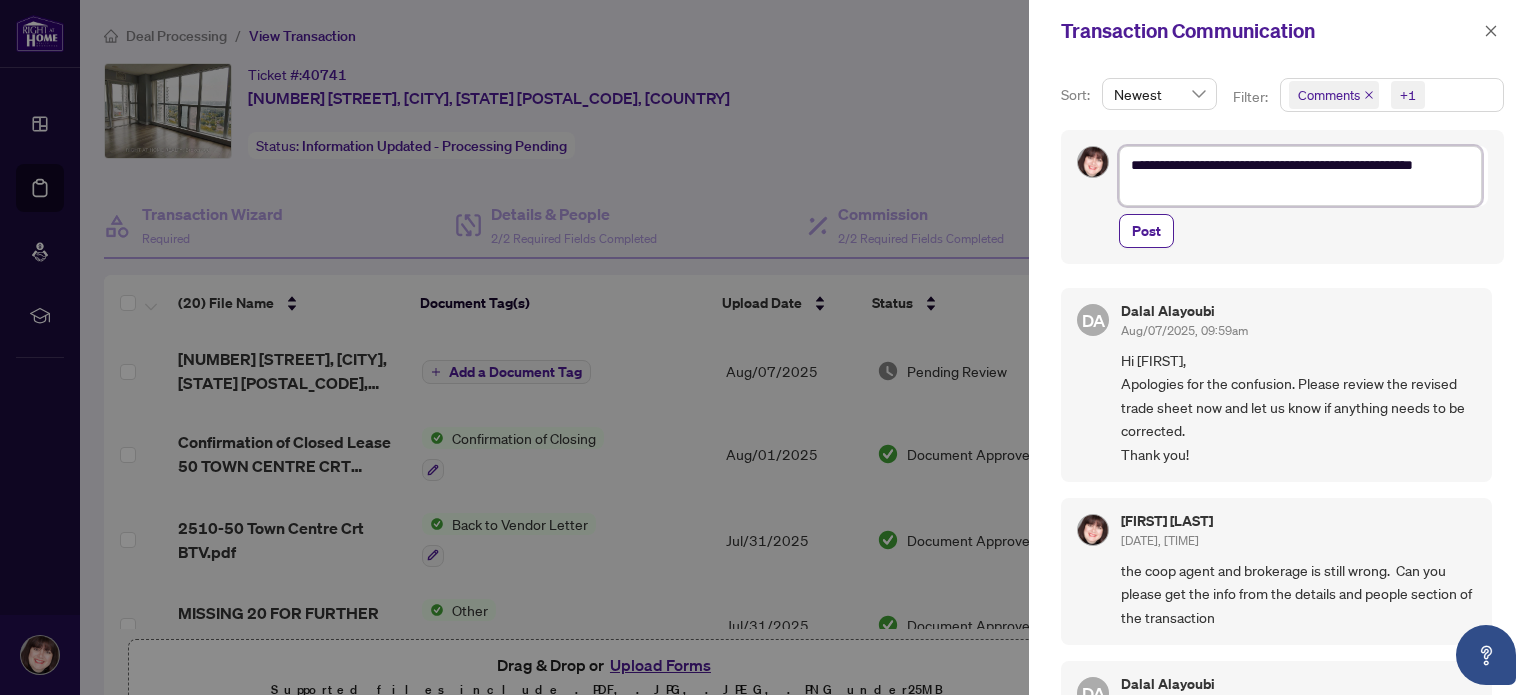 type on "**********" 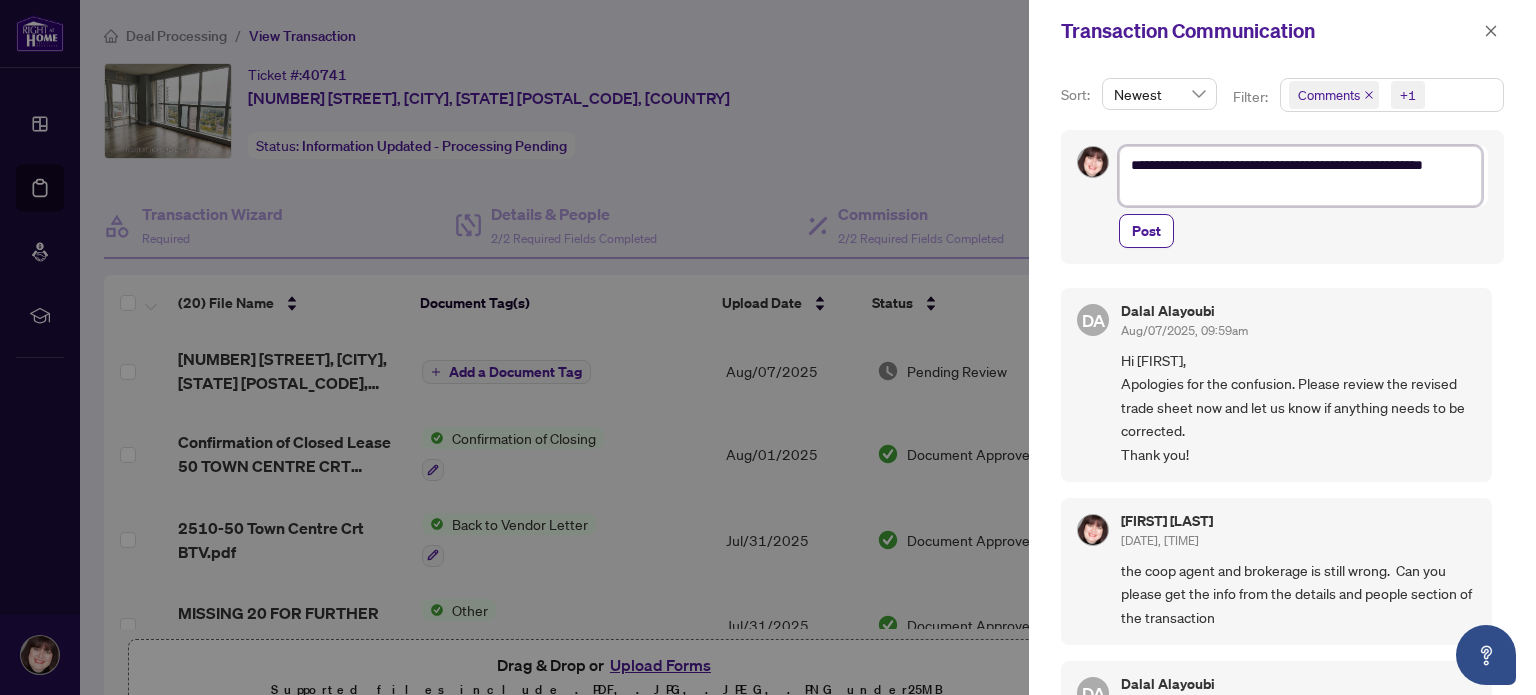 type on "**********" 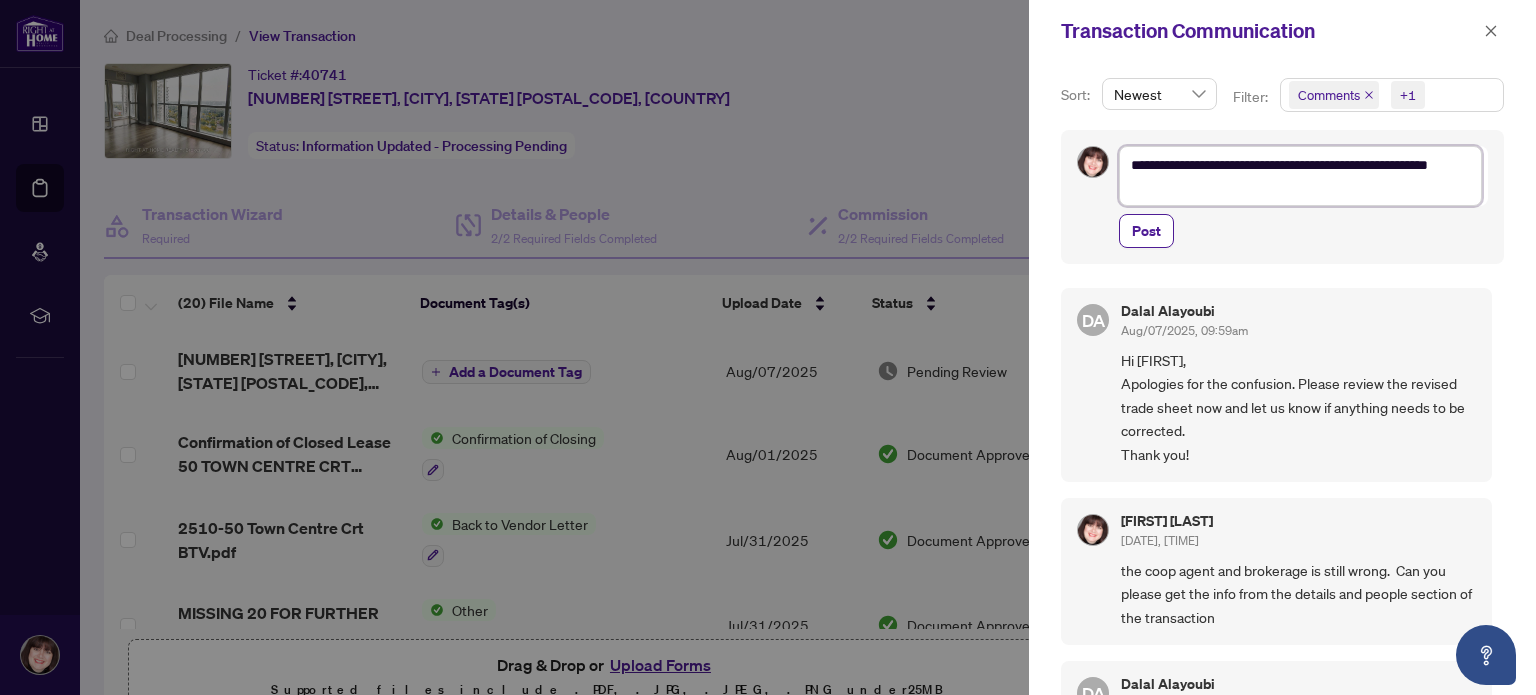 type on "**********" 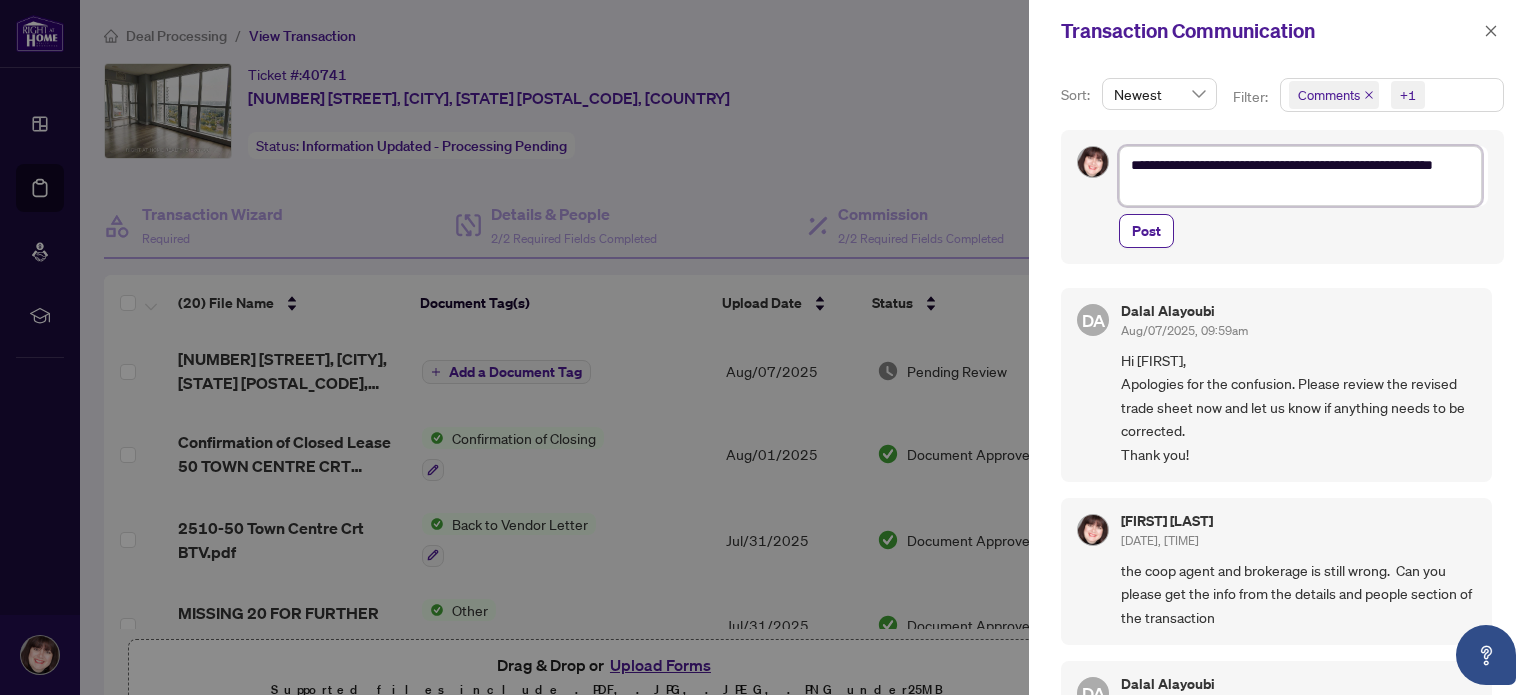 type on "**********" 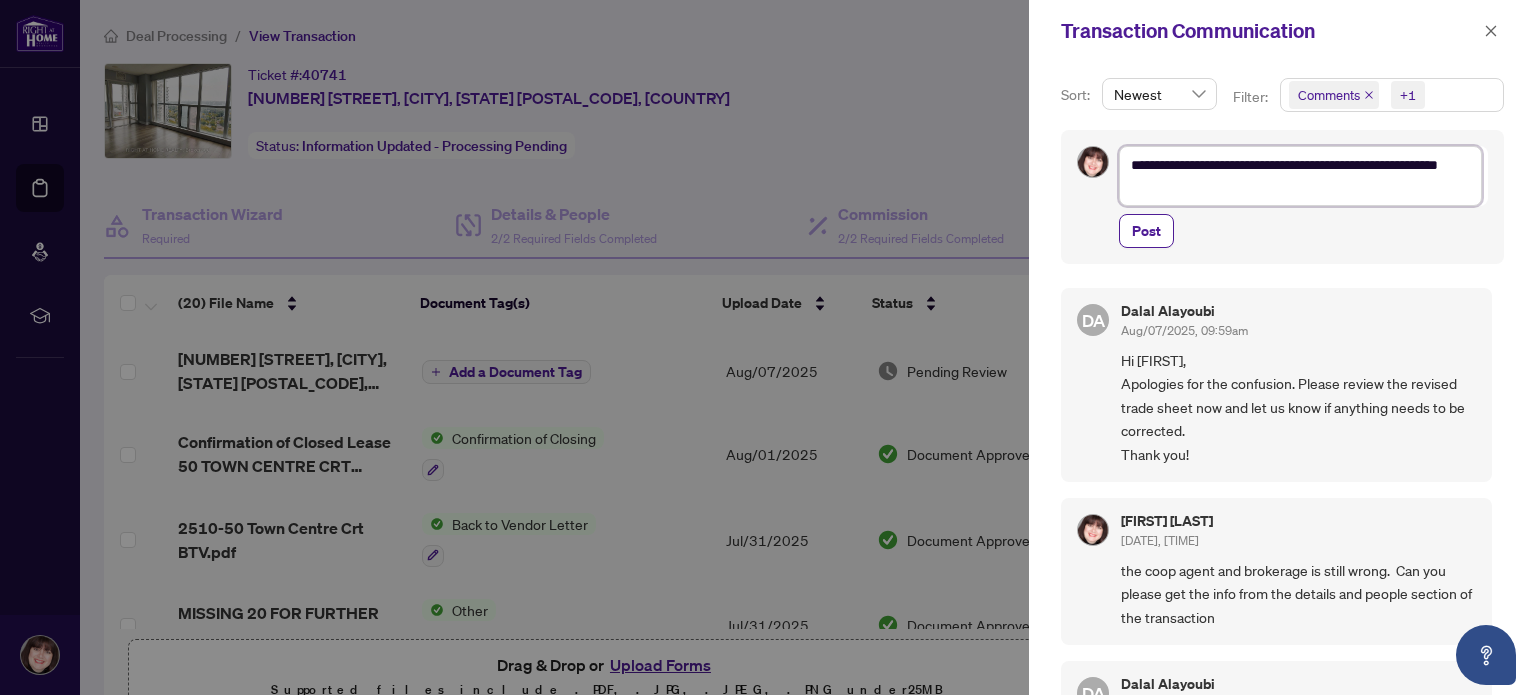 type on "**********" 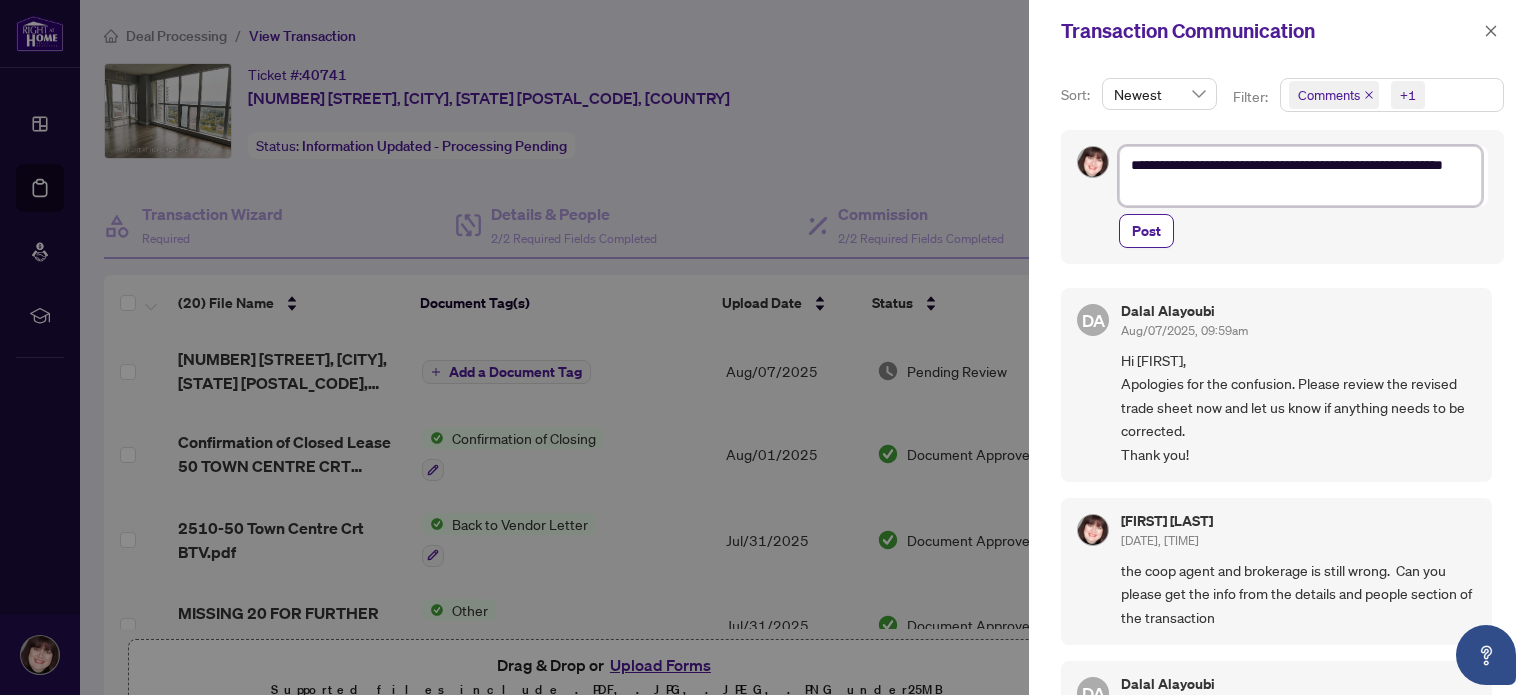 type on "**********" 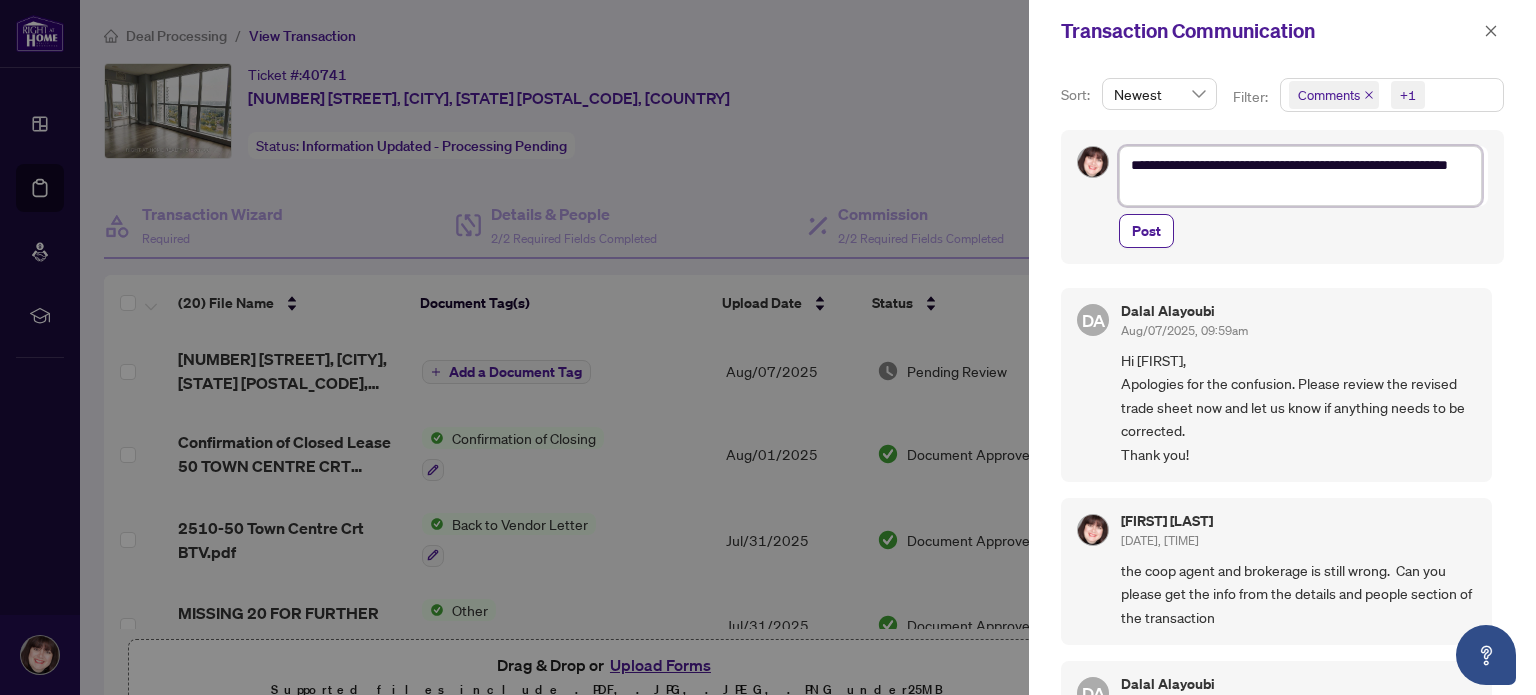 type on "**********" 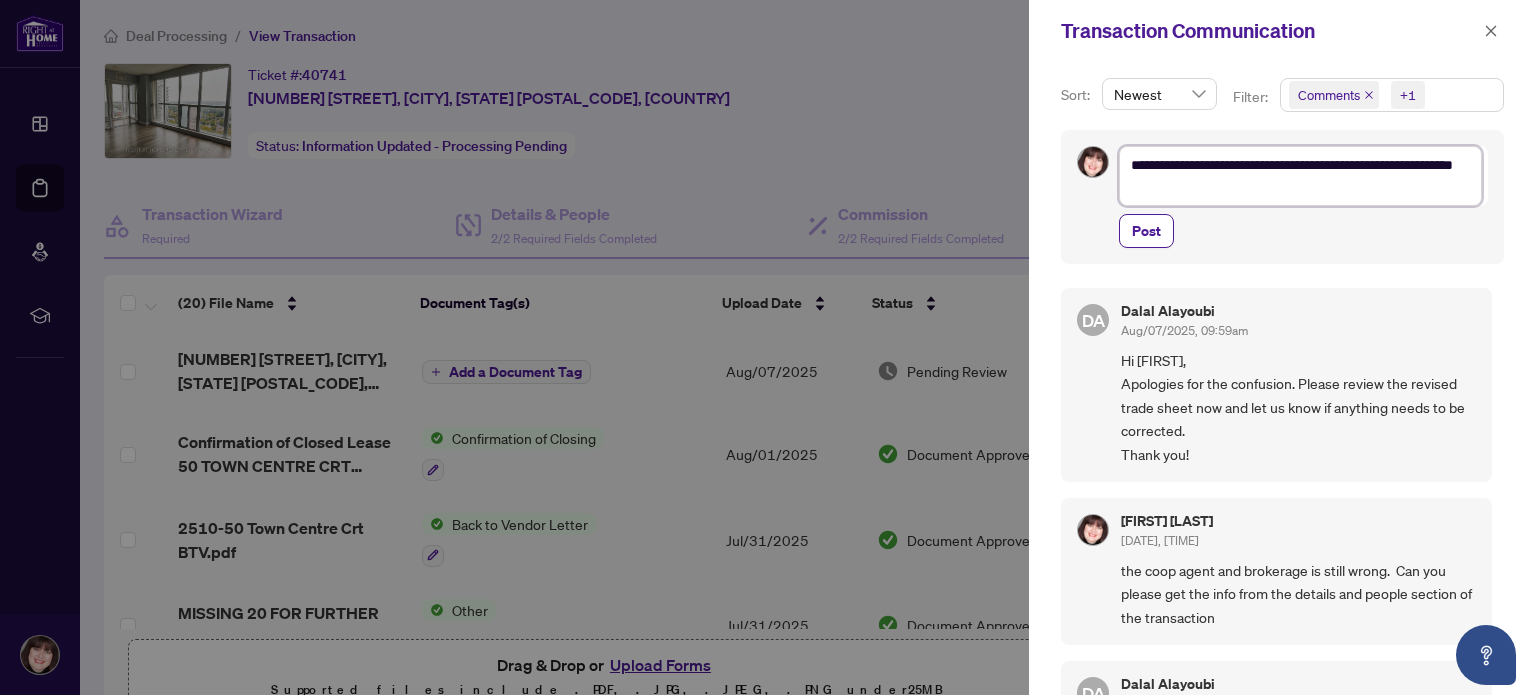 type on "**********" 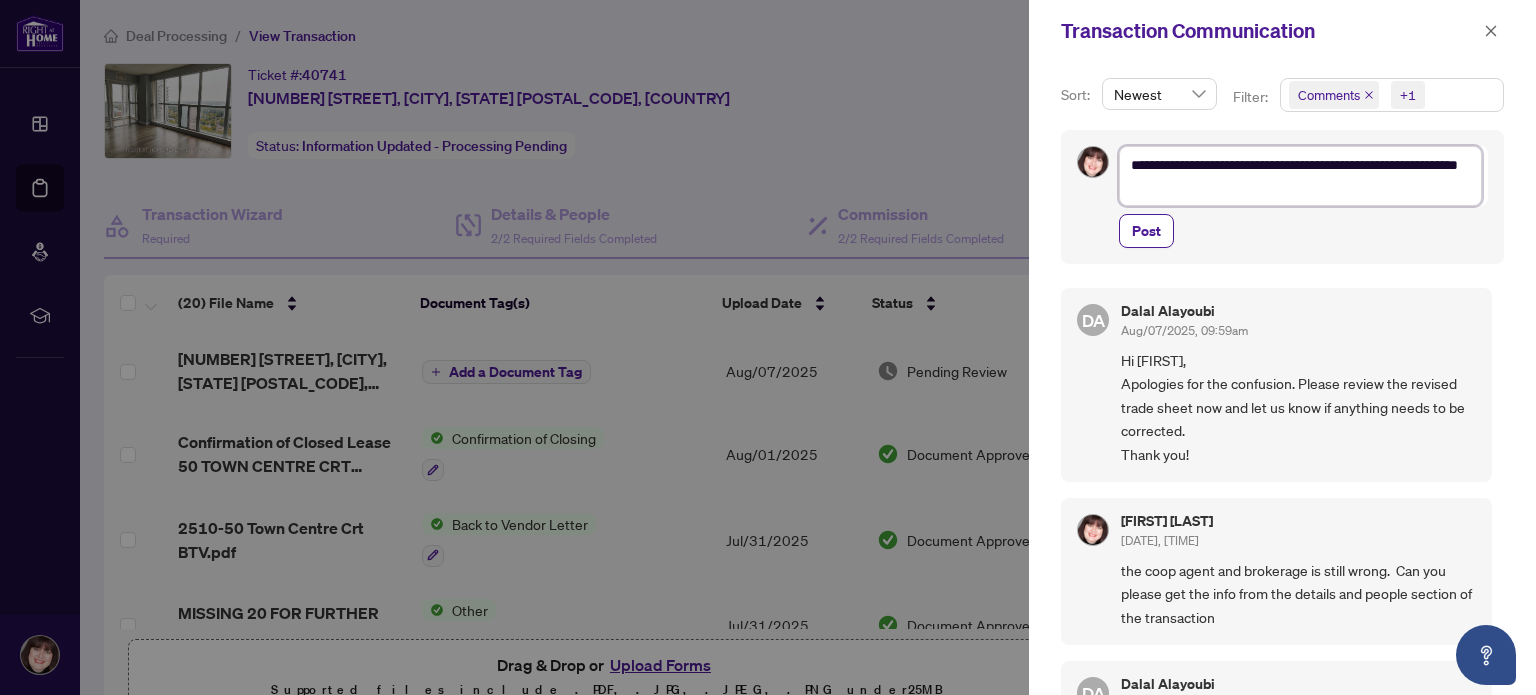 type on "**********" 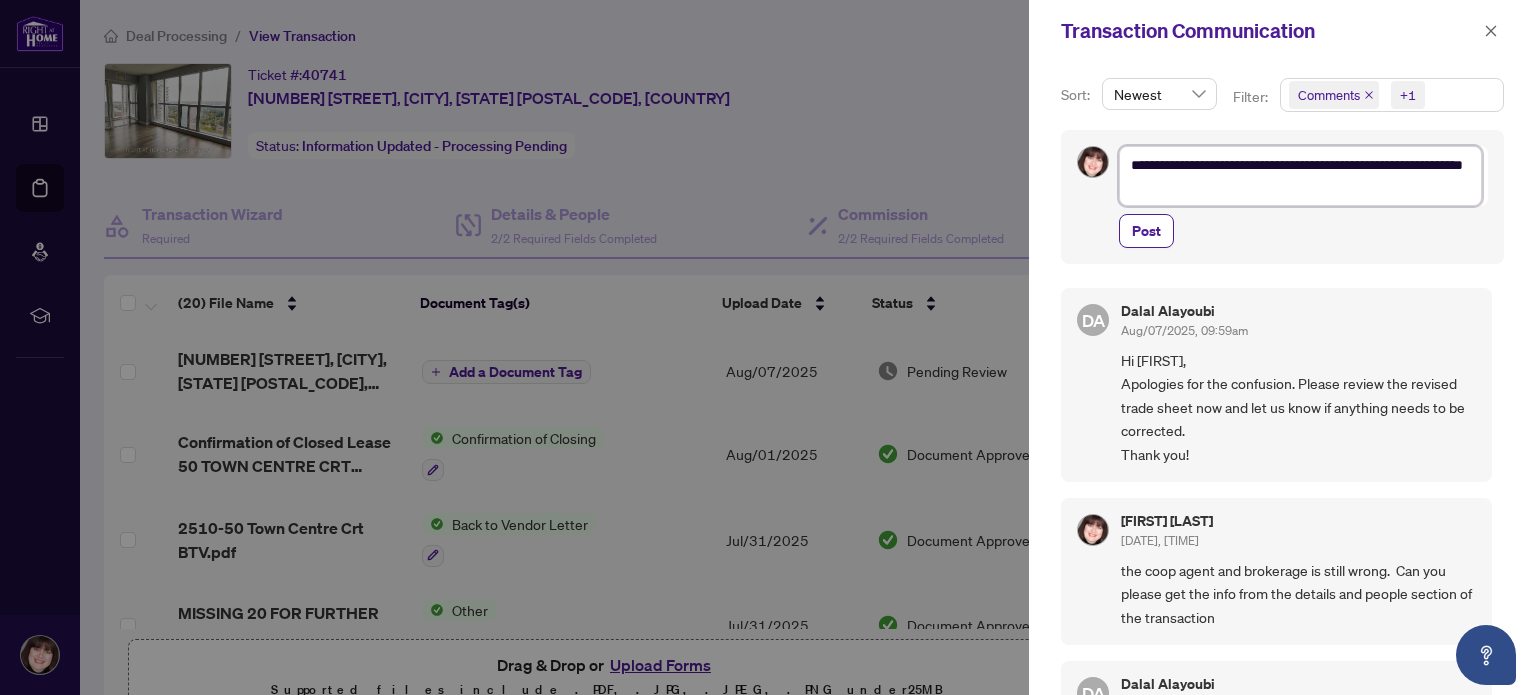 type on "**********" 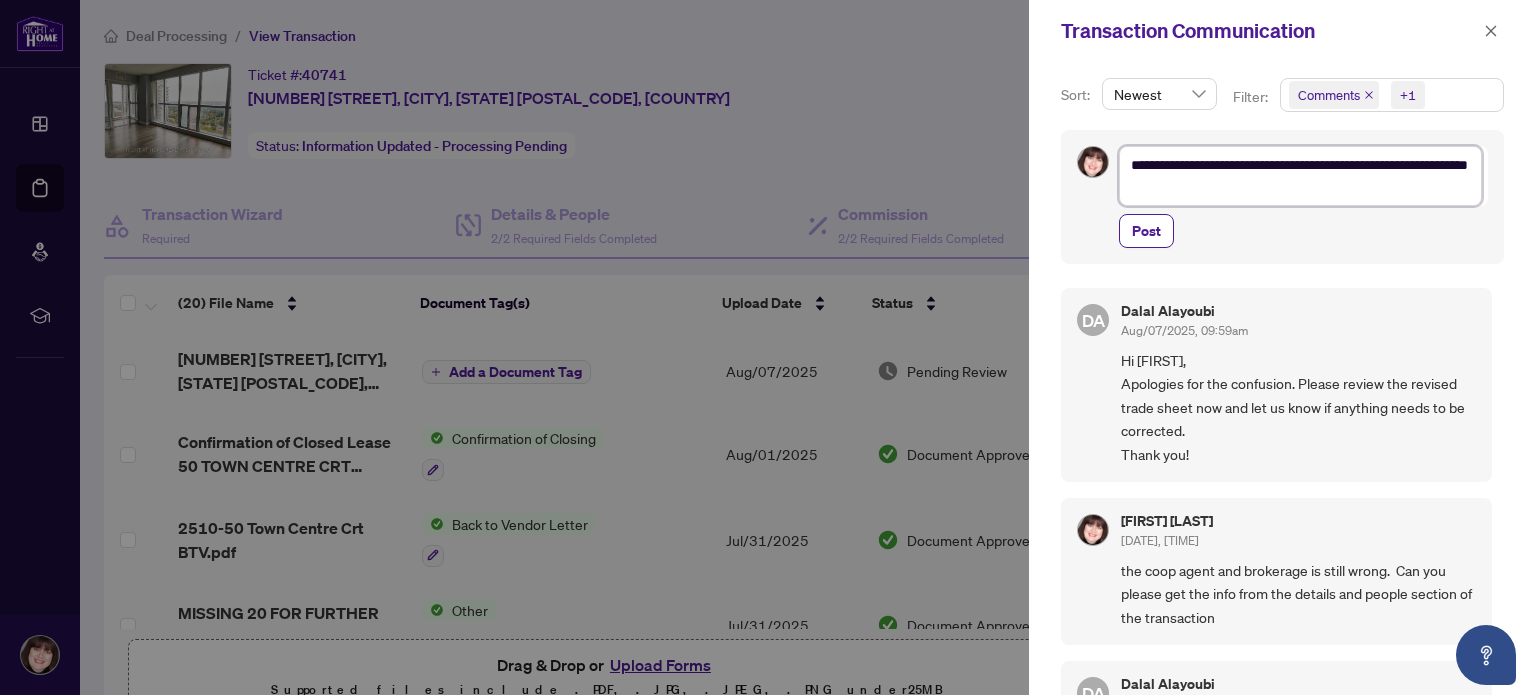 type on "**********" 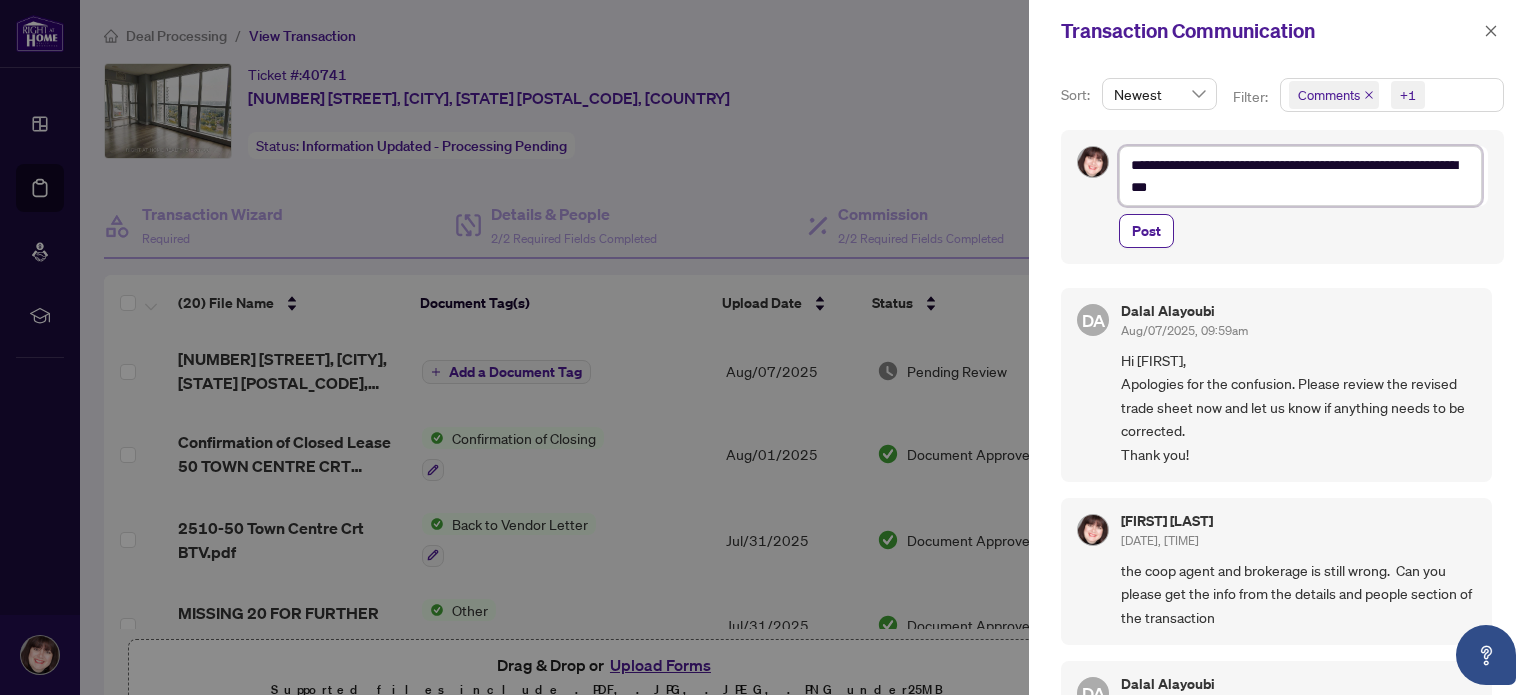 type on "**********" 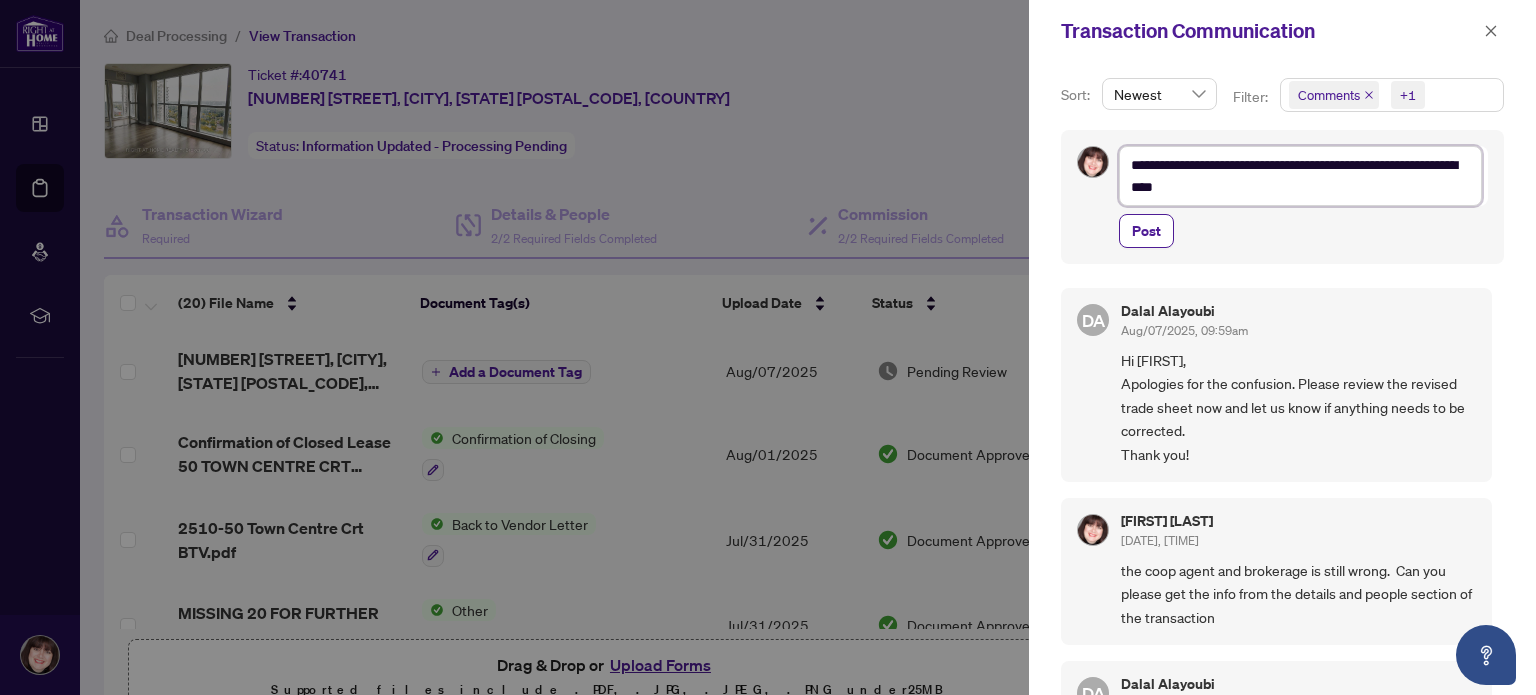 type on "**********" 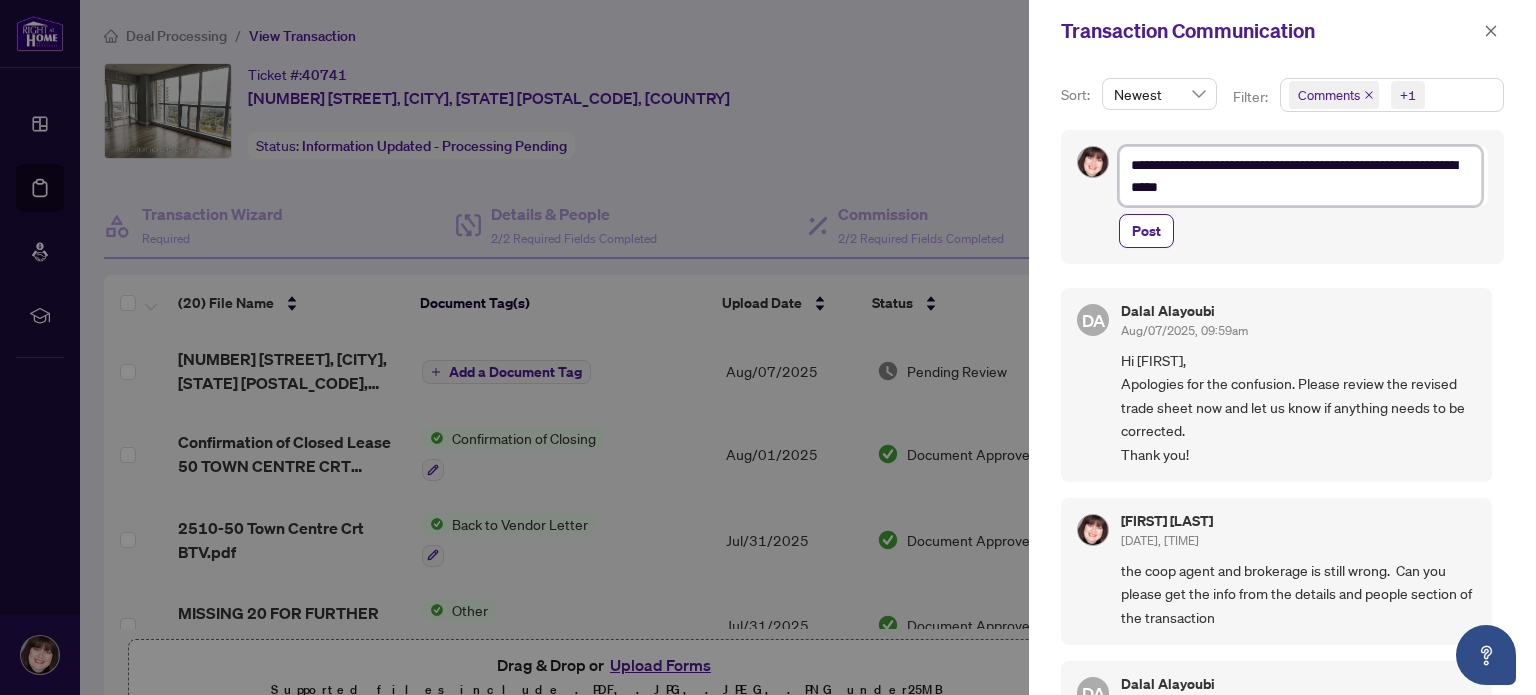 type on "**********" 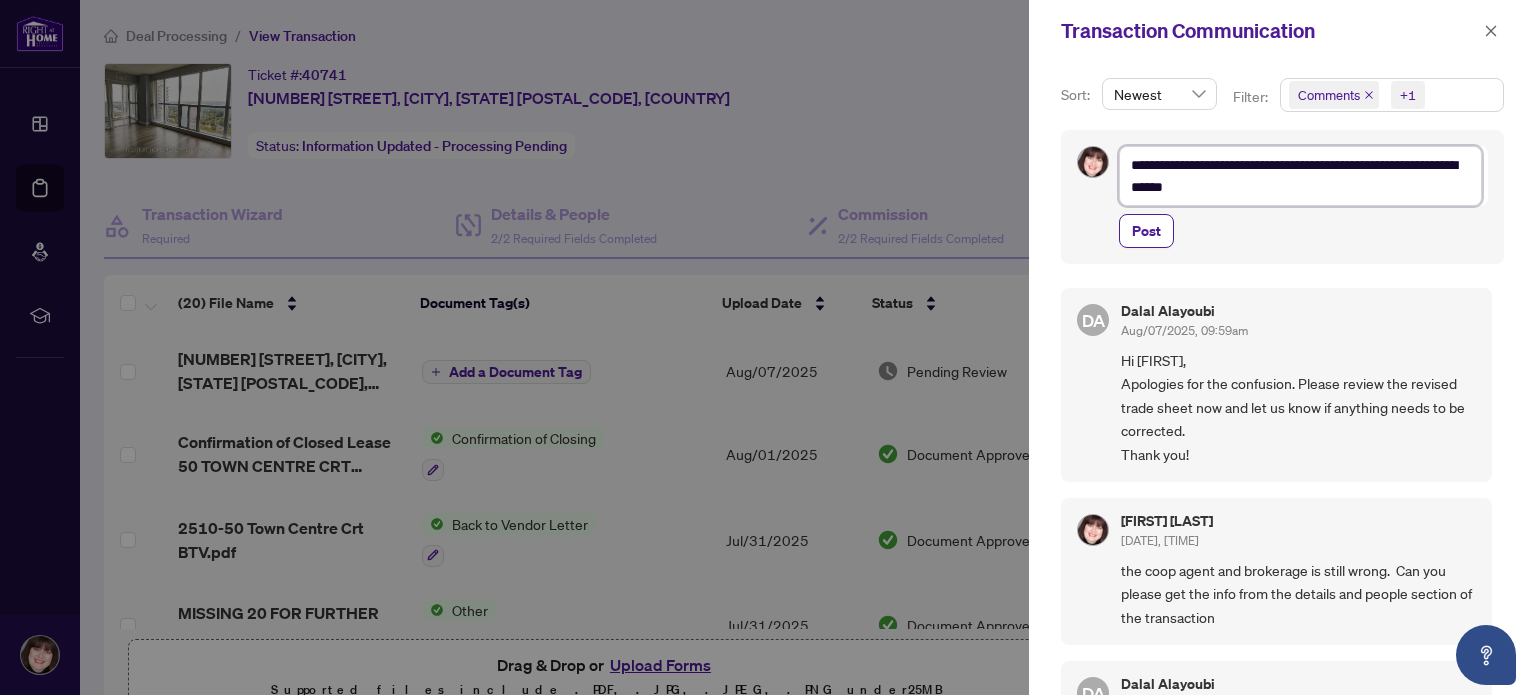 type on "**********" 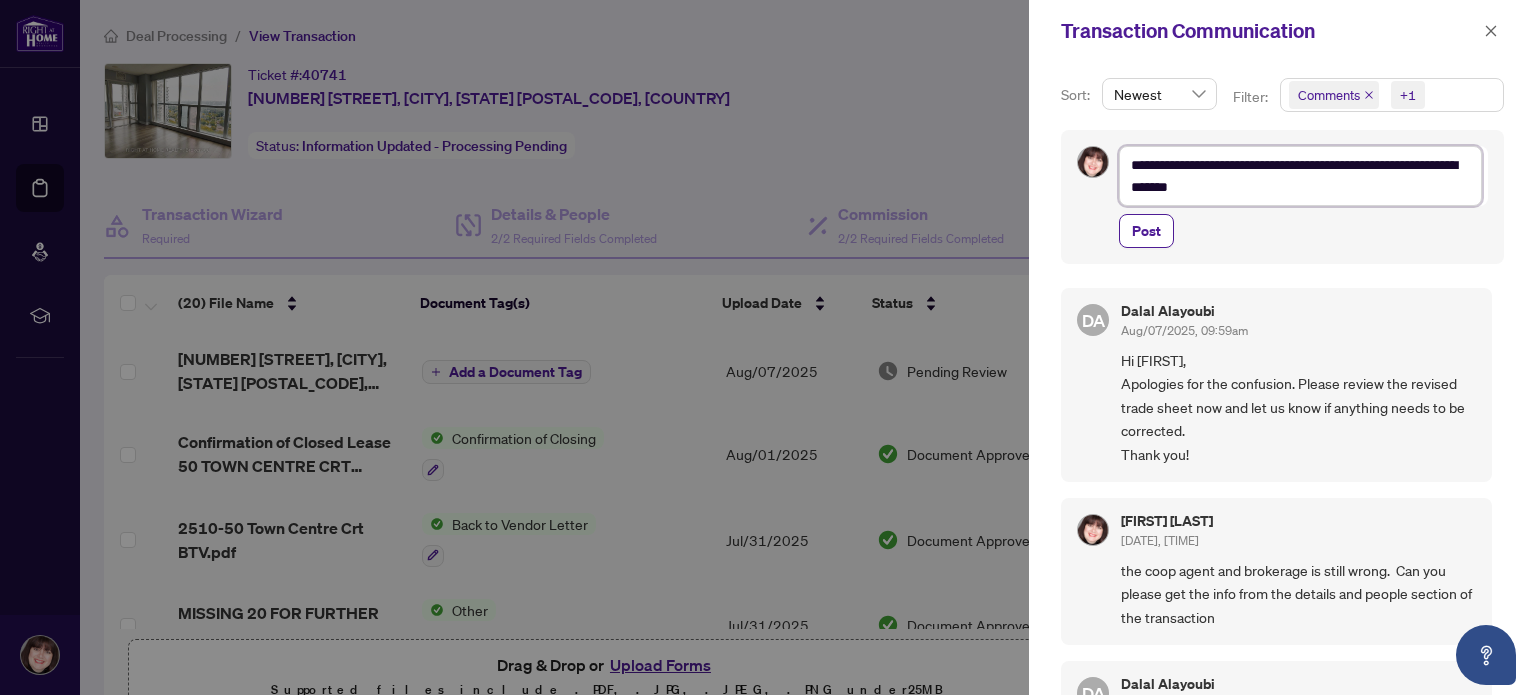 type on "**********" 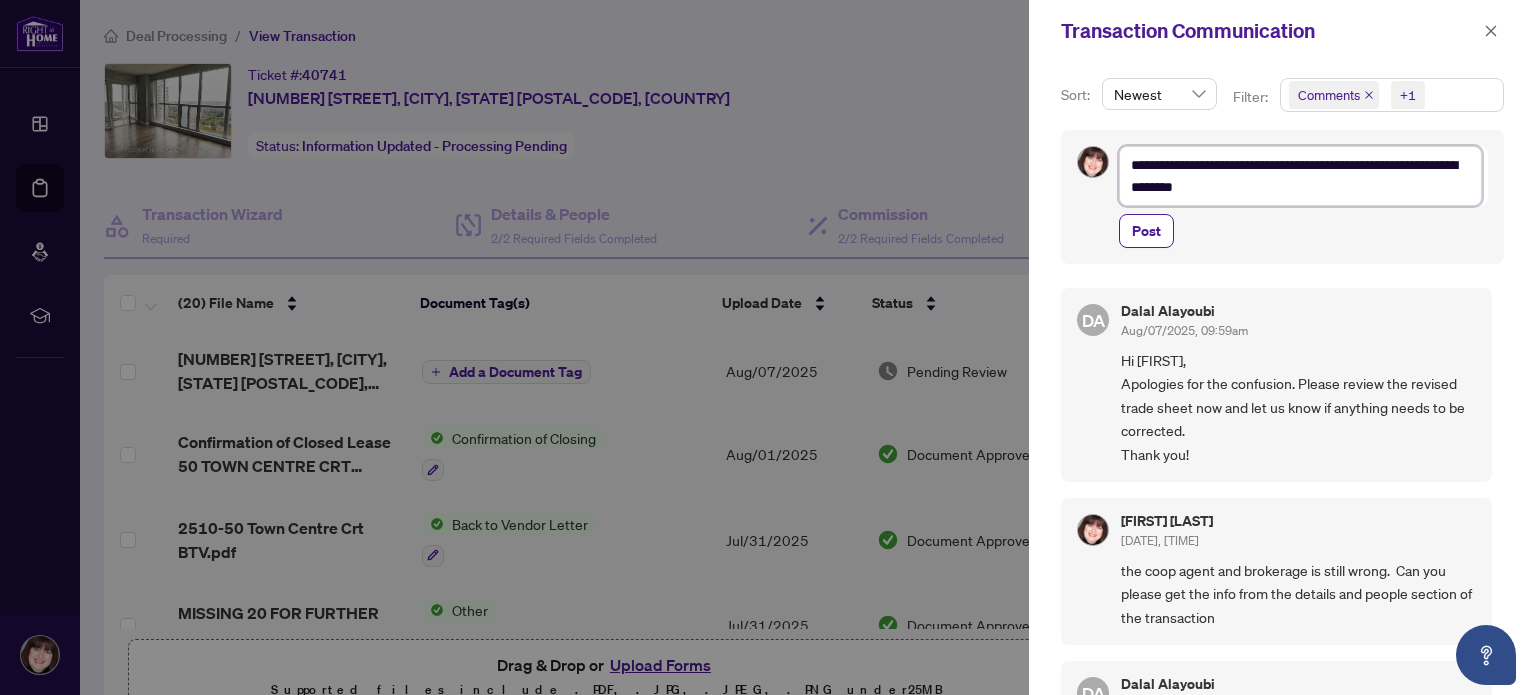 type on "**********" 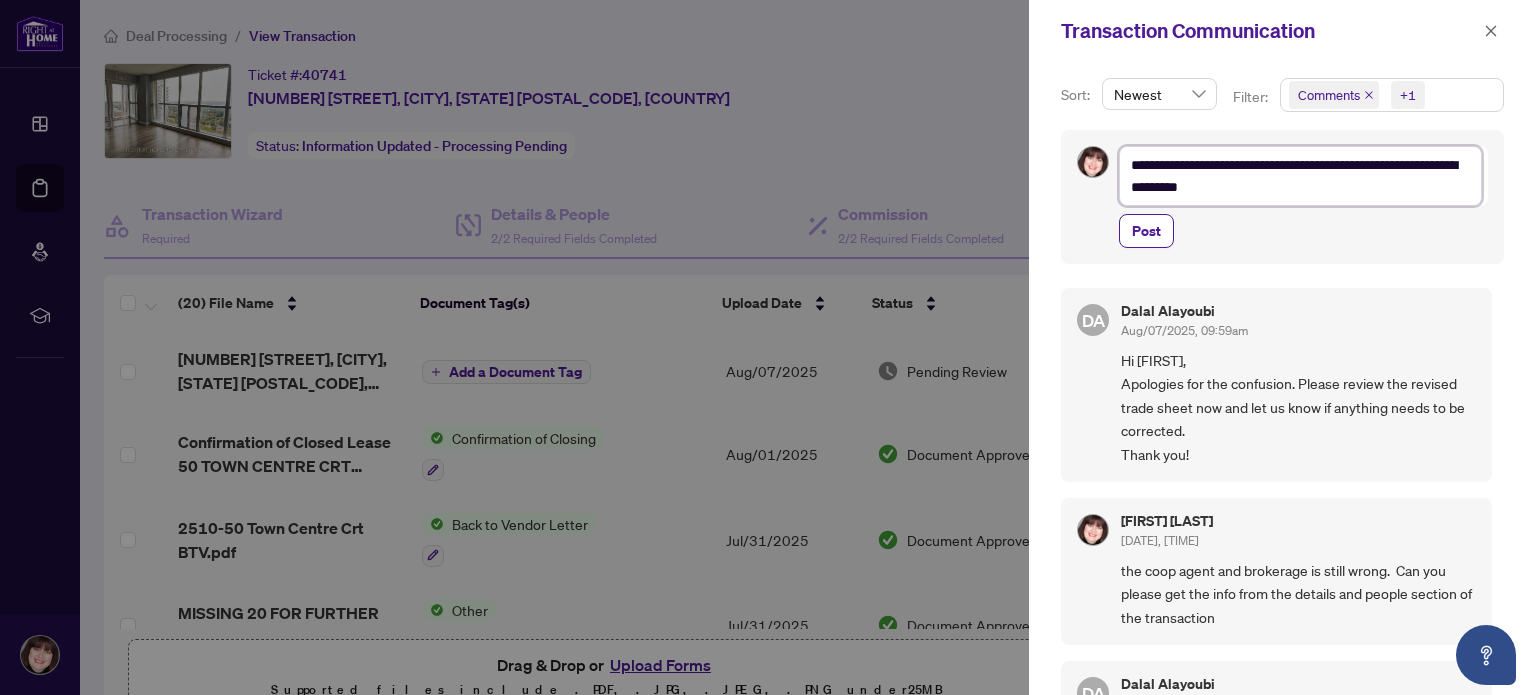 type on "**********" 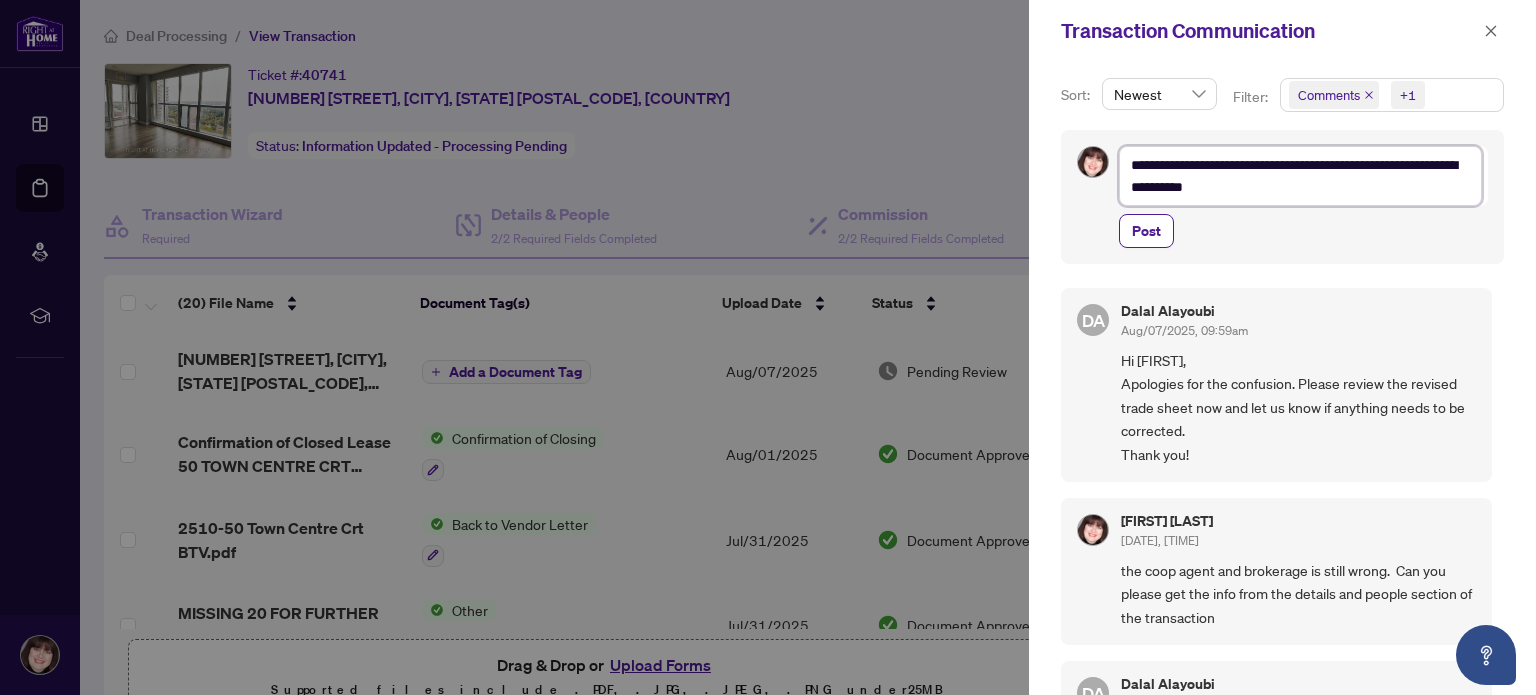 type on "**********" 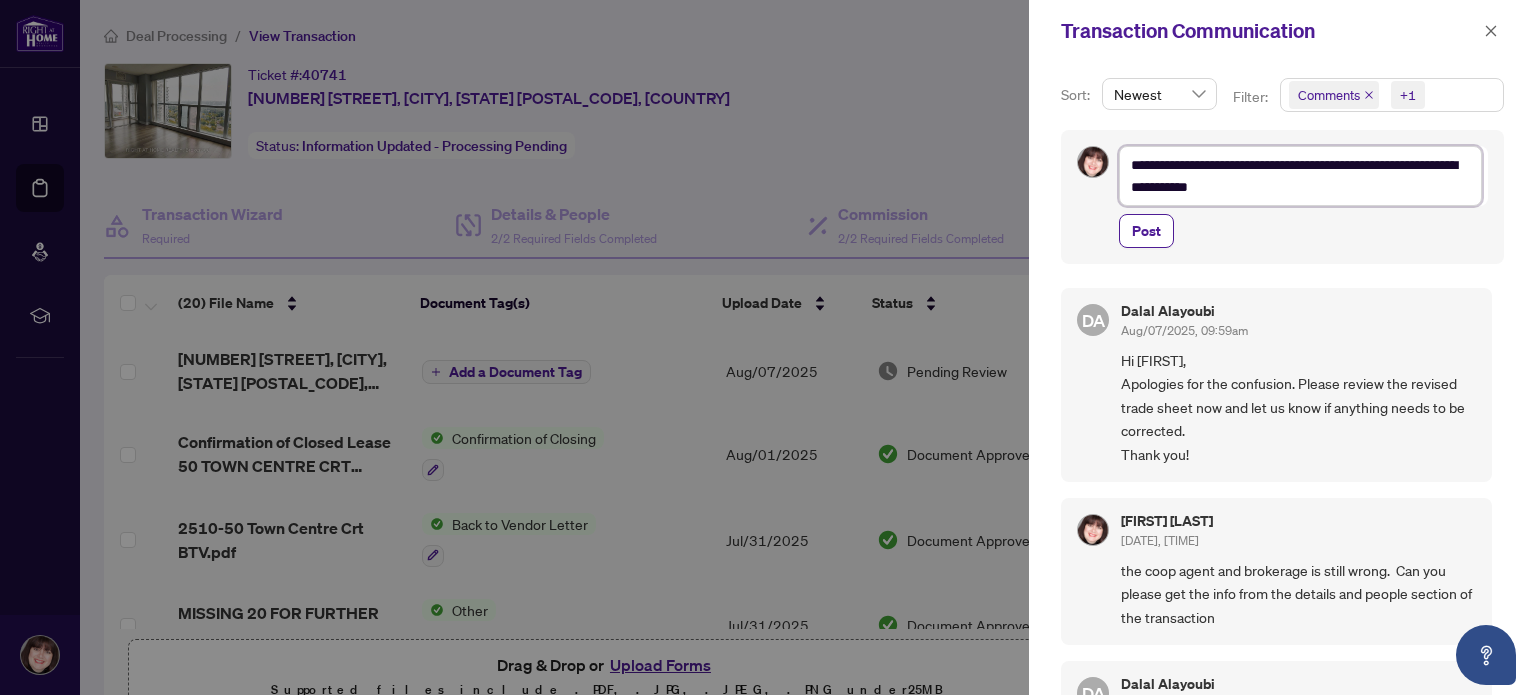 type on "**********" 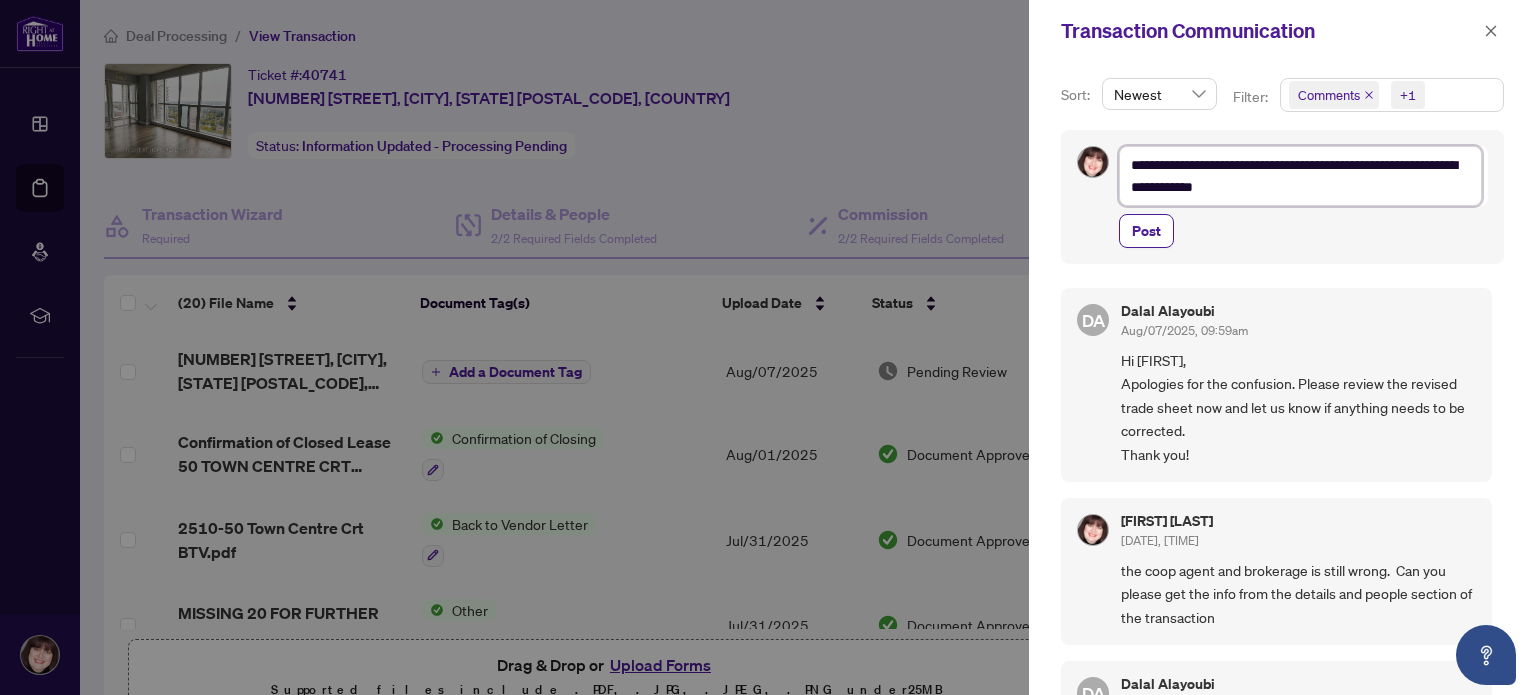 type on "**********" 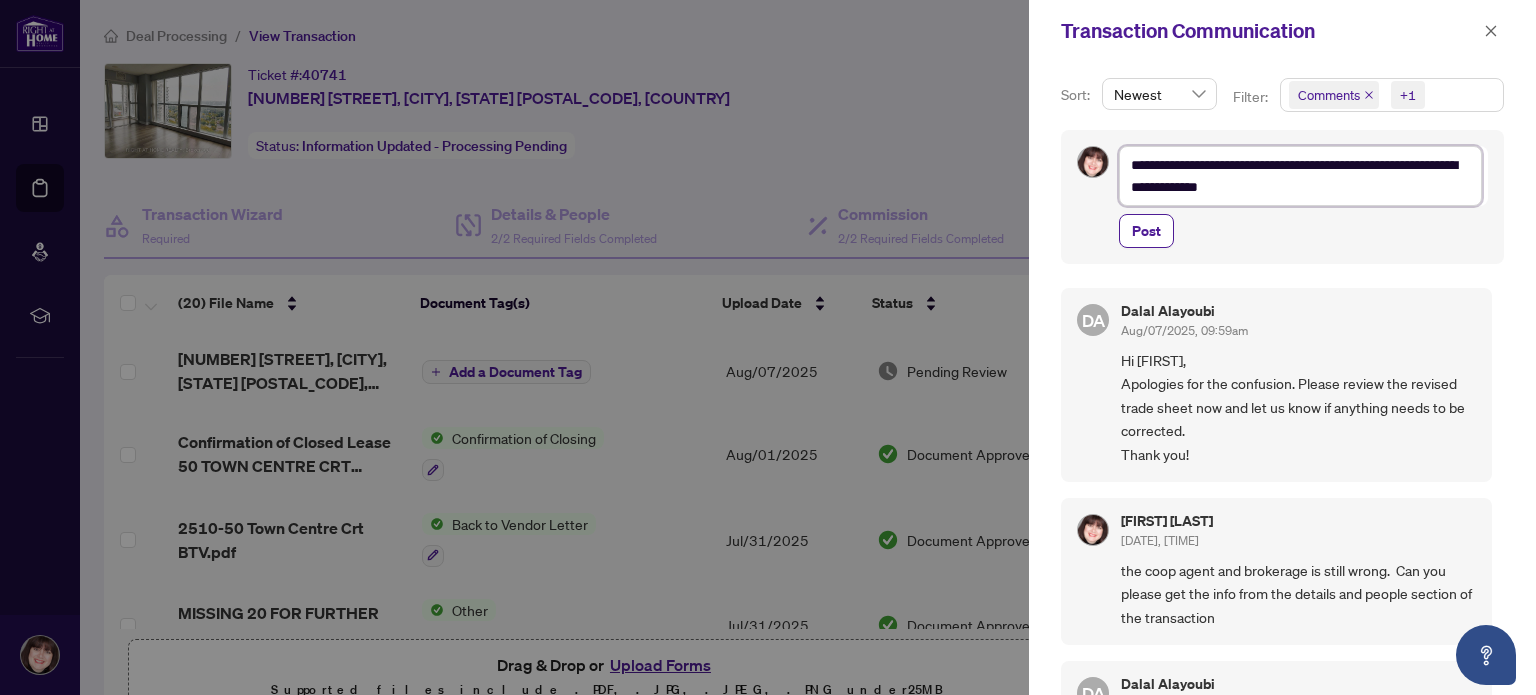 type on "**********" 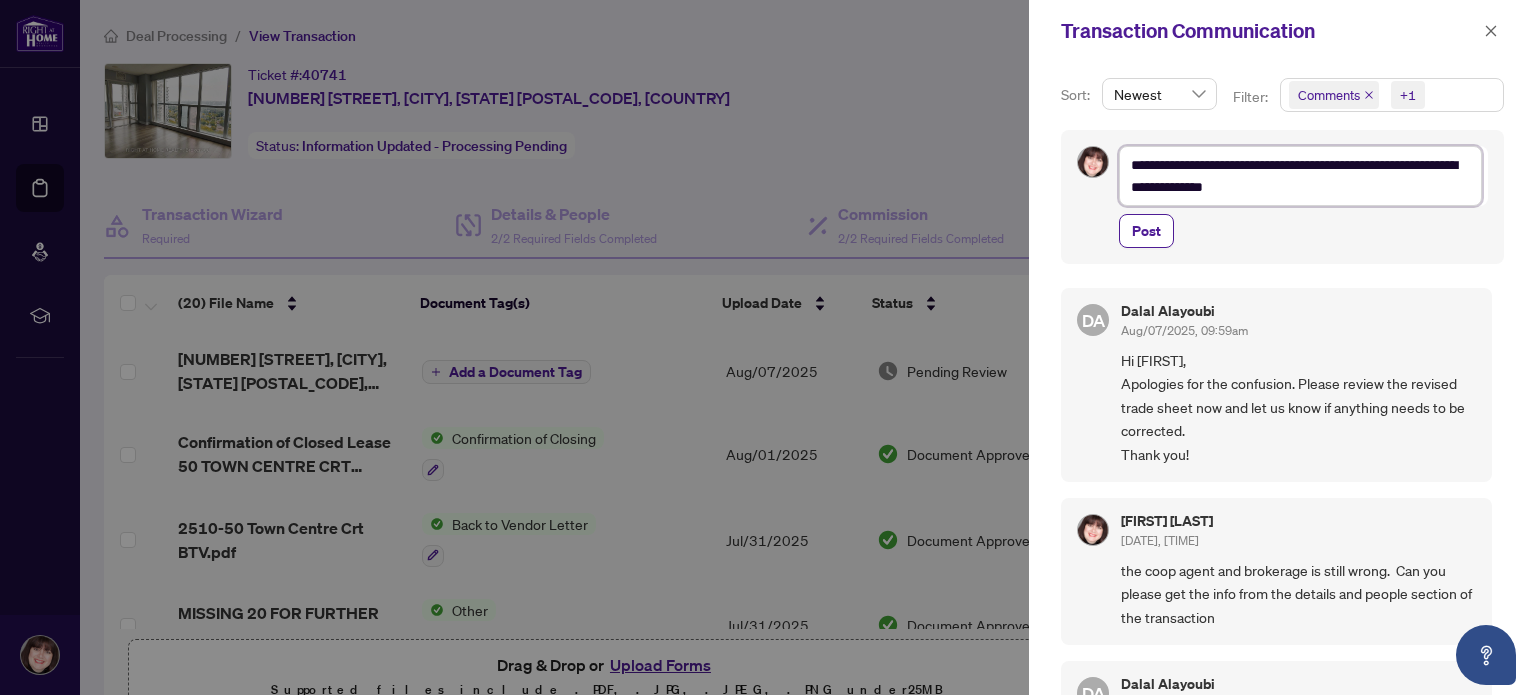 type on "**********" 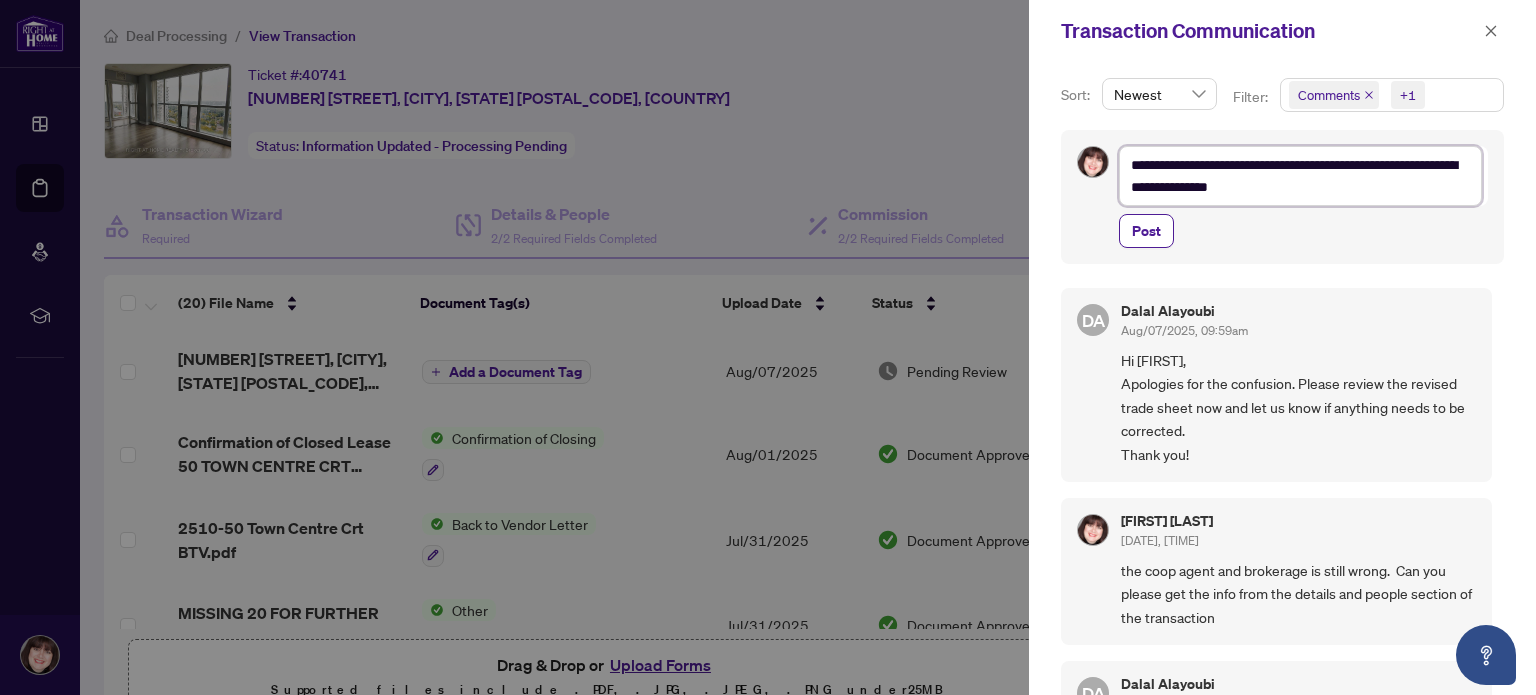 type on "**********" 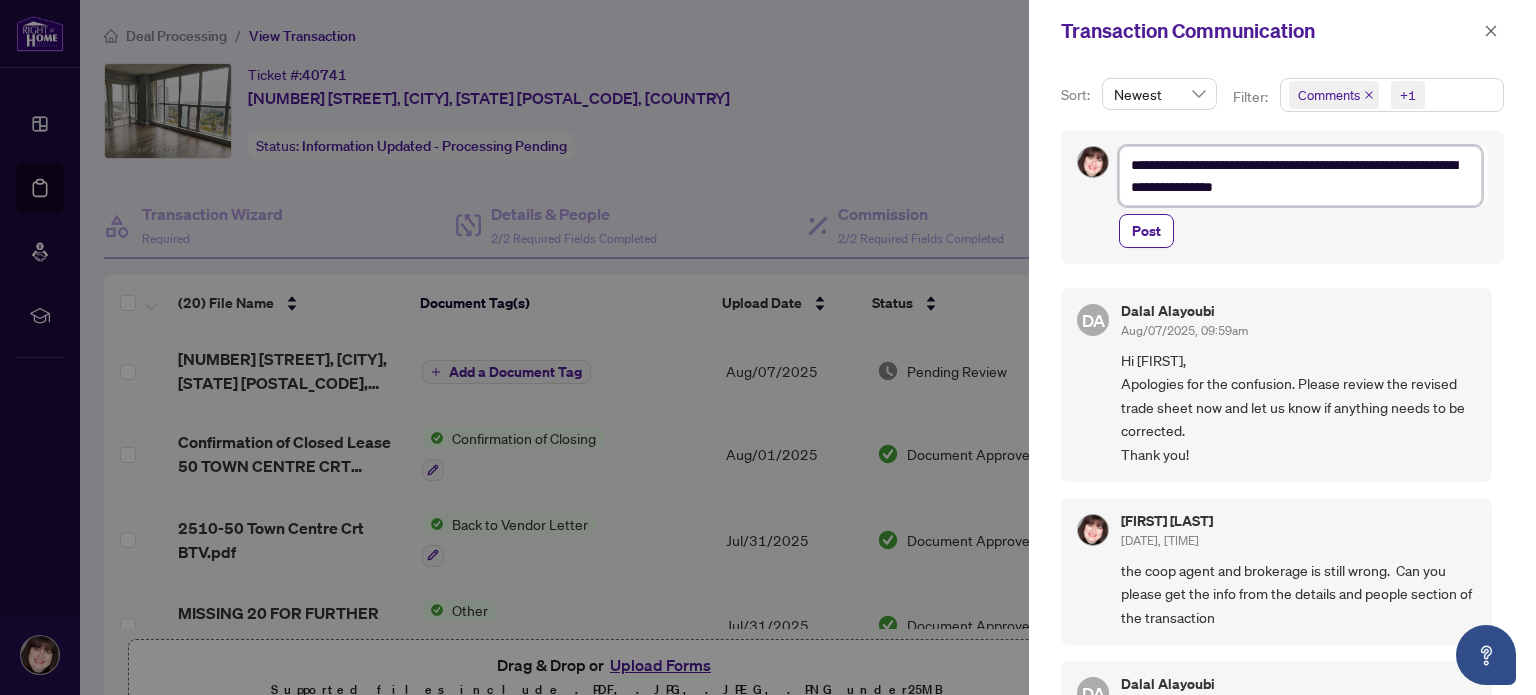type on "**********" 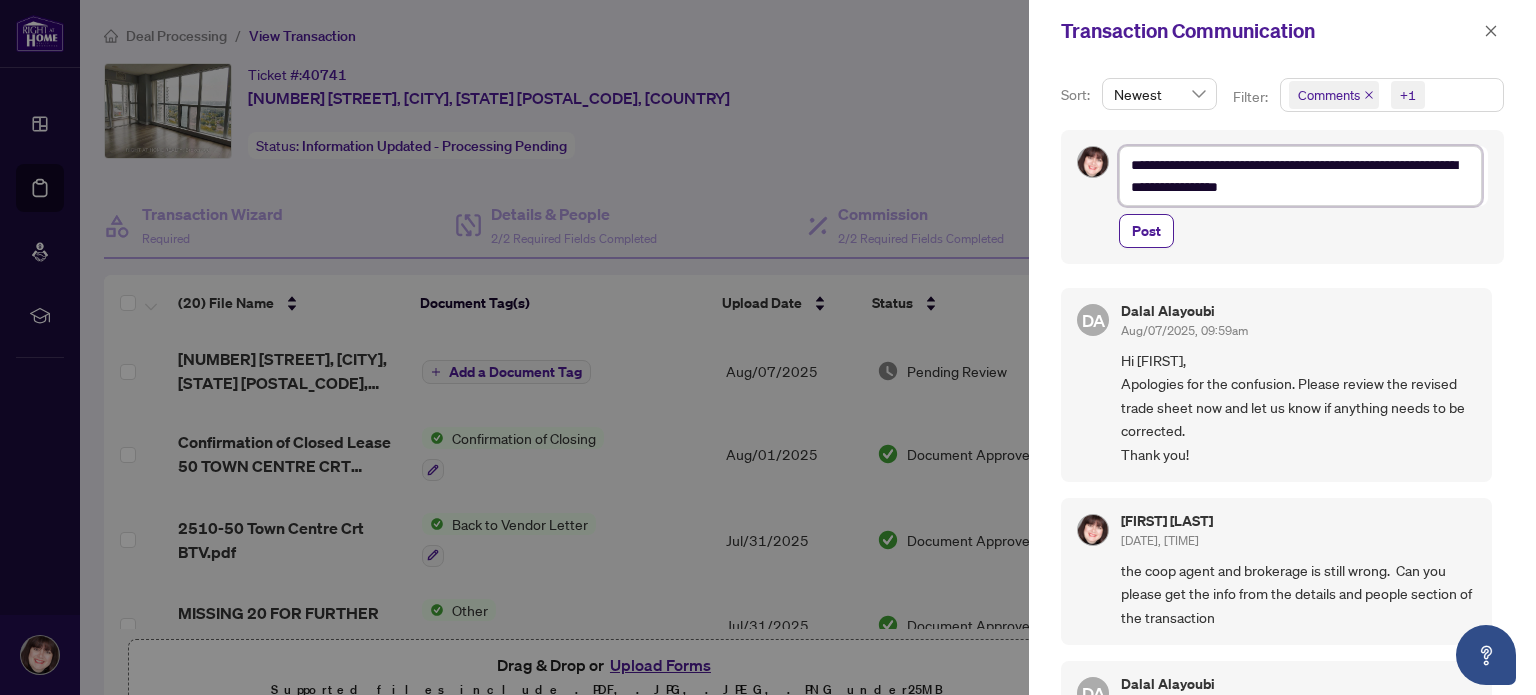 type 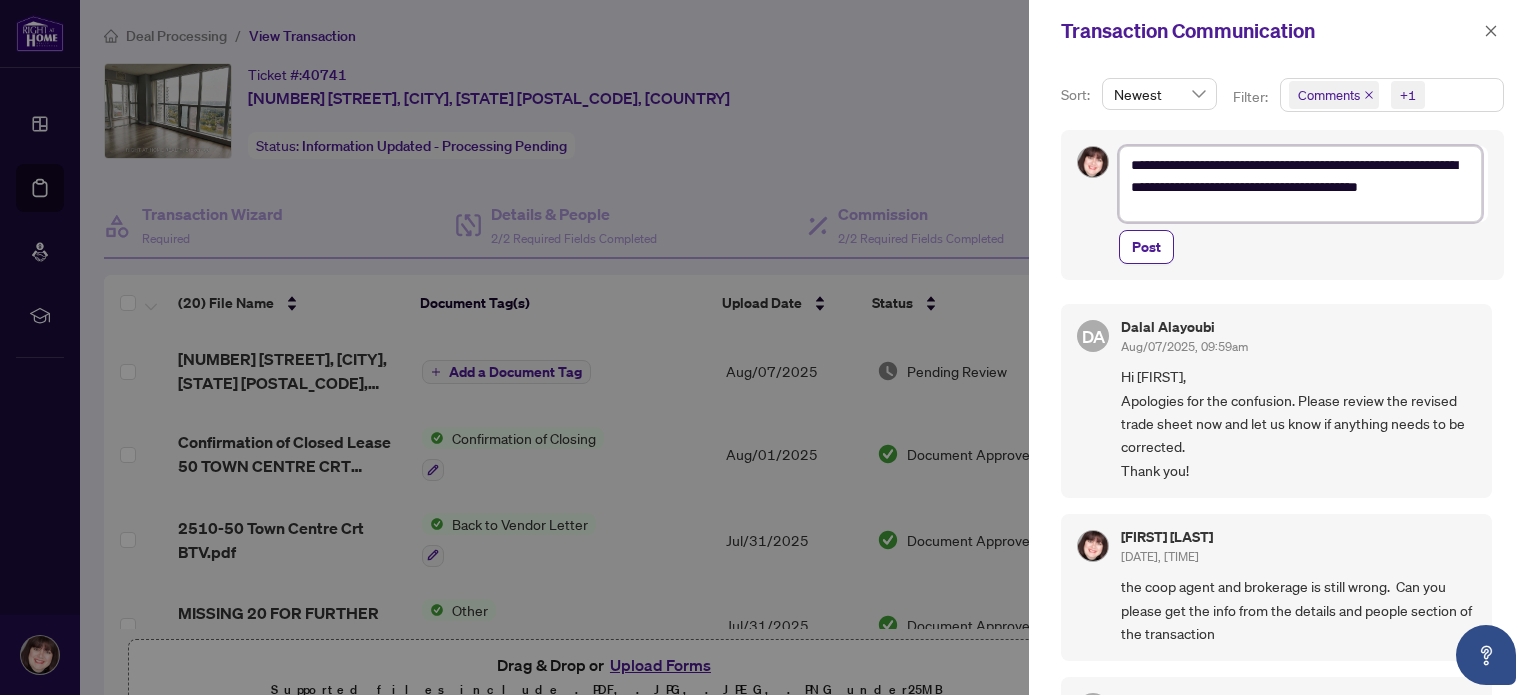 scroll, scrollTop: 0, scrollLeft: 0, axis: both 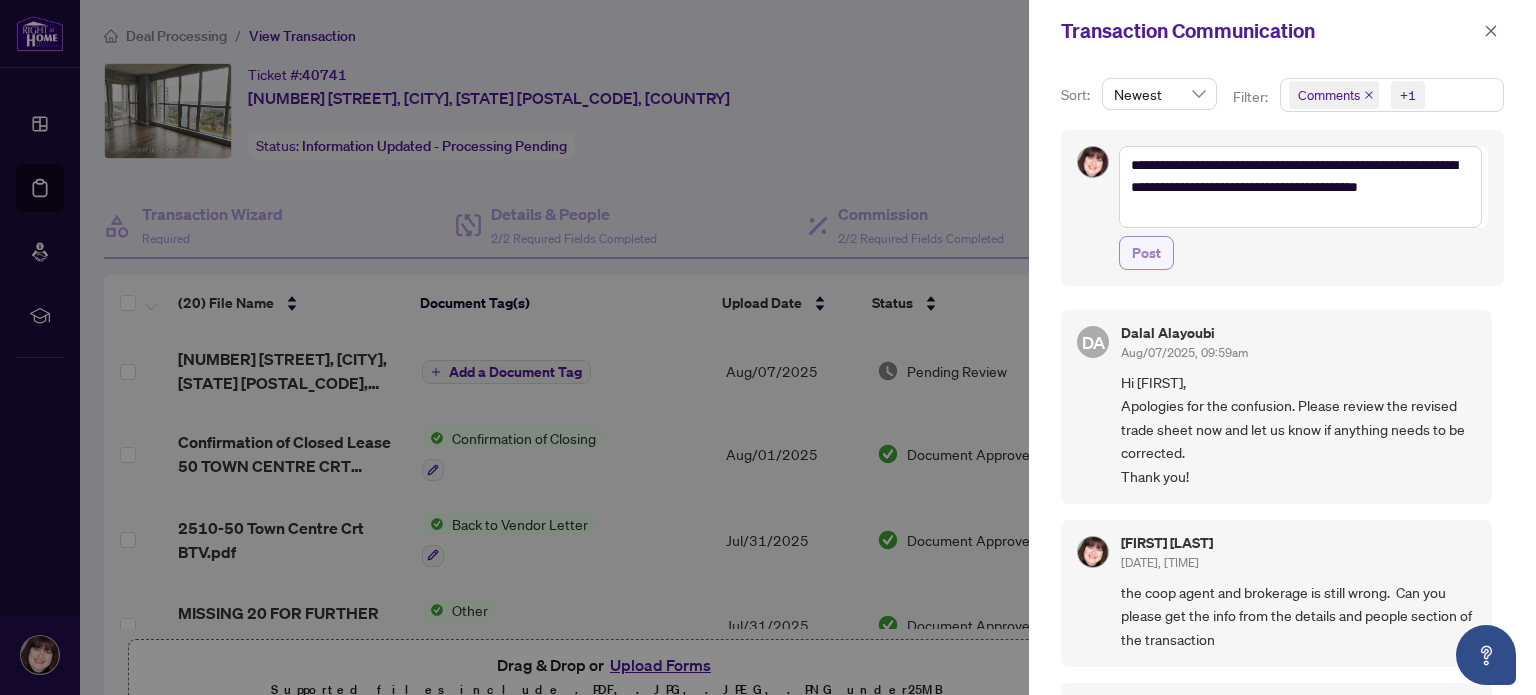click on "Post" at bounding box center [1146, 253] 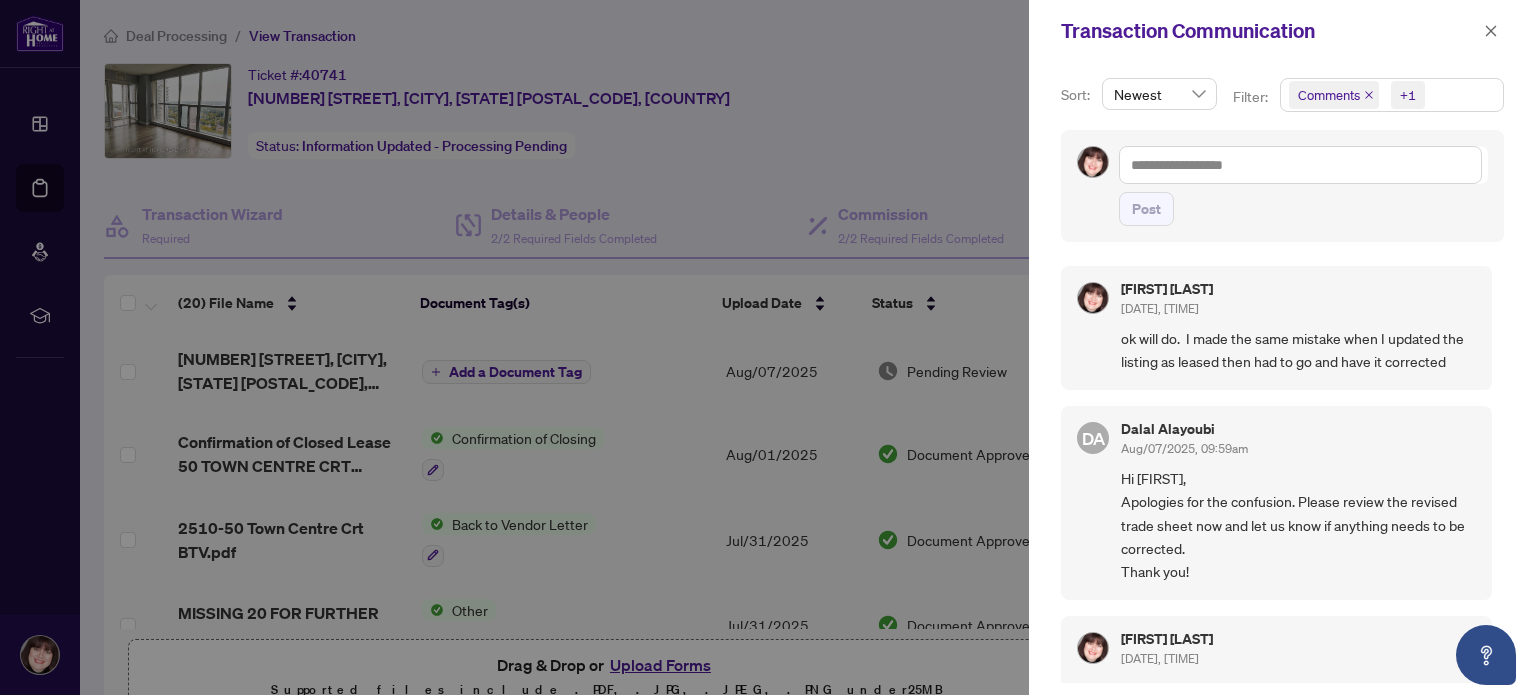 click at bounding box center [768, 347] 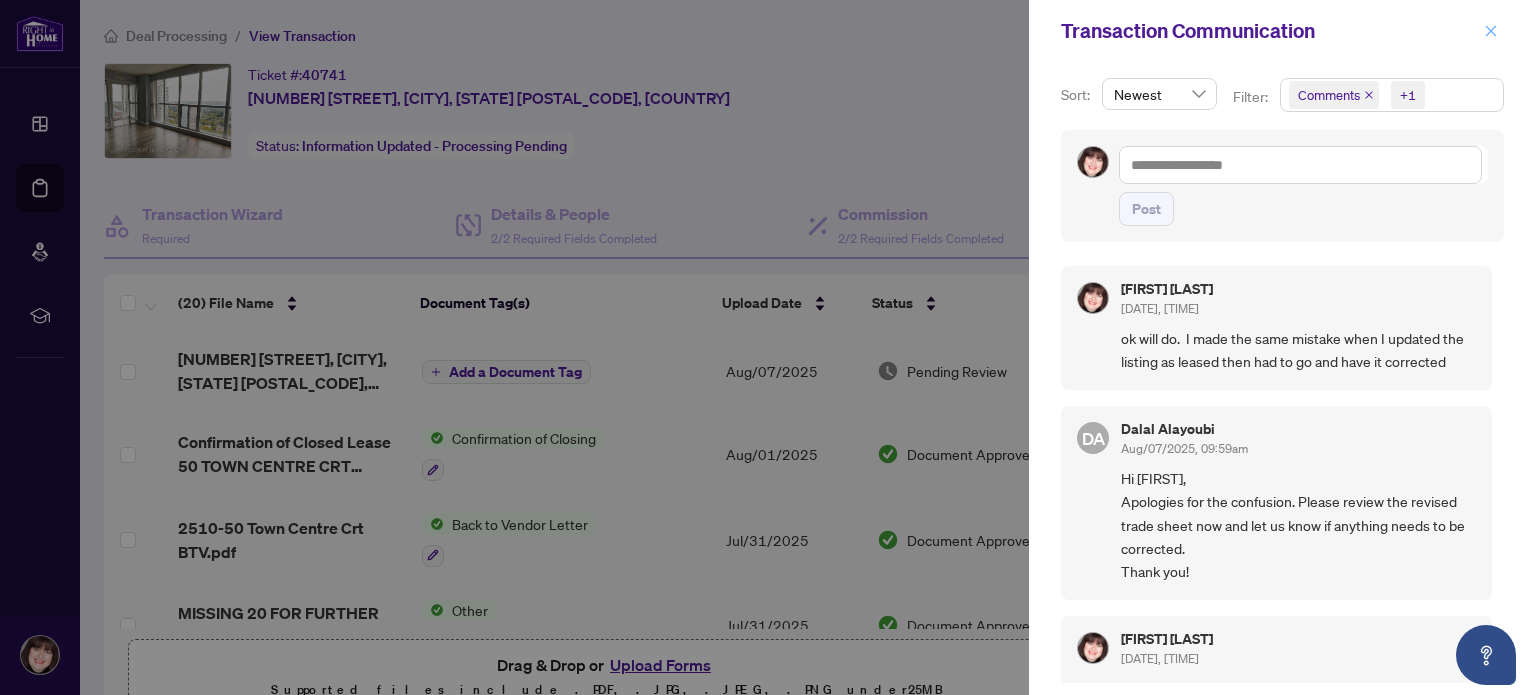 click 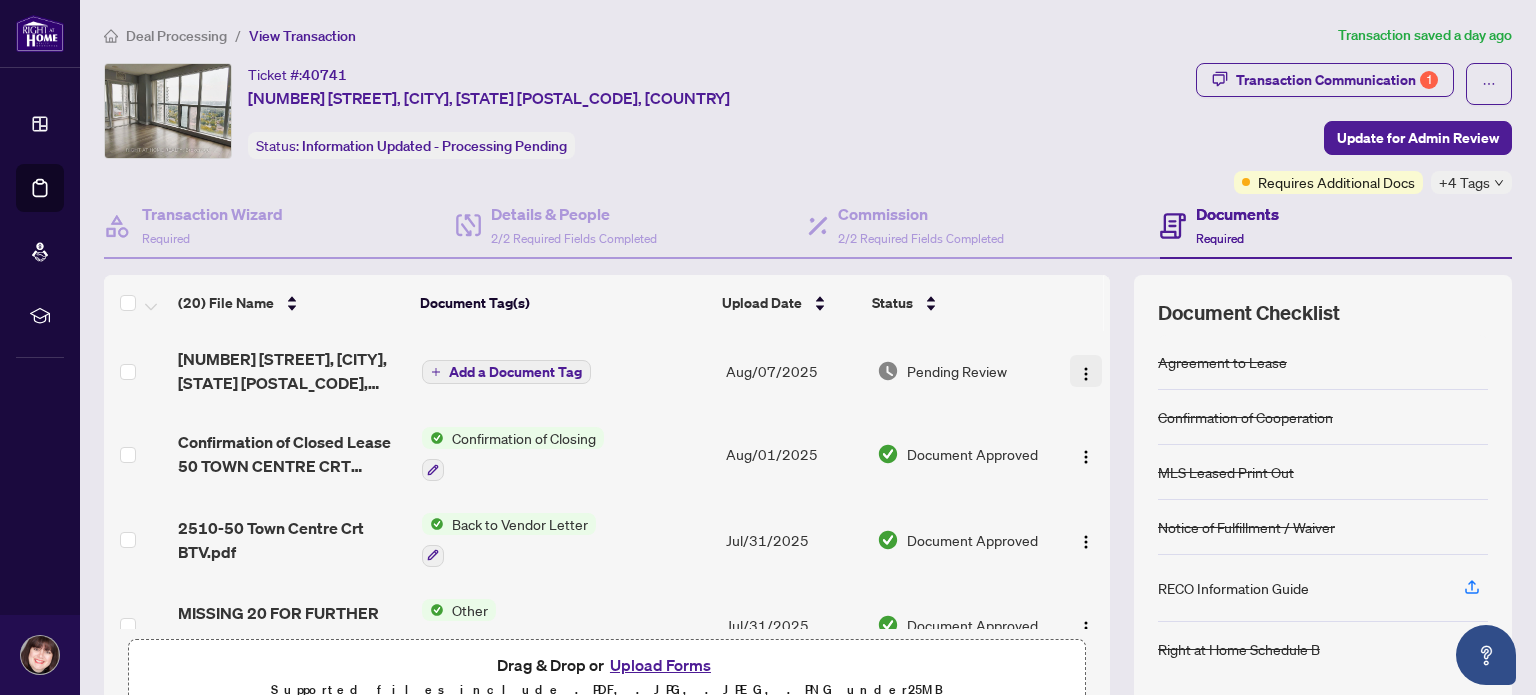 click at bounding box center [1086, 374] 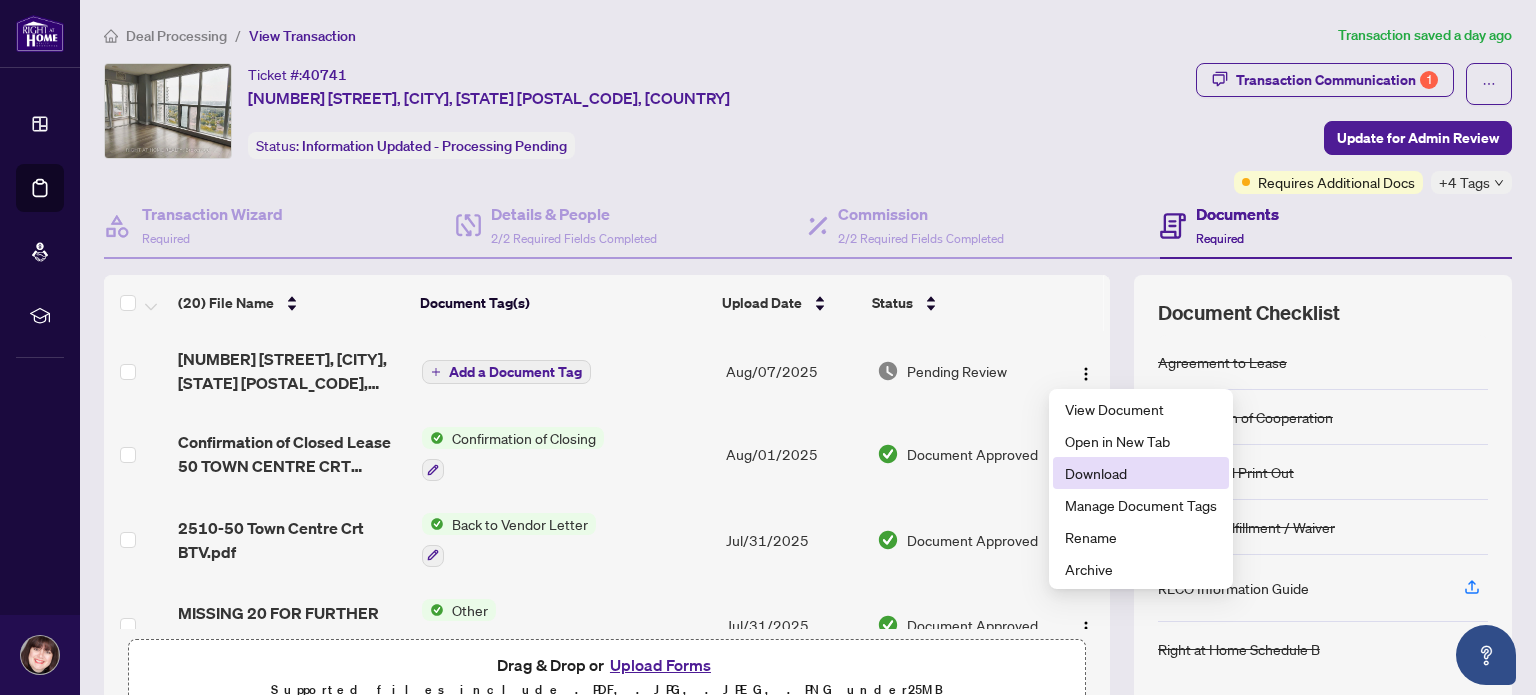 click on "Download" at bounding box center [1141, 473] 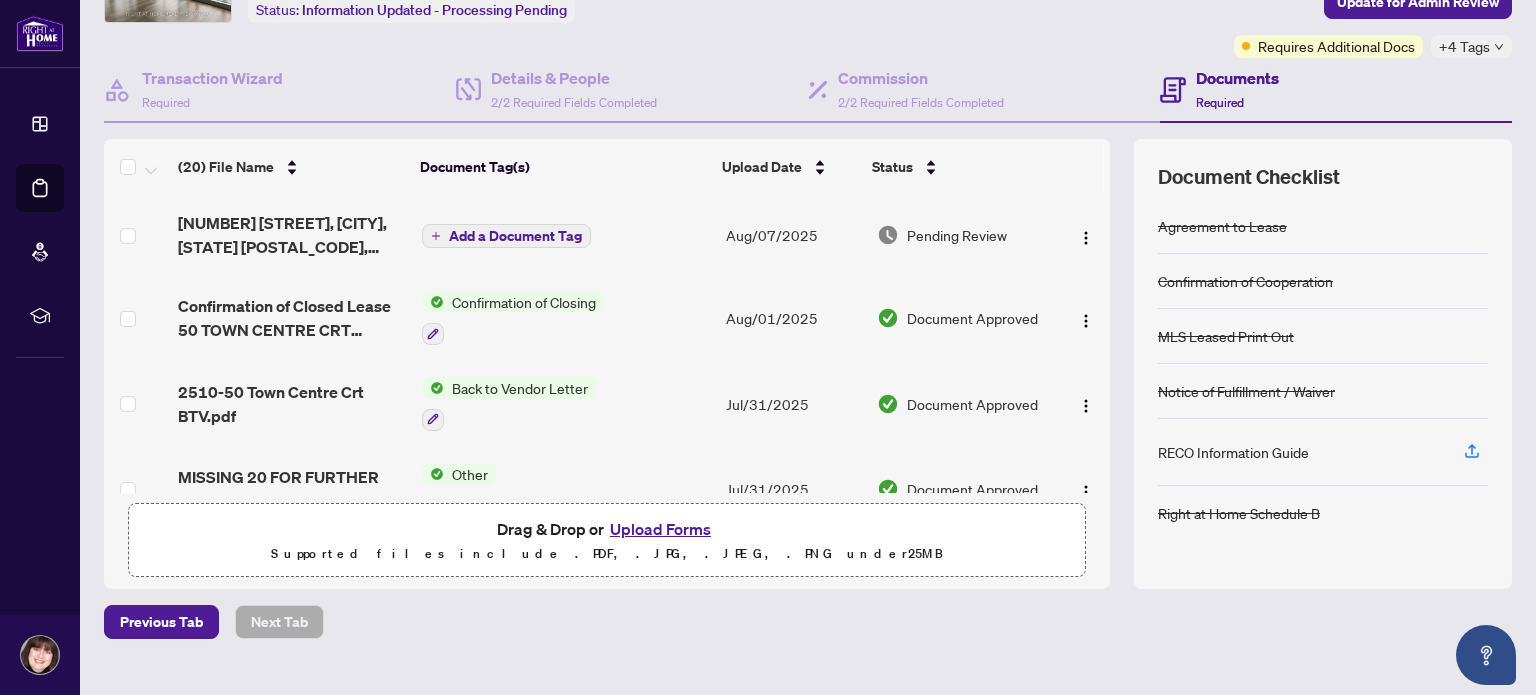 scroll, scrollTop: 171, scrollLeft: 0, axis: vertical 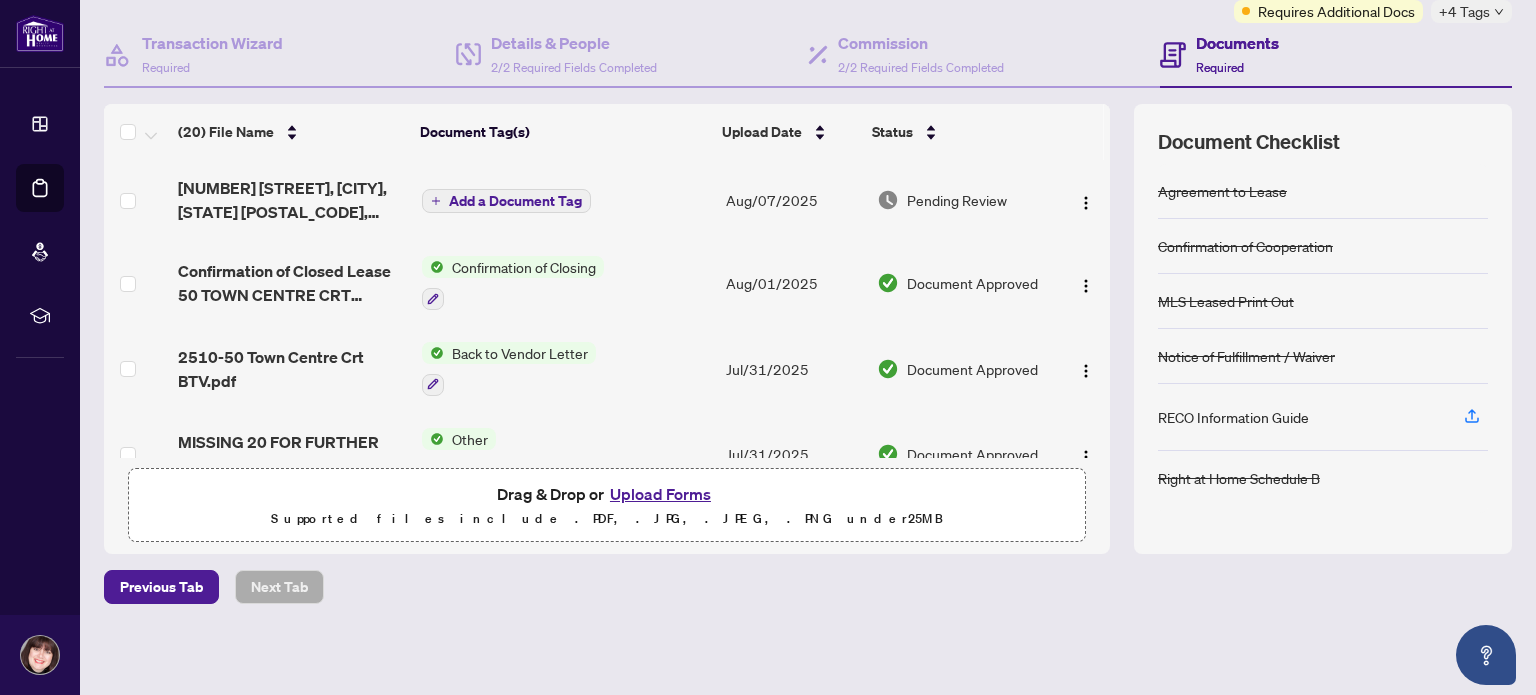click on "Upload Forms" at bounding box center (660, 494) 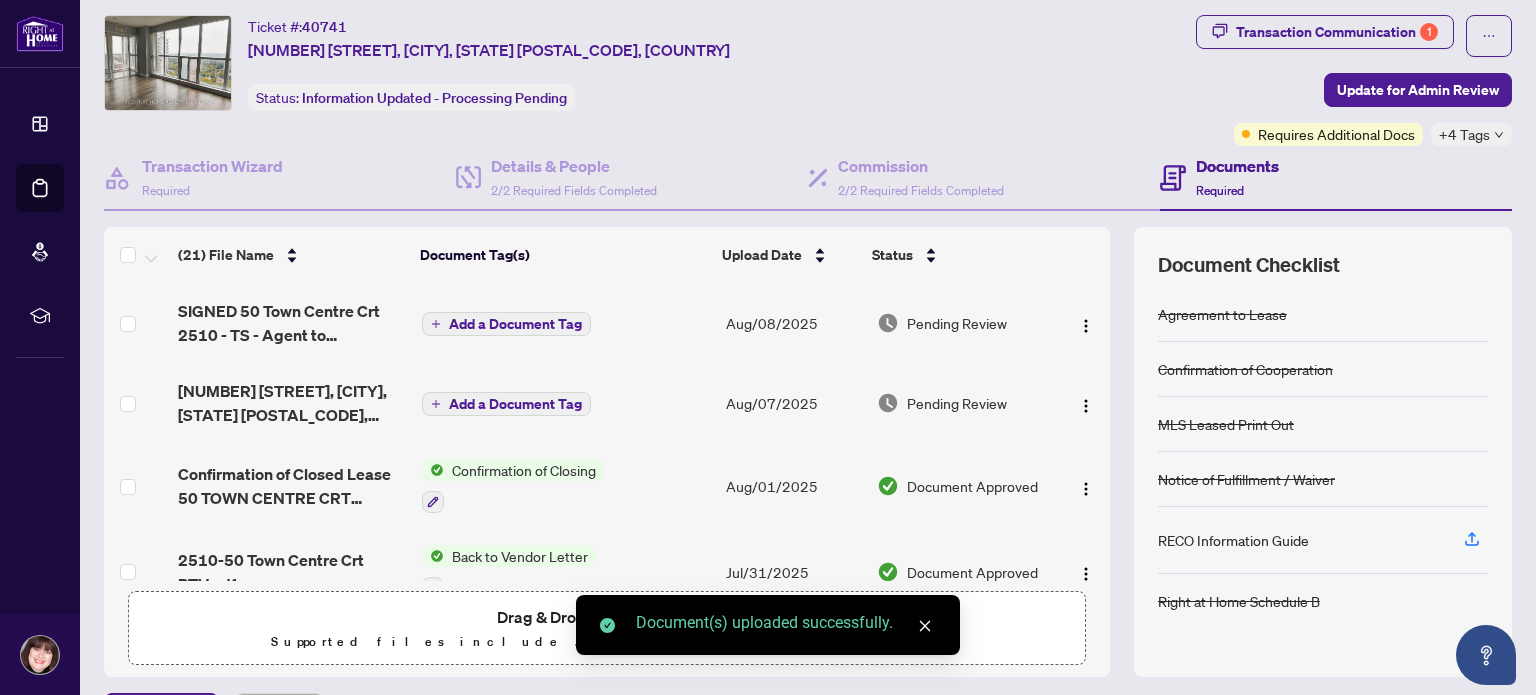 scroll, scrollTop: 0, scrollLeft: 0, axis: both 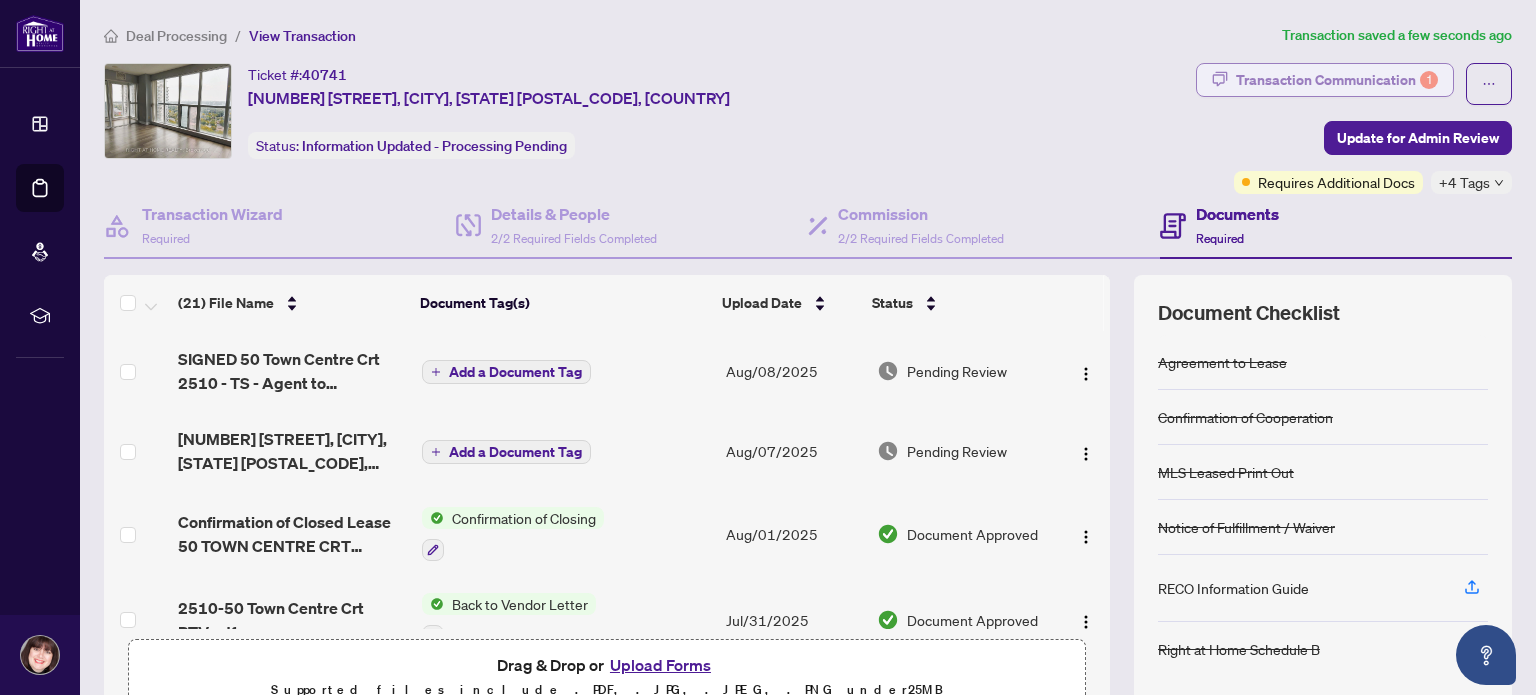 click on "1" at bounding box center (1429, 80) 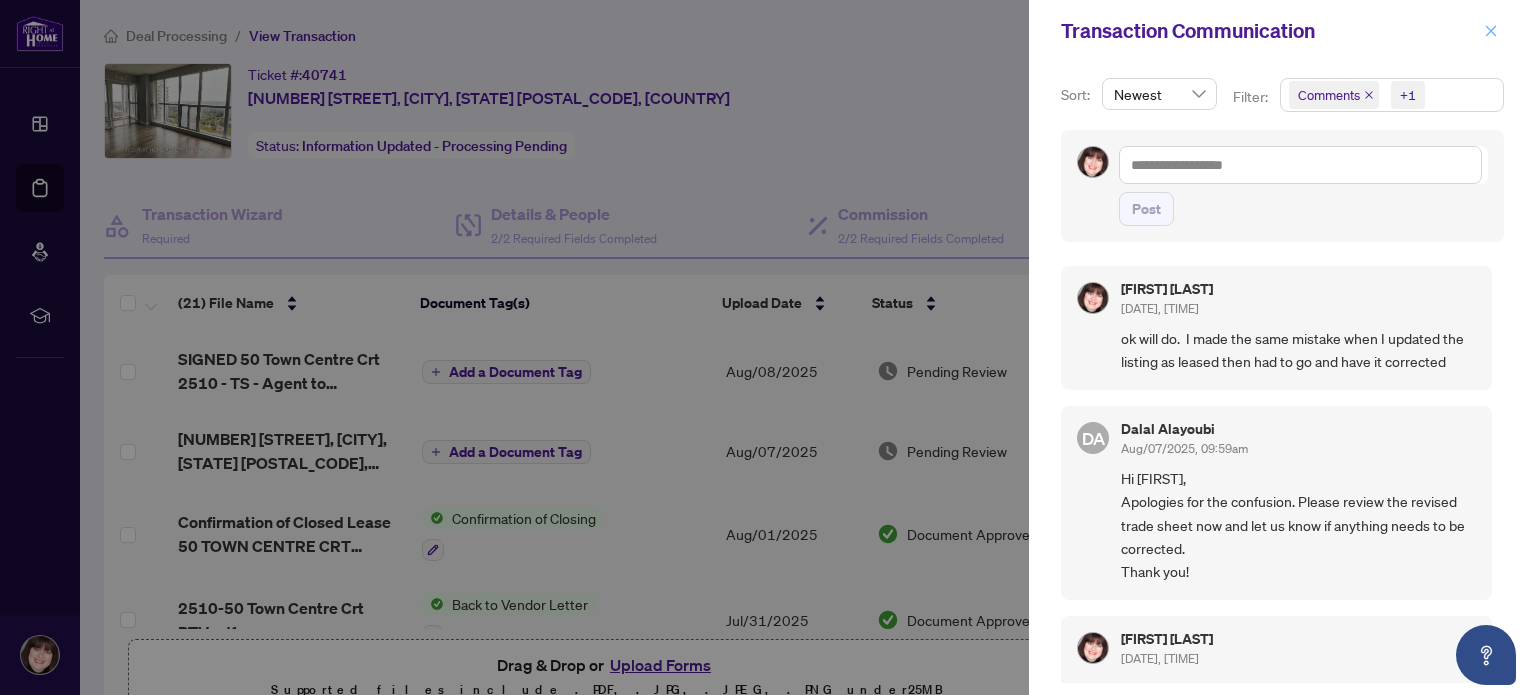 click 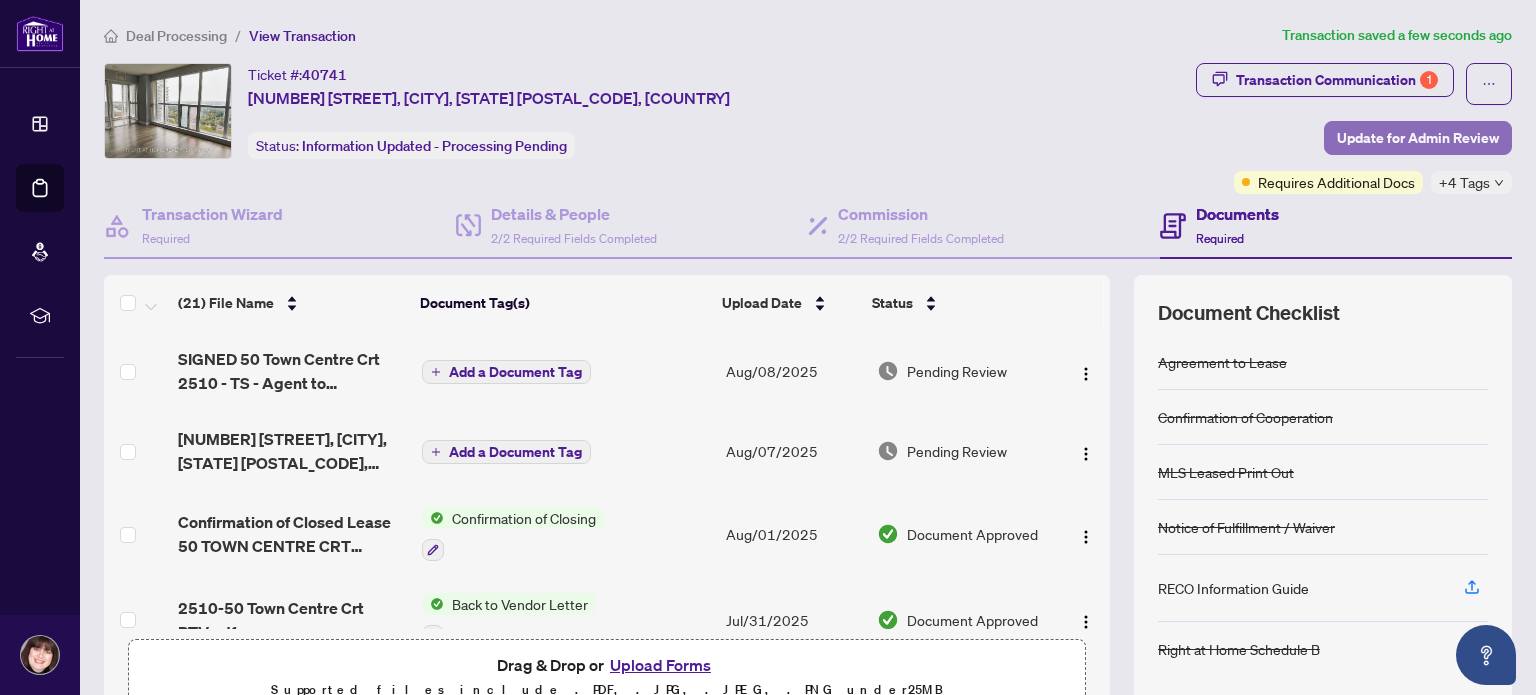 click on "Update for Admin Review" at bounding box center (1418, 138) 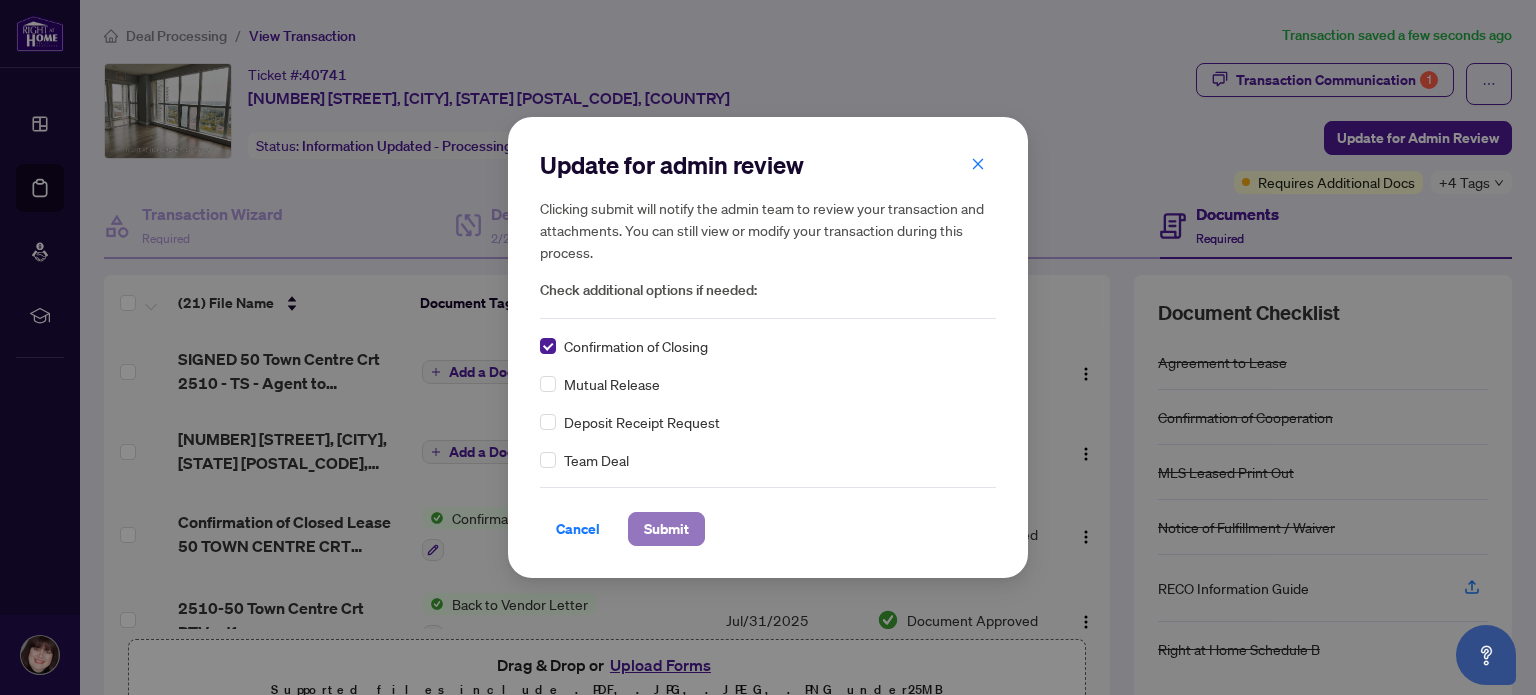 click on "Submit" at bounding box center (666, 529) 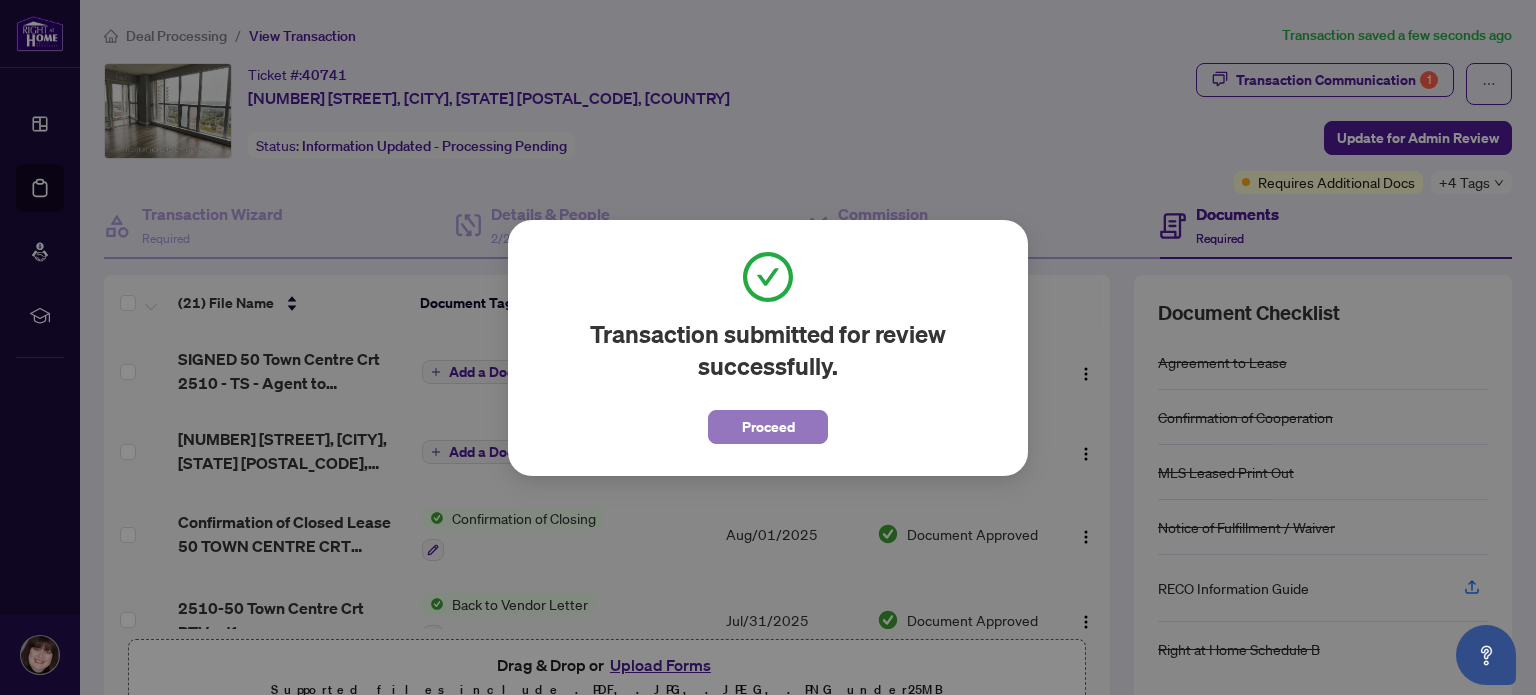 click on "Proceed" at bounding box center [768, 427] 